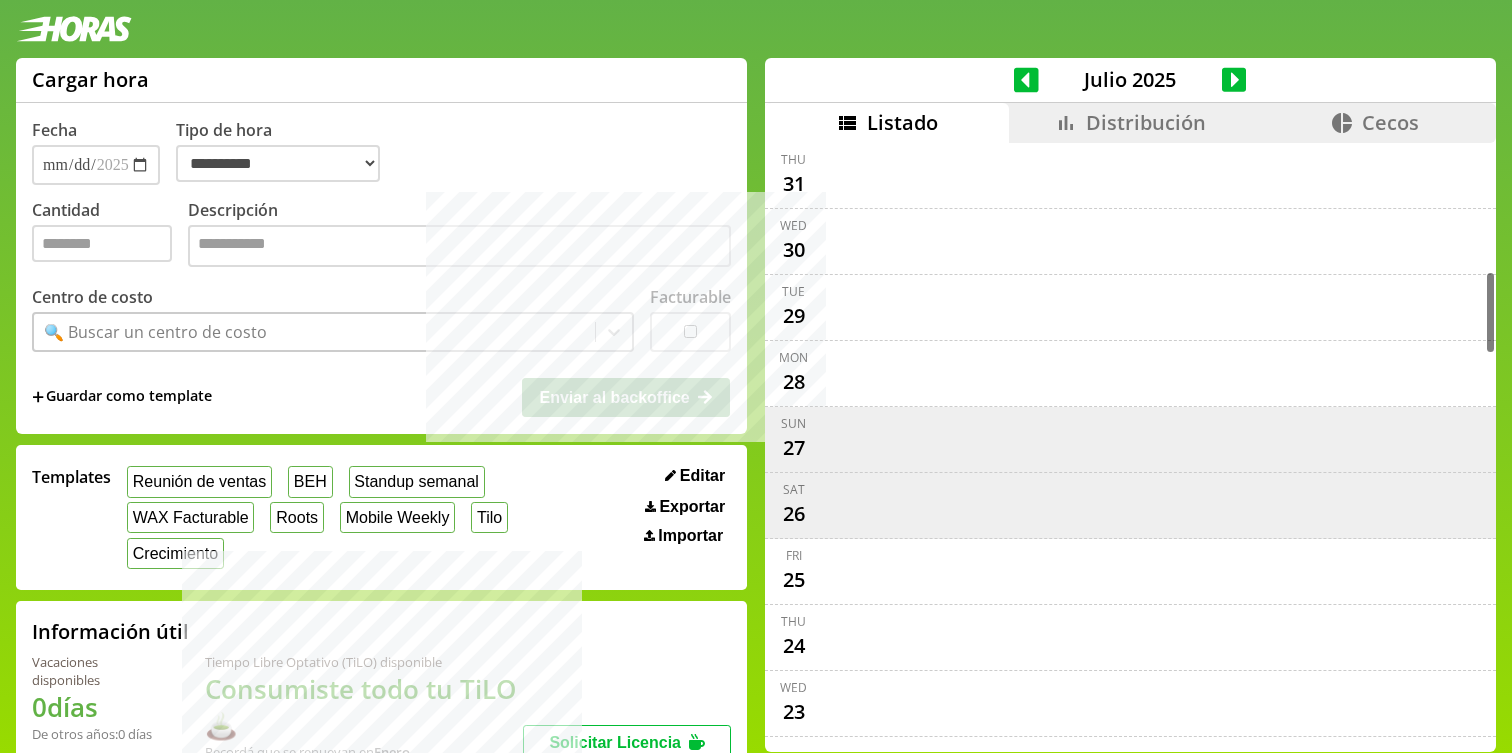select on "**********" 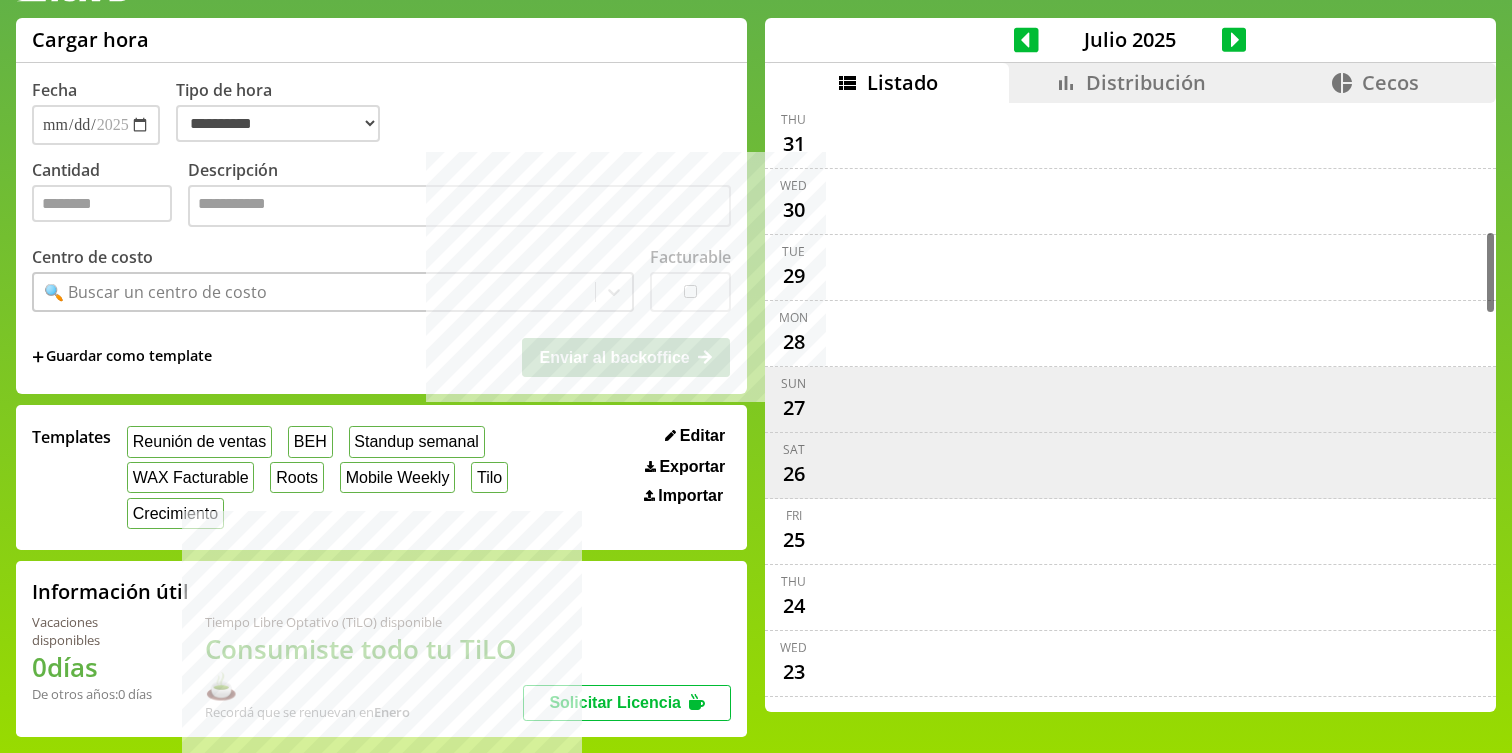 scroll, scrollTop: 8, scrollLeft: 0, axis: vertical 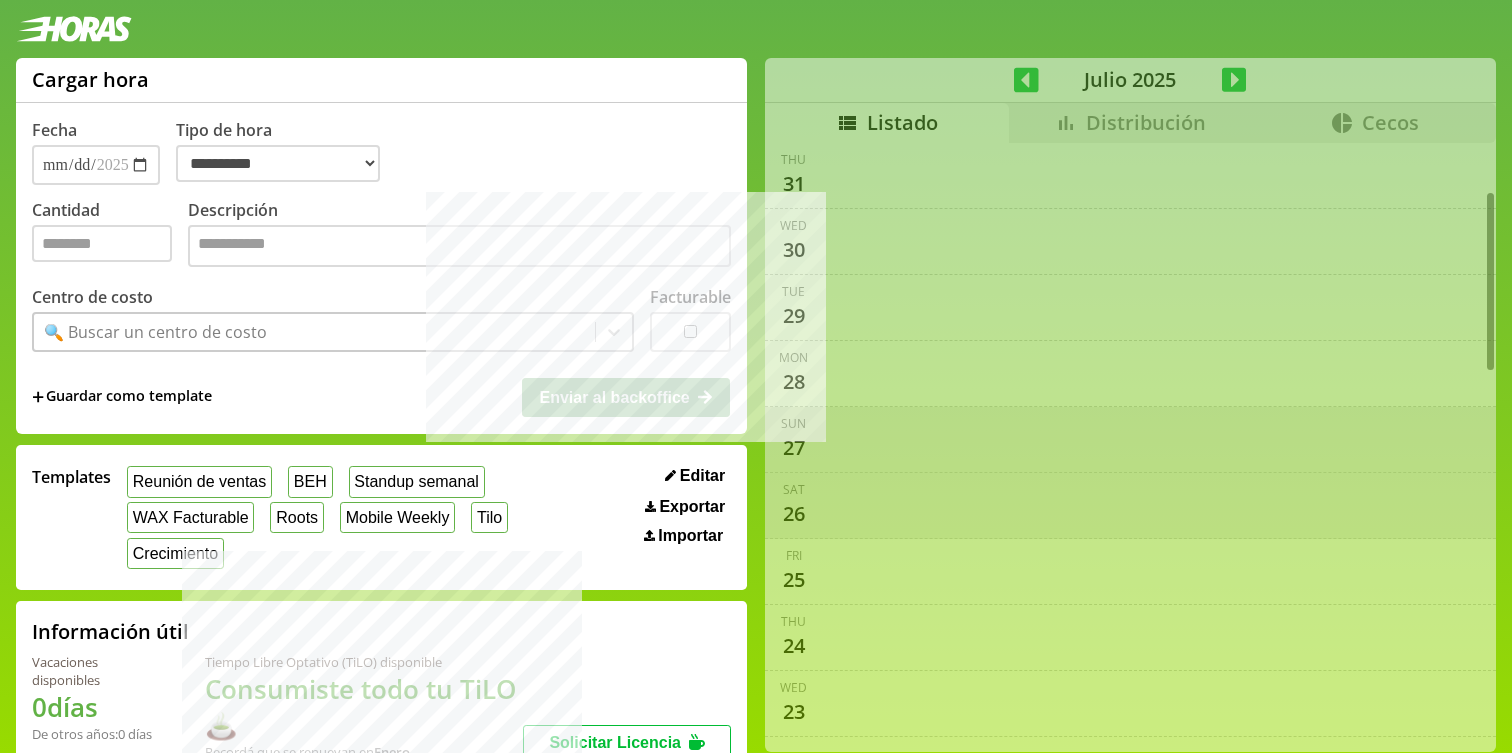 select on "**********" 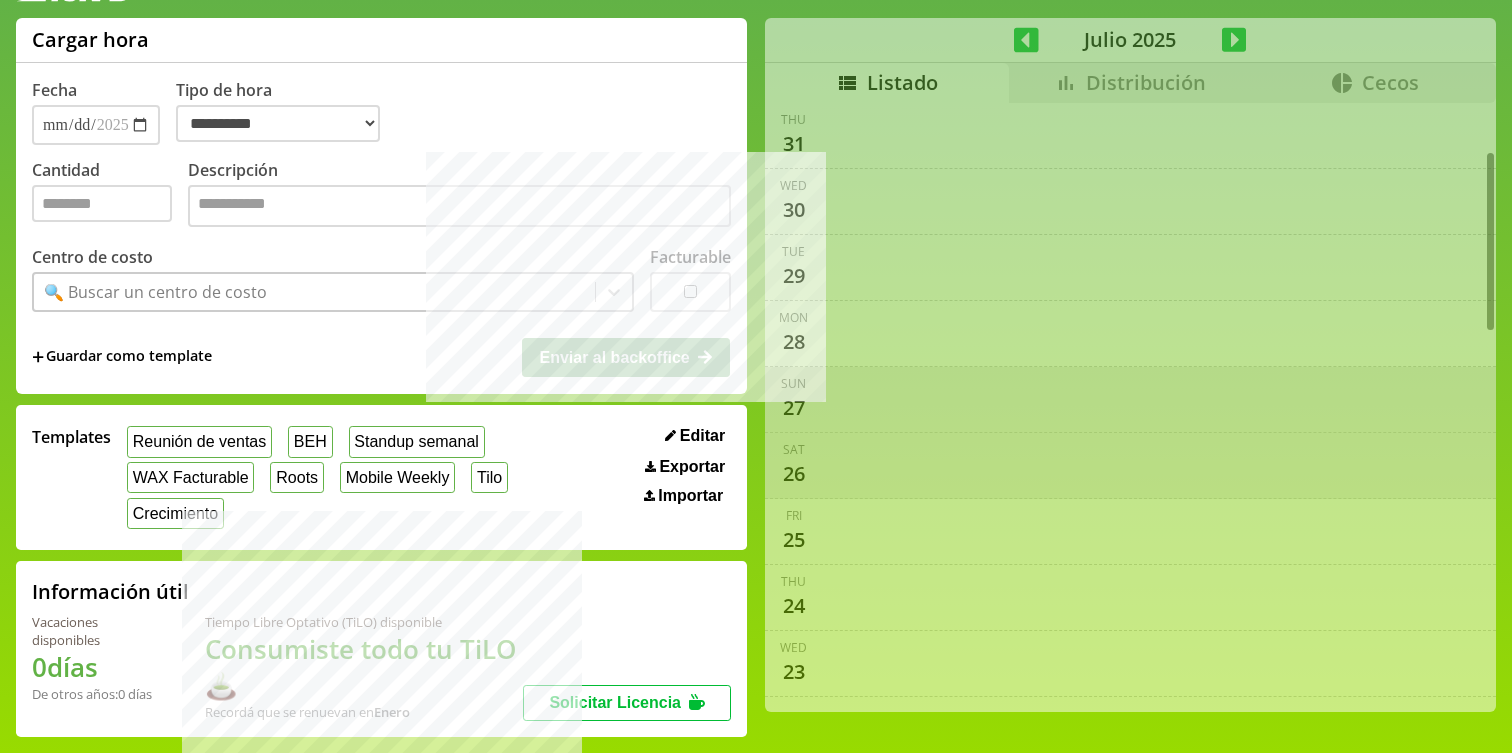 scroll, scrollTop: 493, scrollLeft: 0, axis: vertical 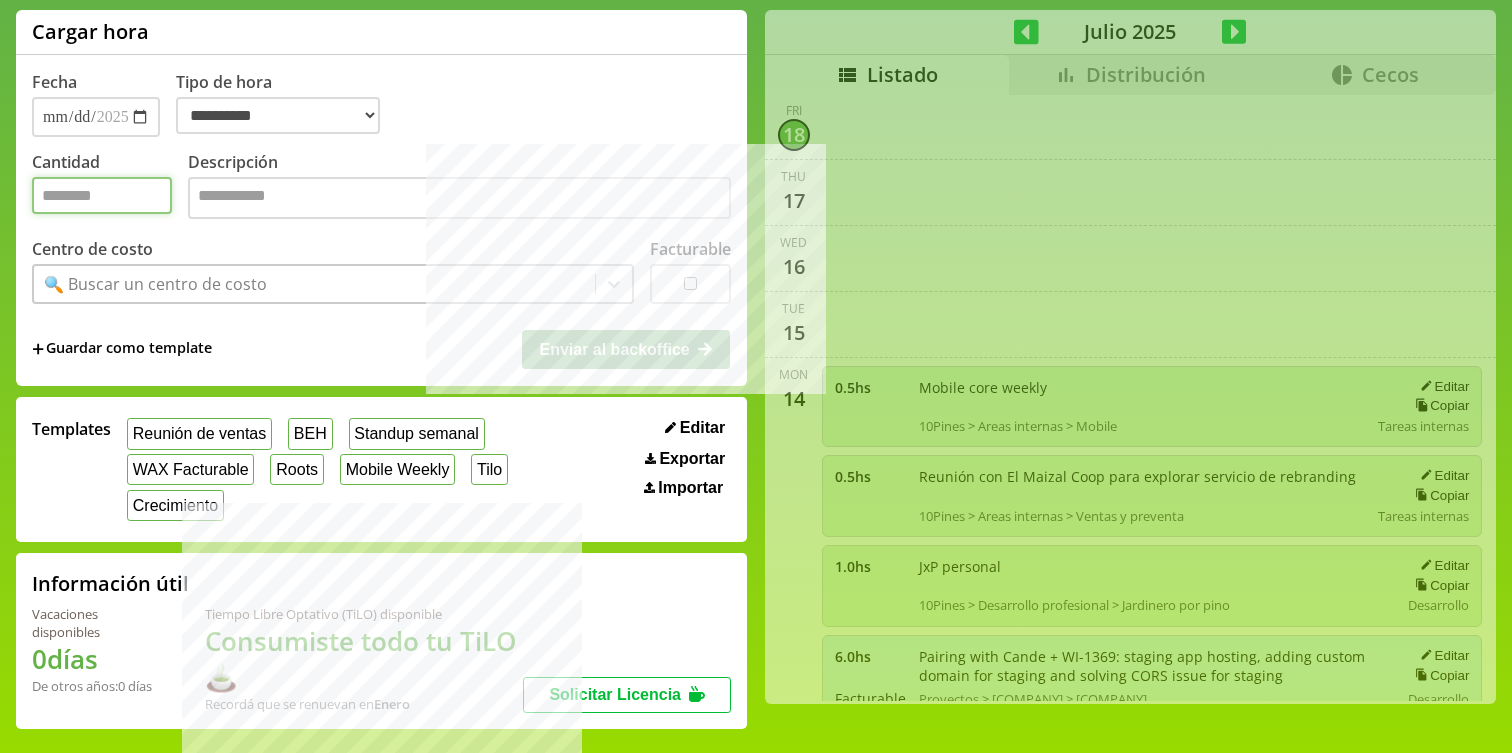 click on "Cantidad" at bounding box center (102, 195) 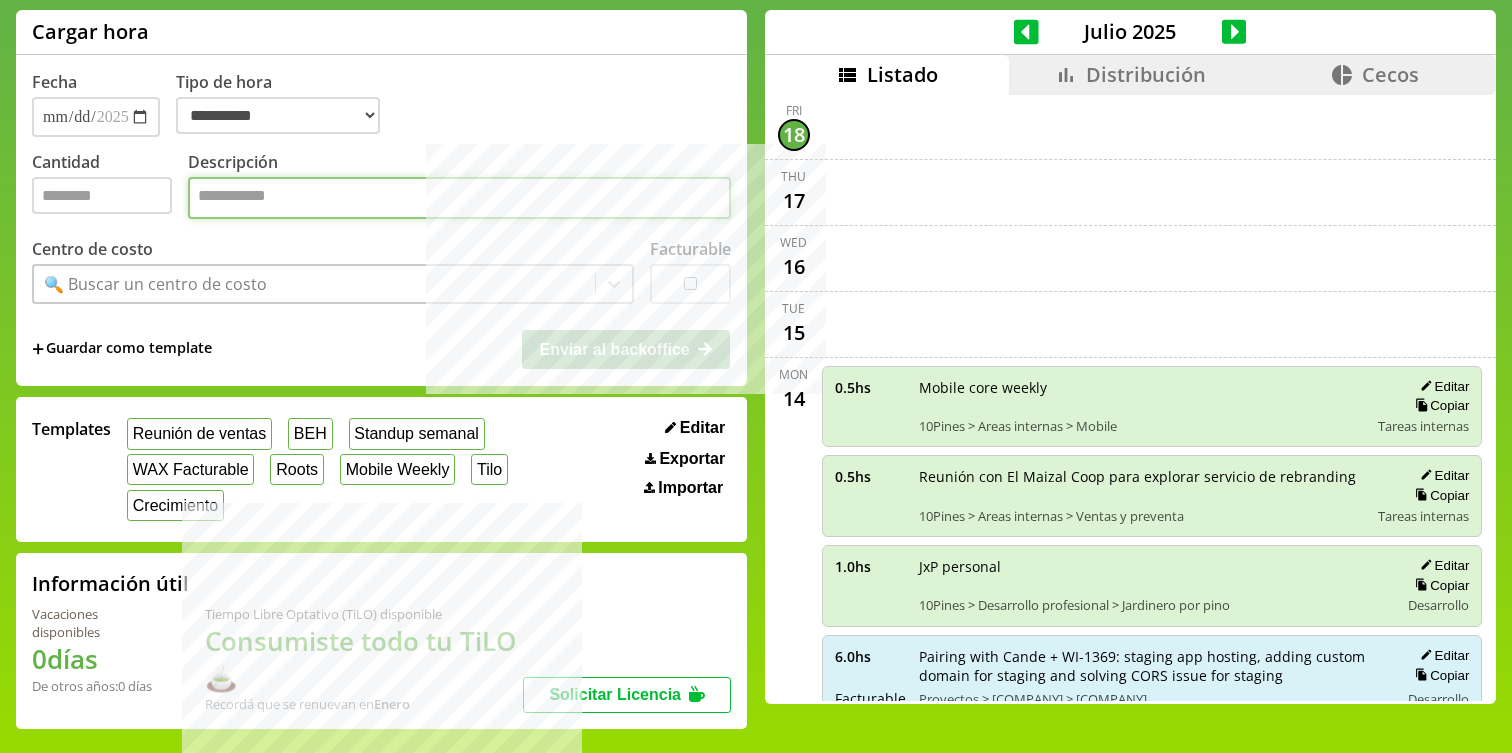 click on "Descripción" at bounding box center [459, 198] 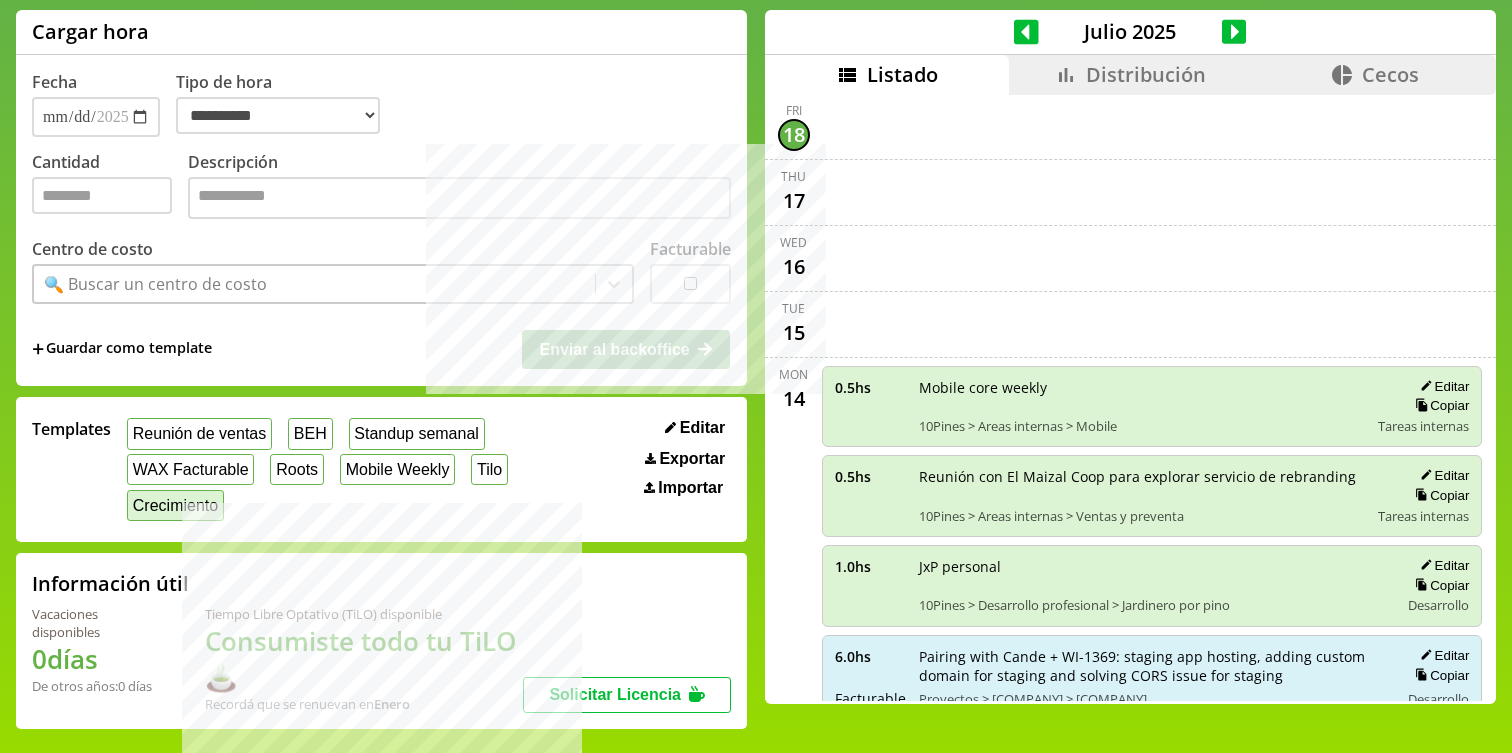 click on "Crecimiento" at bounding box center (175, 505) 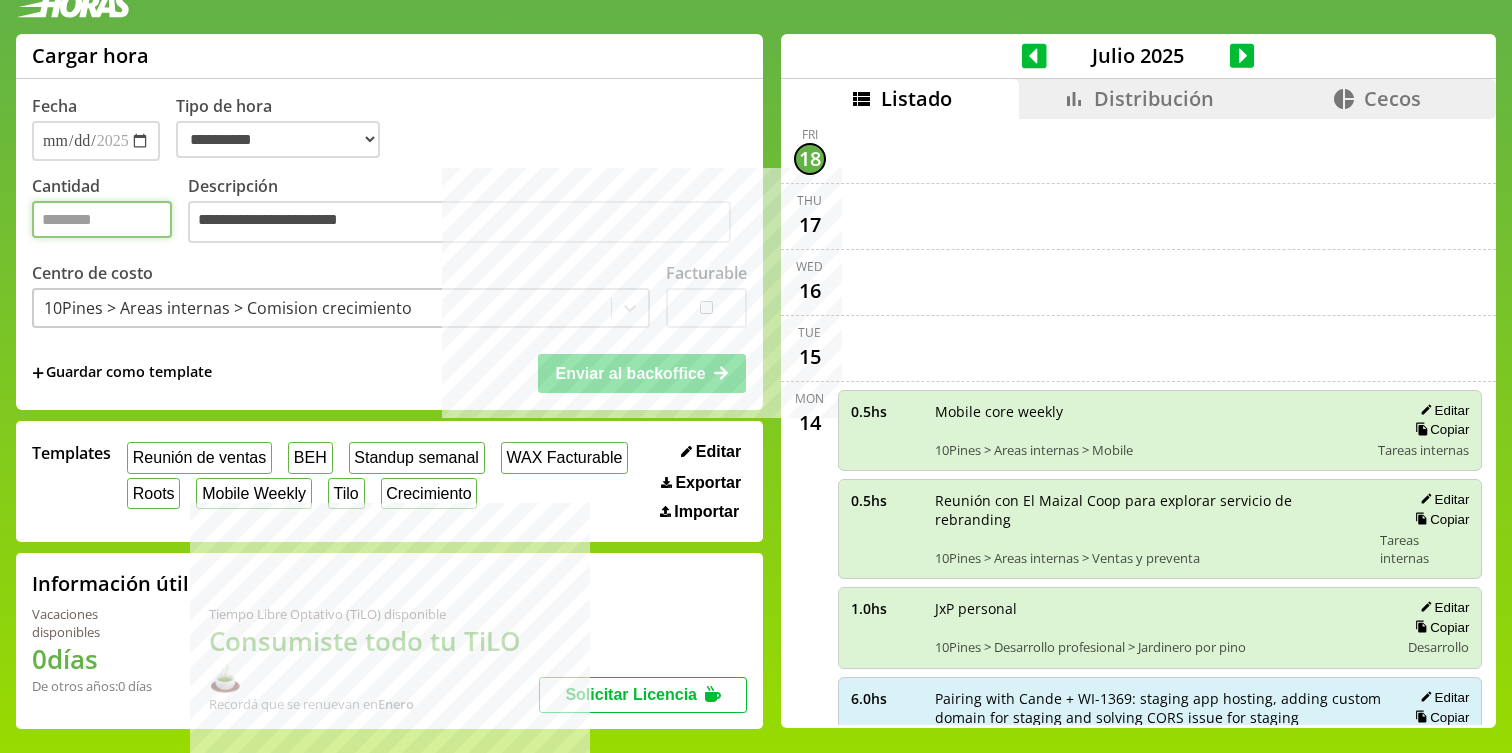 click on "***" at bounding box center [102, 219] 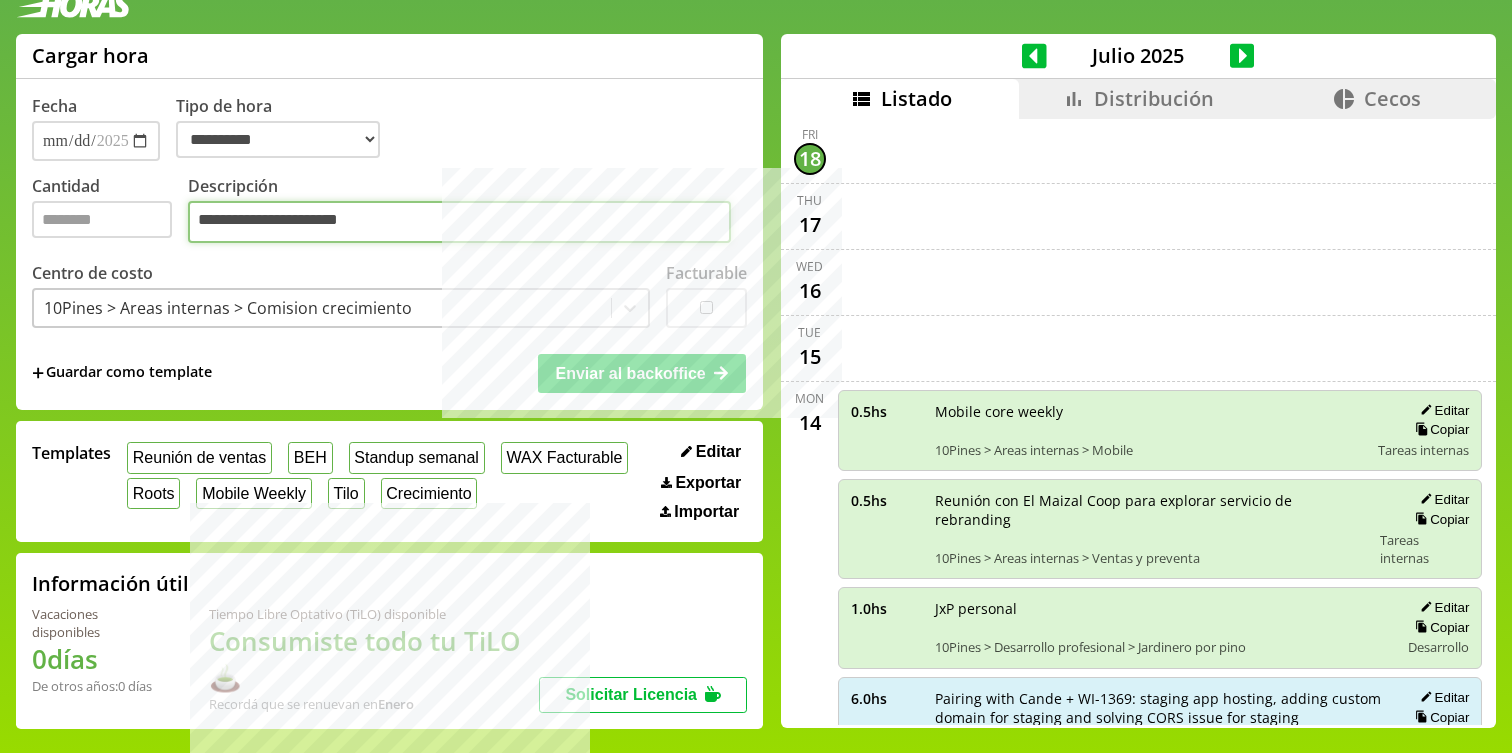 click on "**********" at bounding box center (459, 222) 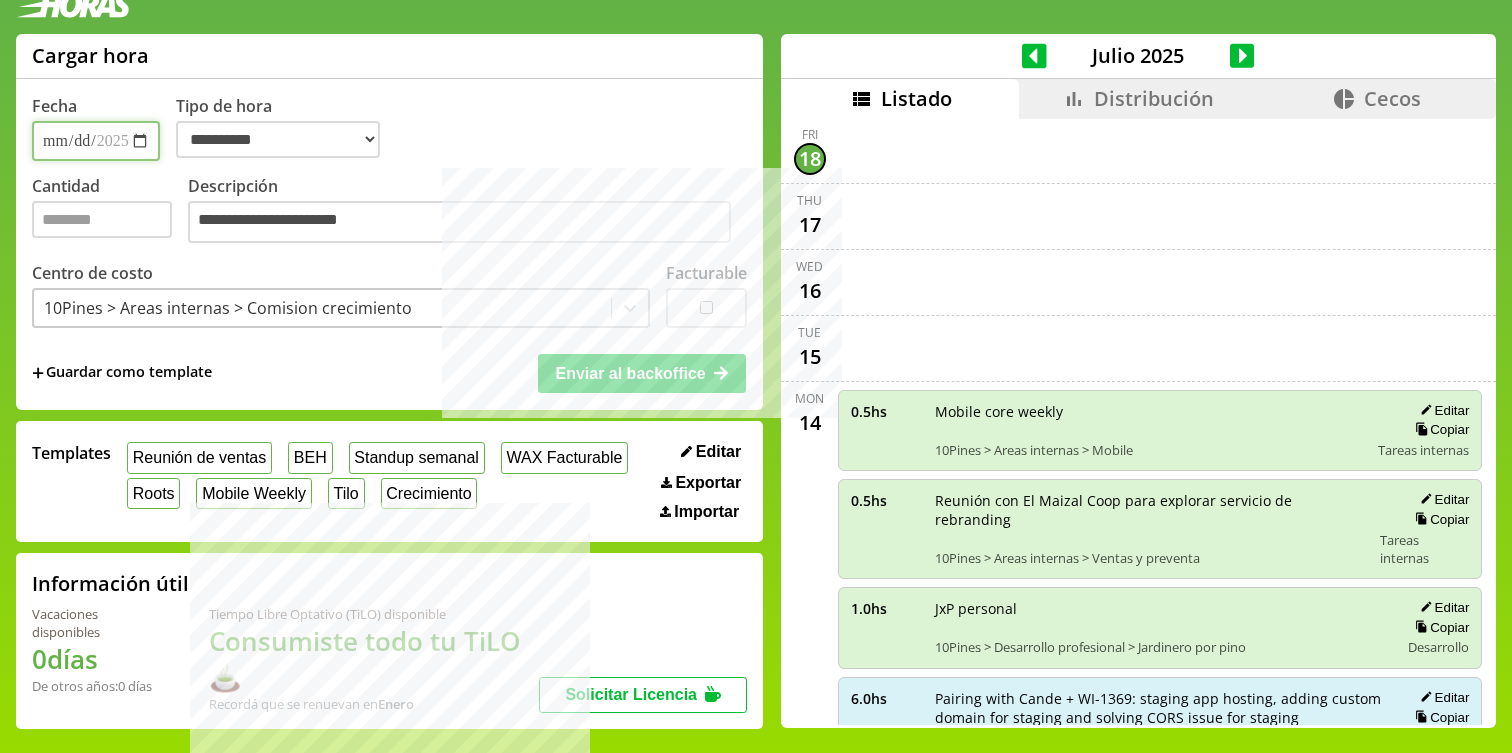 click on "**********" at bounding box center (96, 141) 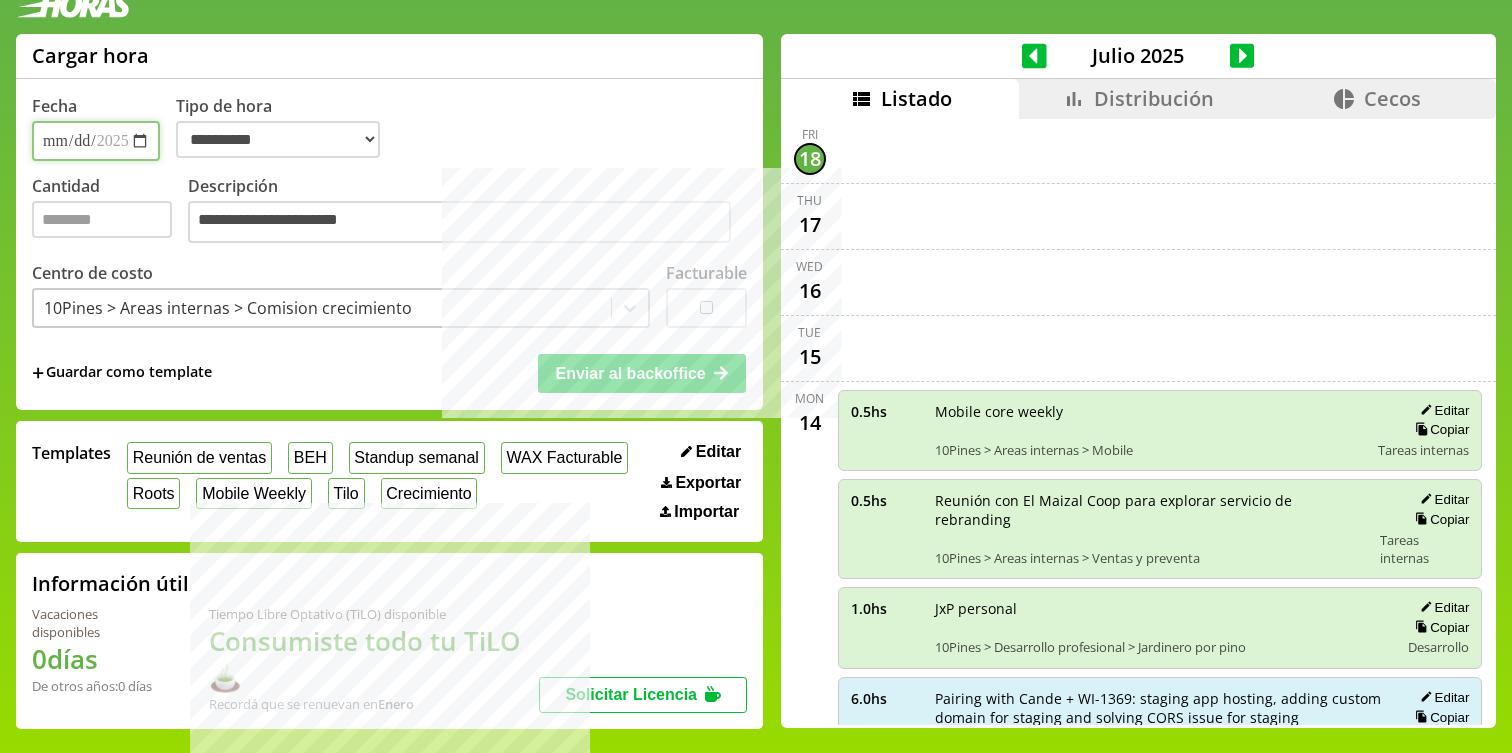 type on "**********" 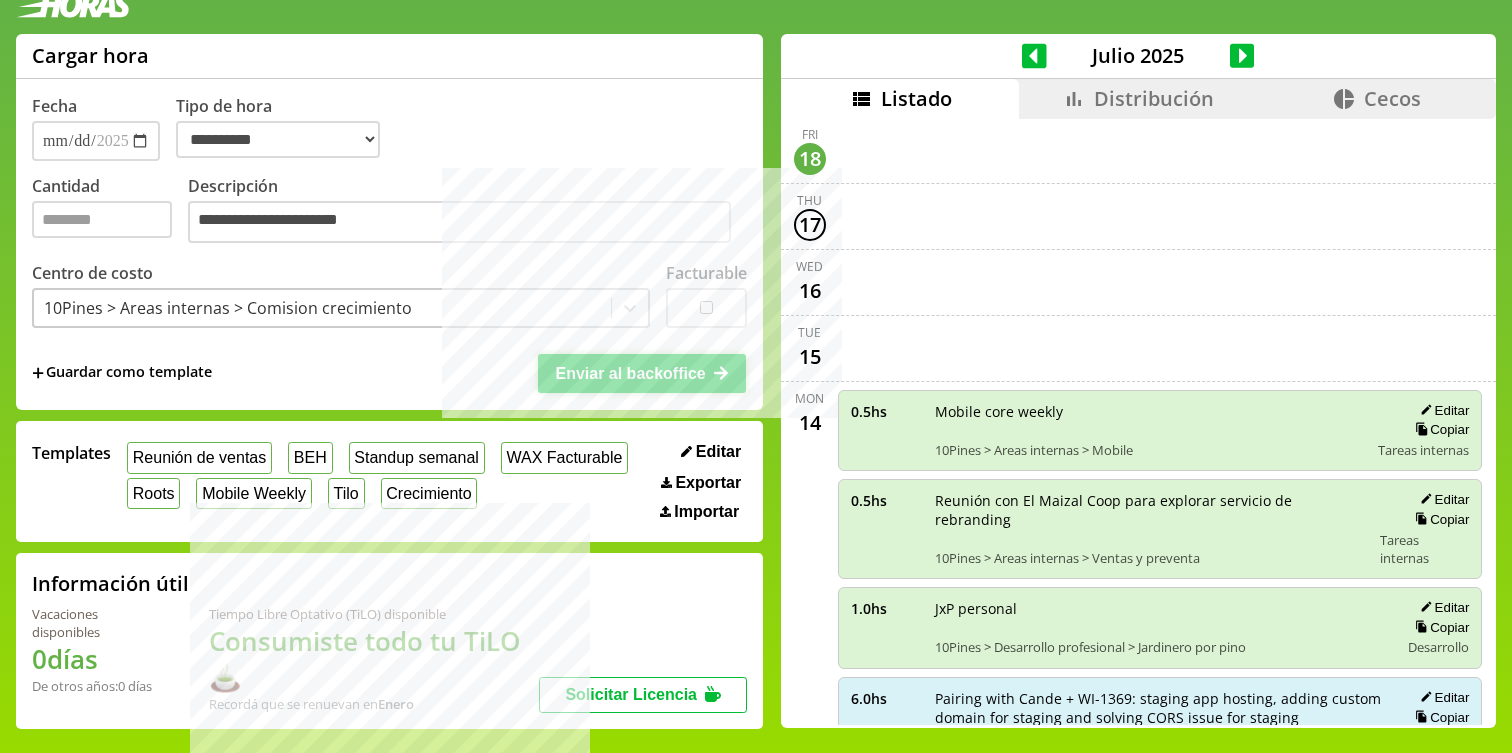 click on "Enviar al backoffice" at bounding box center [630, 373] 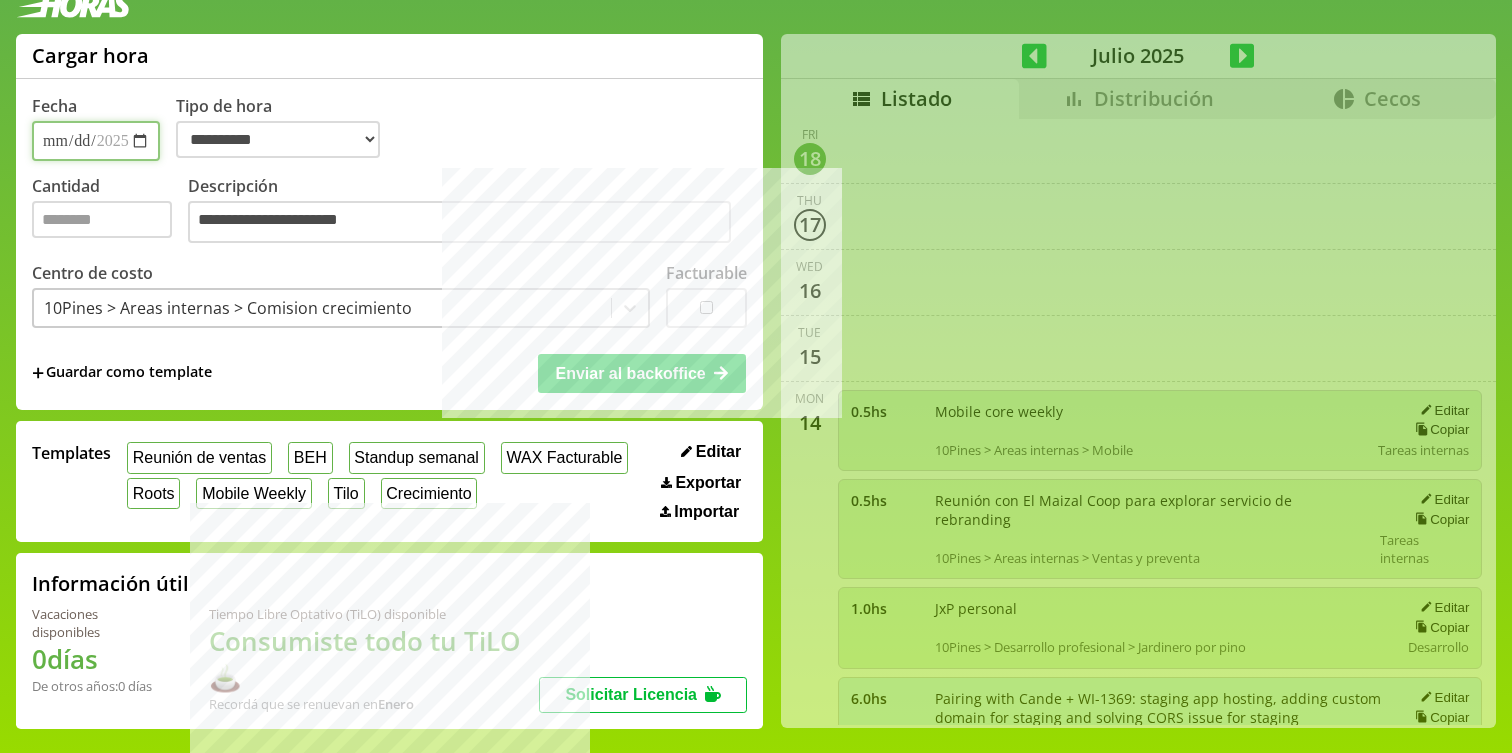 type 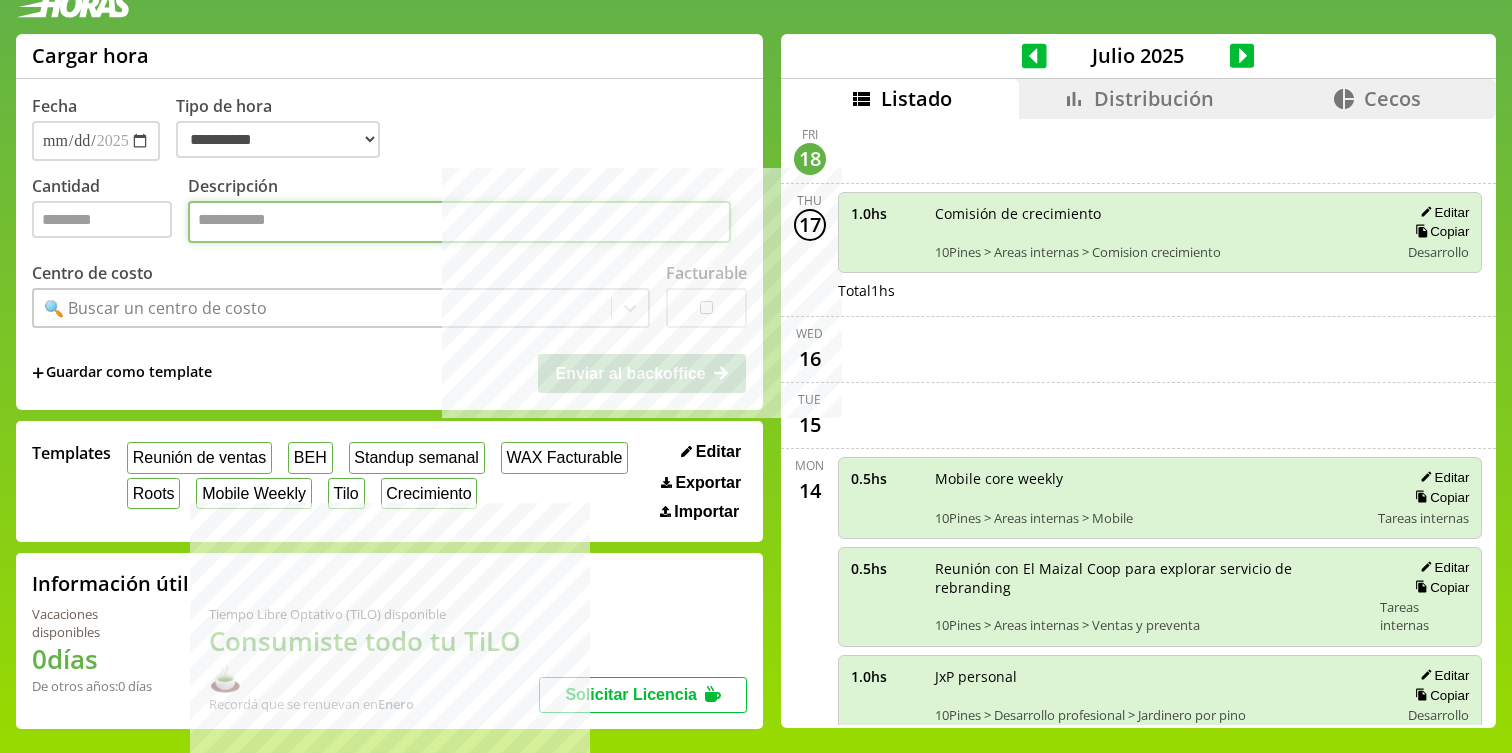 click on "Descripción" at bounding box center (459, 222) 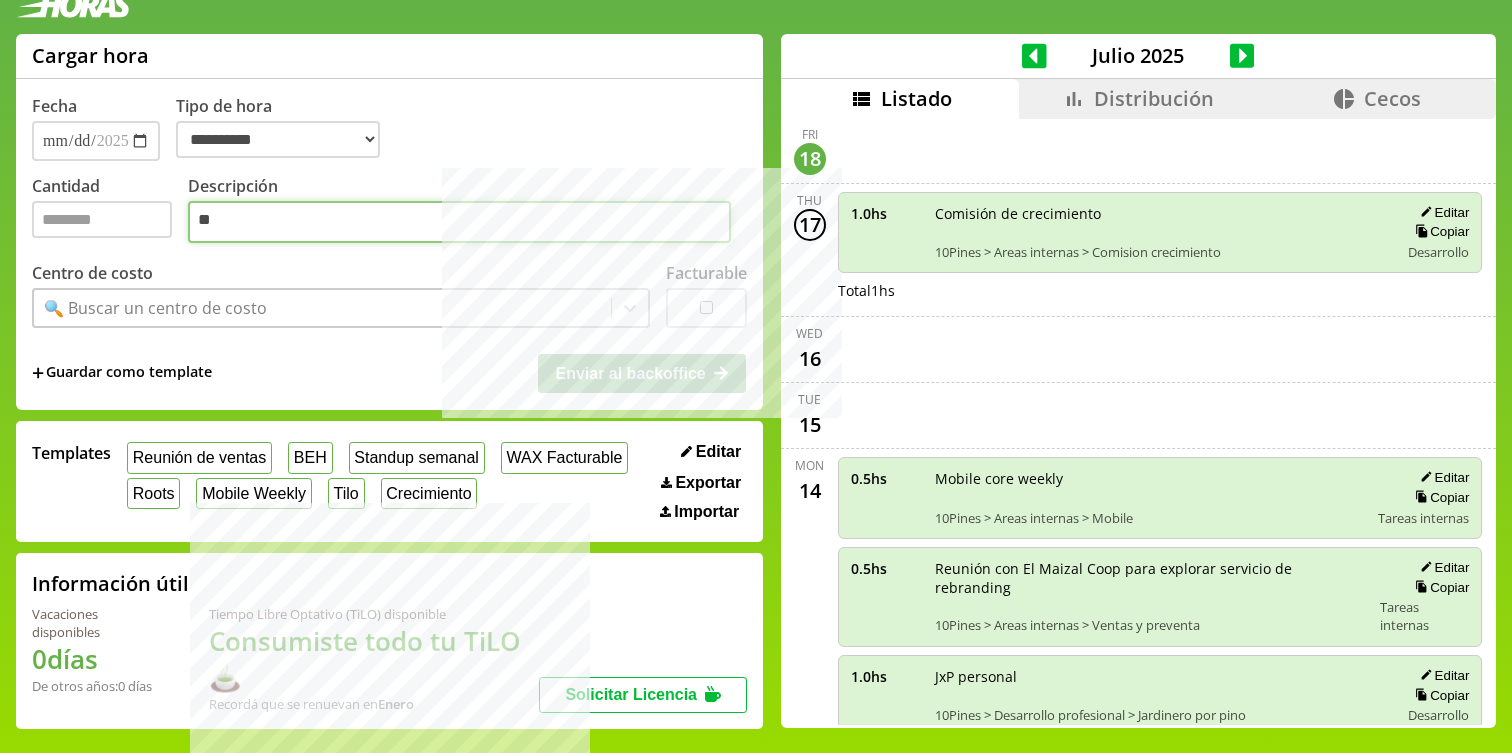type on "*" 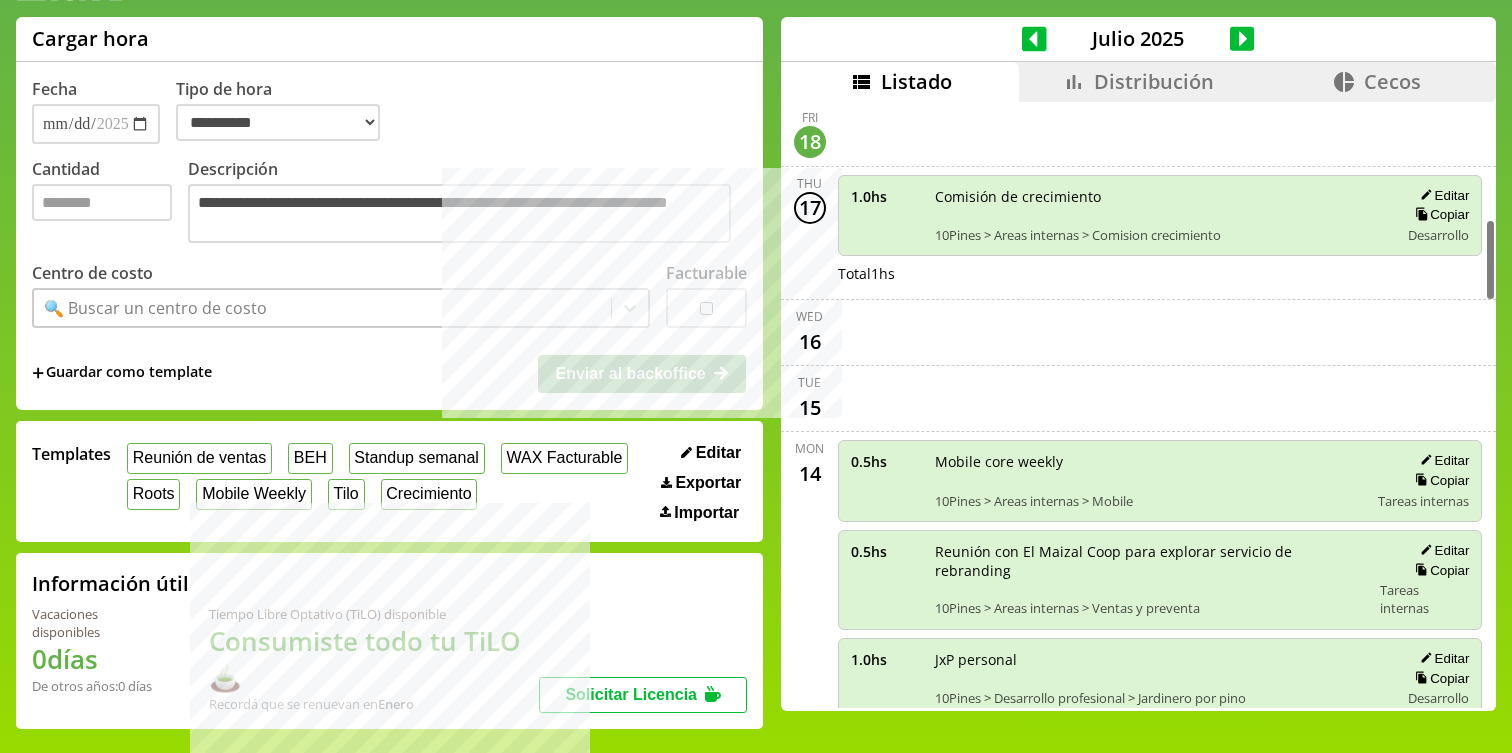 click at bounding box center (1160, 133) 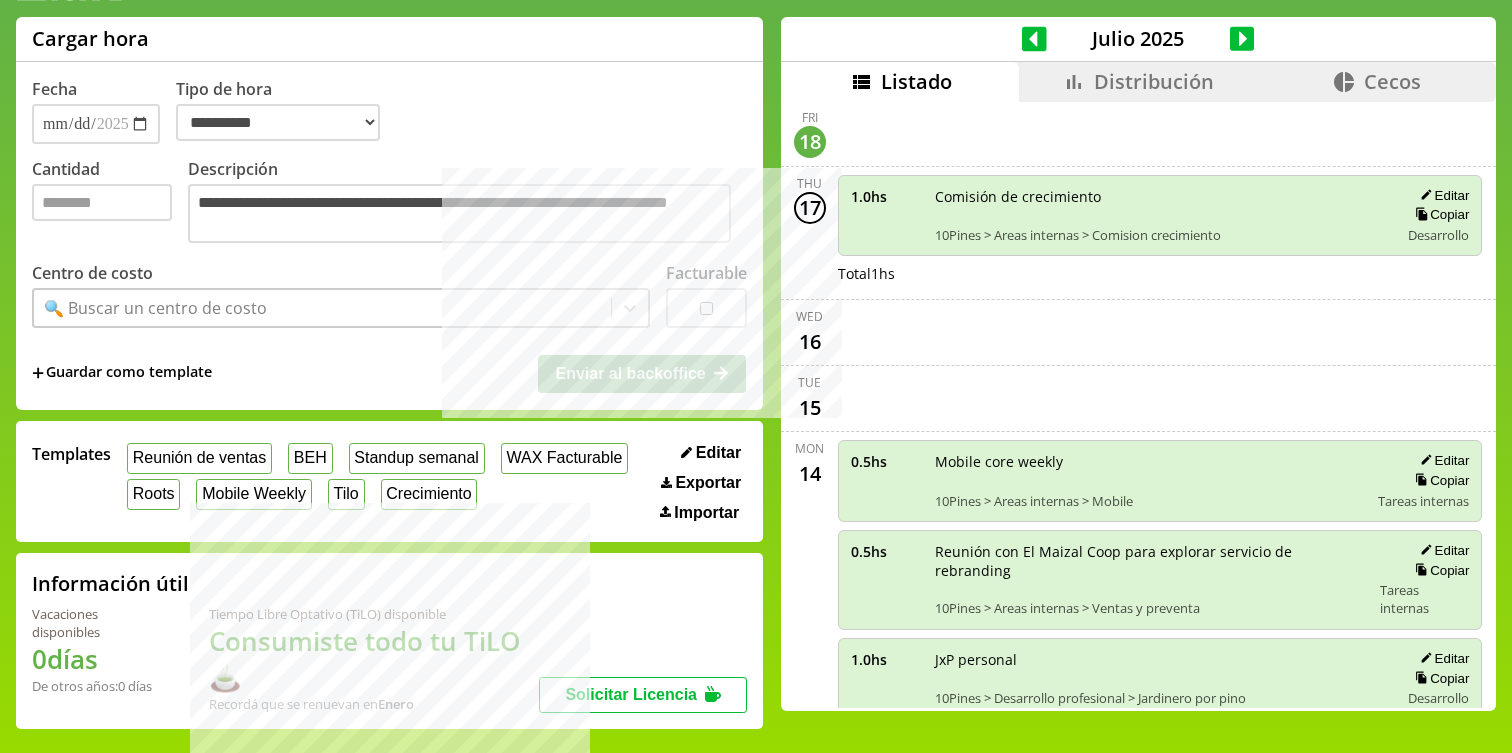 click on "Distribución" at bounding box center [1154, 81] 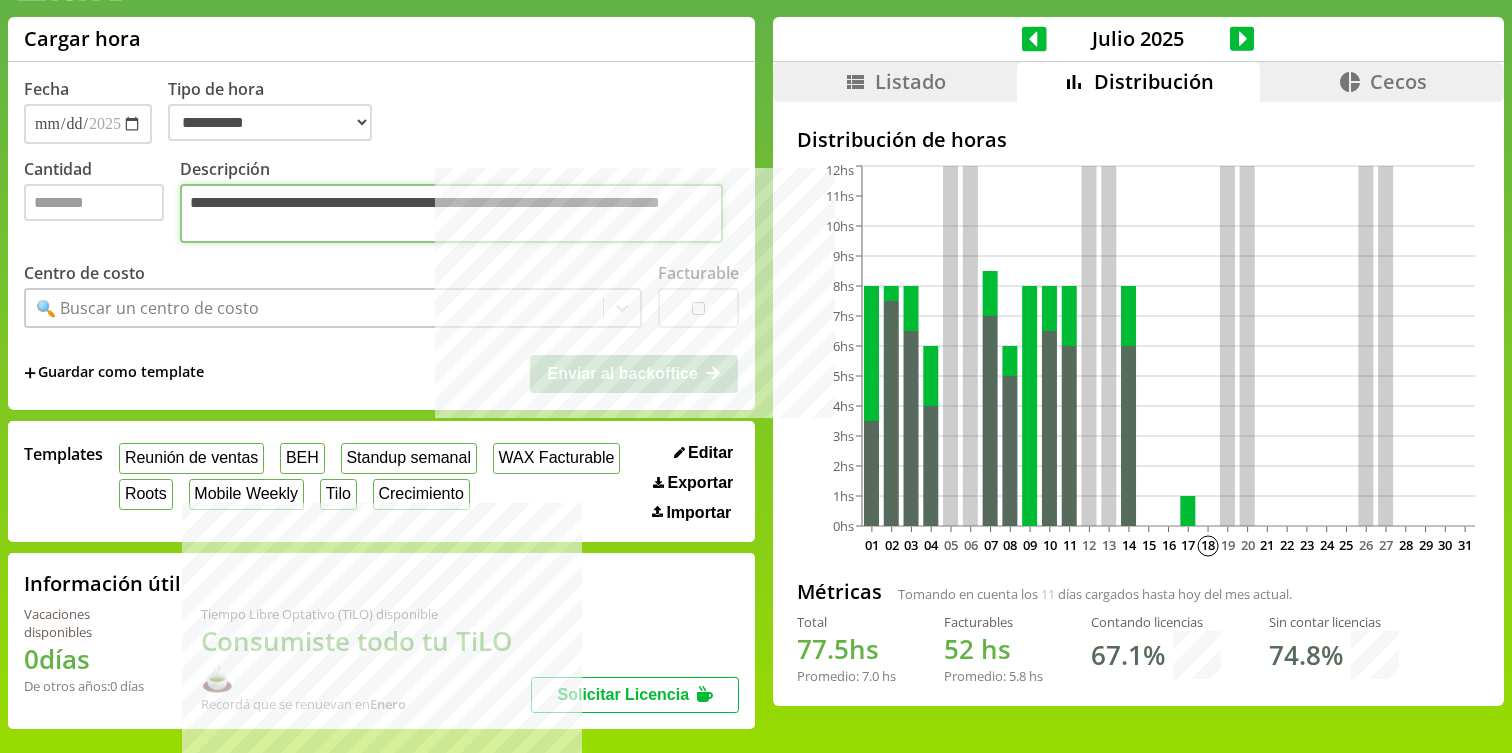 click on "**********" at bounding box center (451, 213) 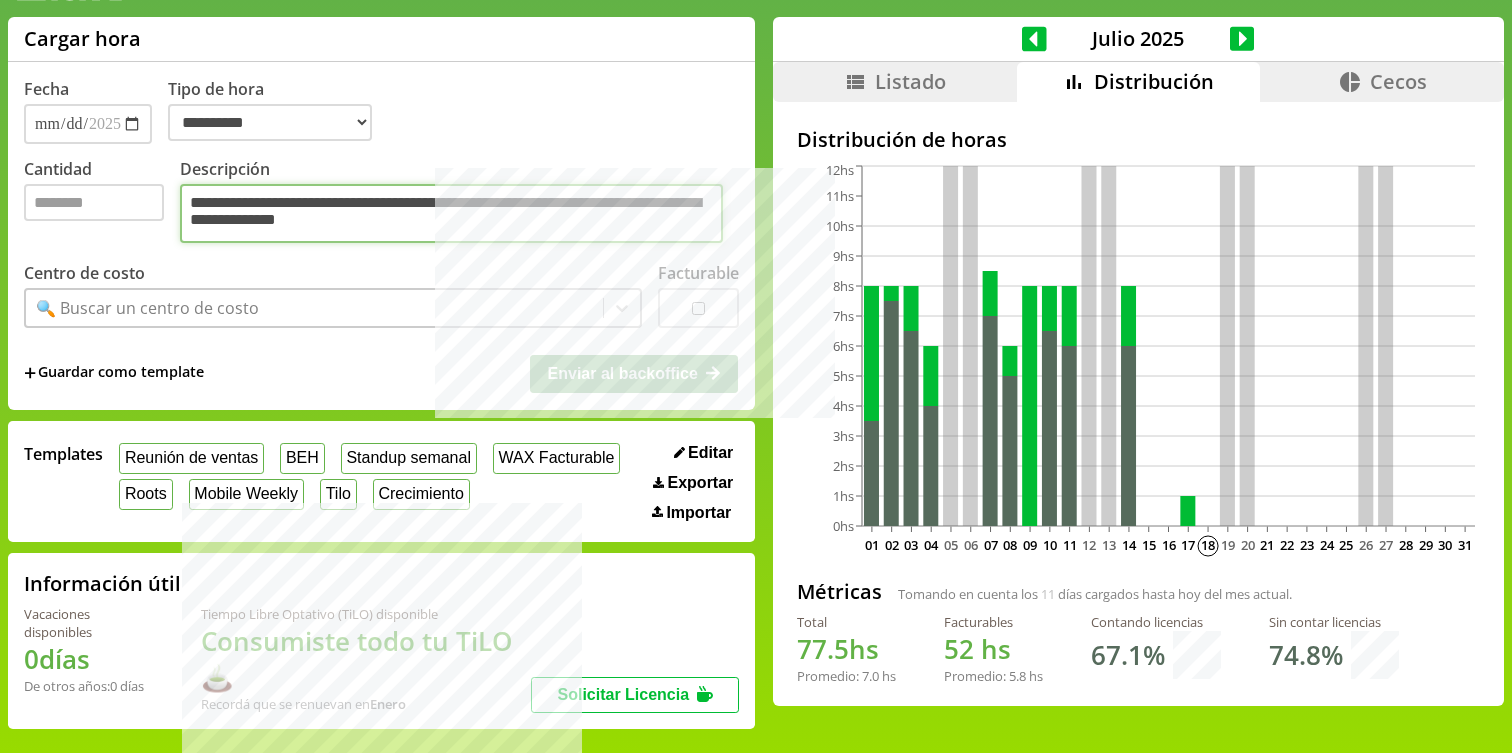 type on "**********" 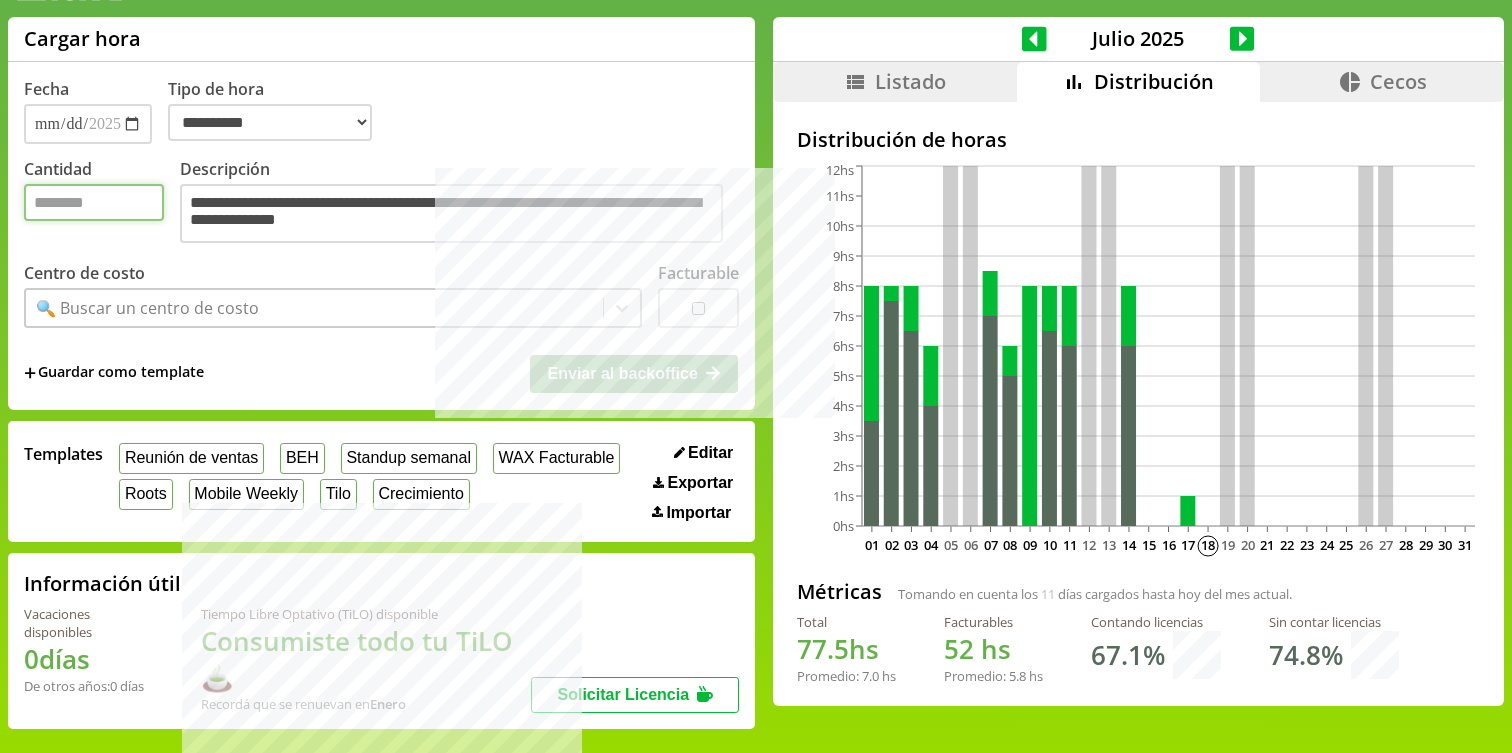 click on "Cantidad" at bounding box center (94, 202) 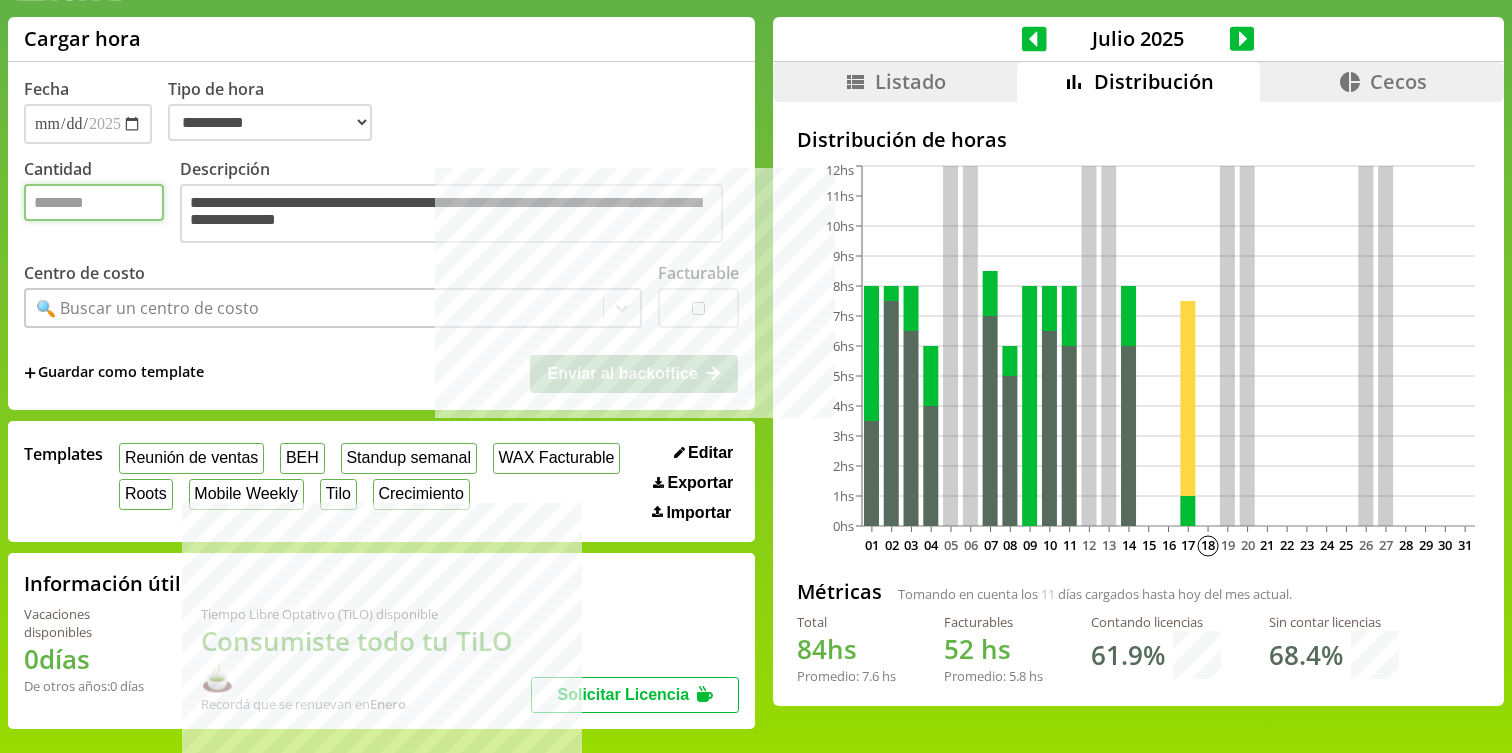 type on "***" 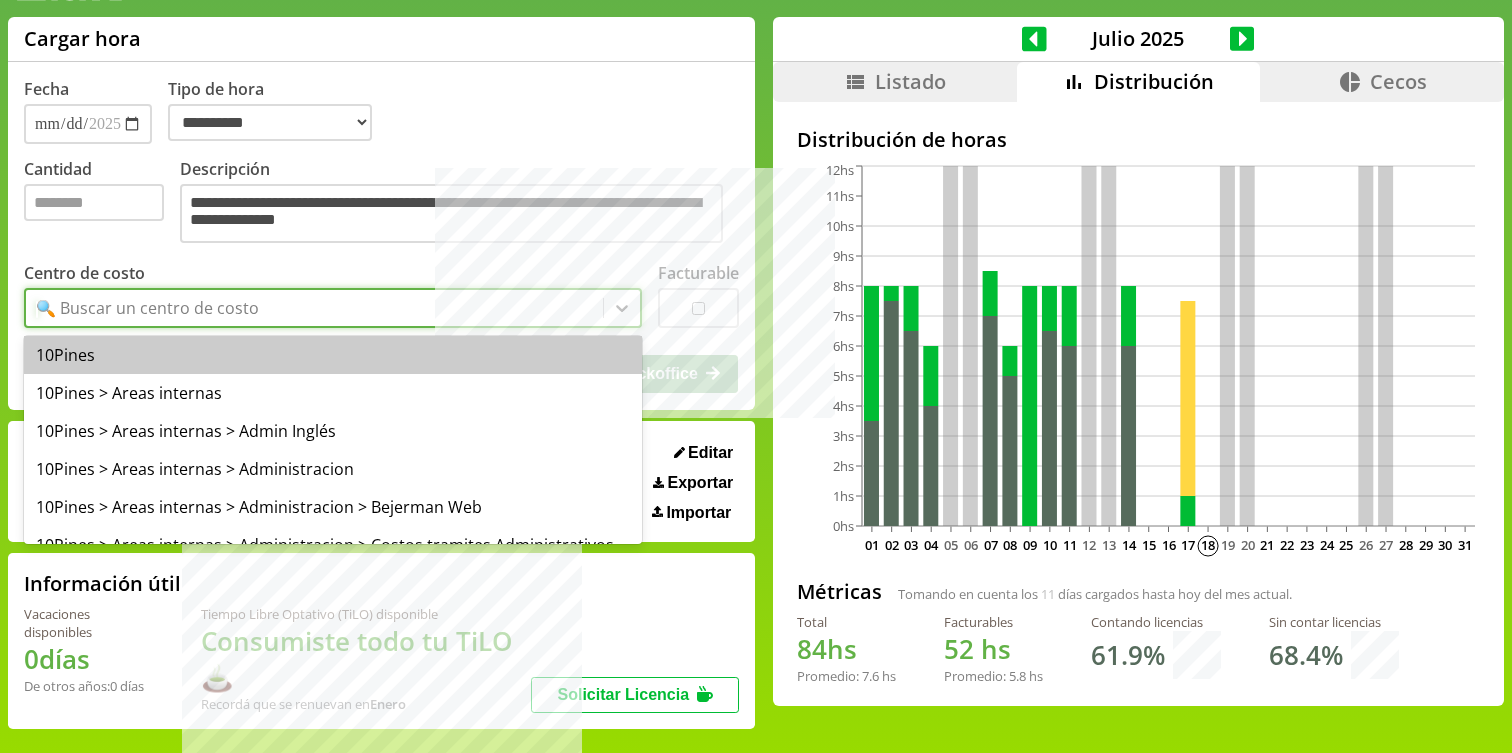click on "🔍 Buscar un centro de costo" at bounding box center [314, 308] 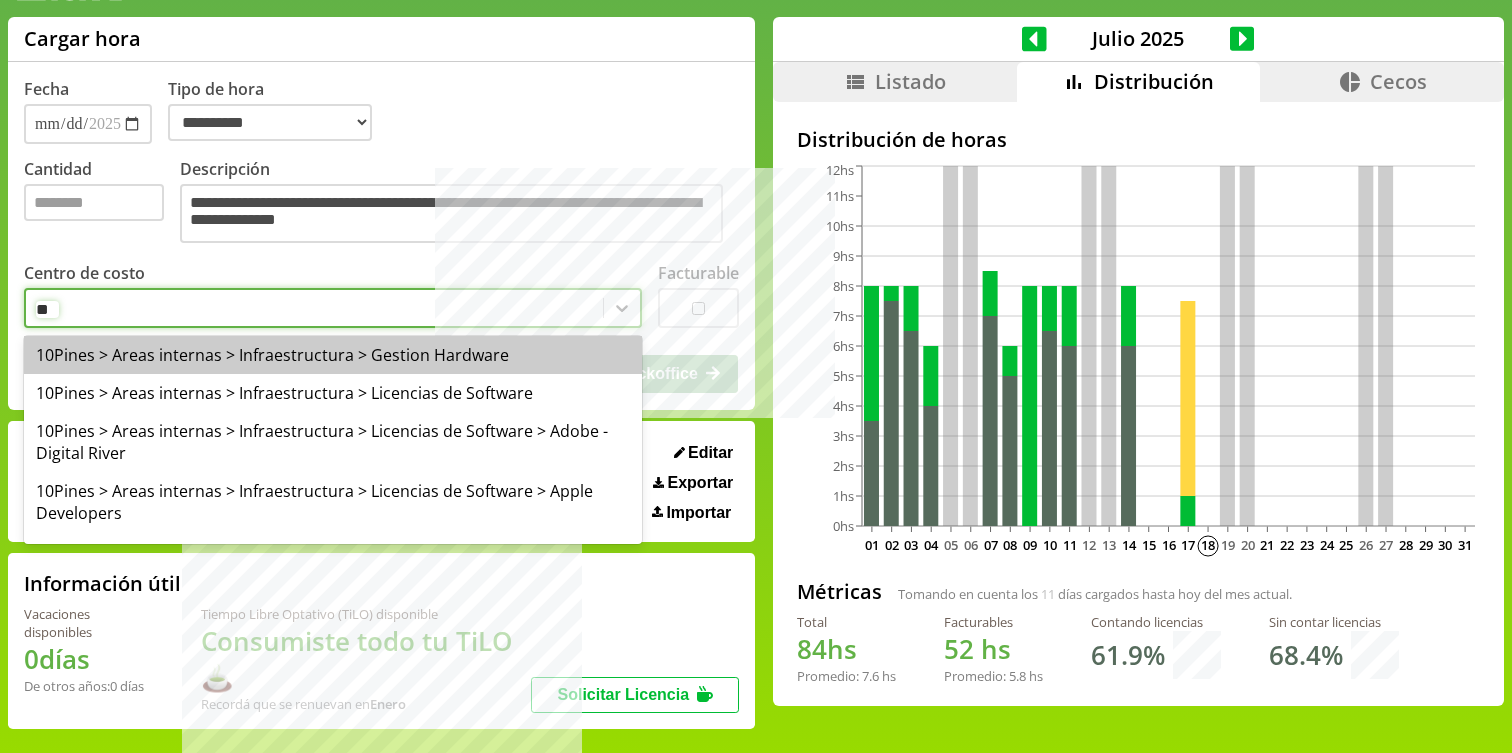 type on "***" 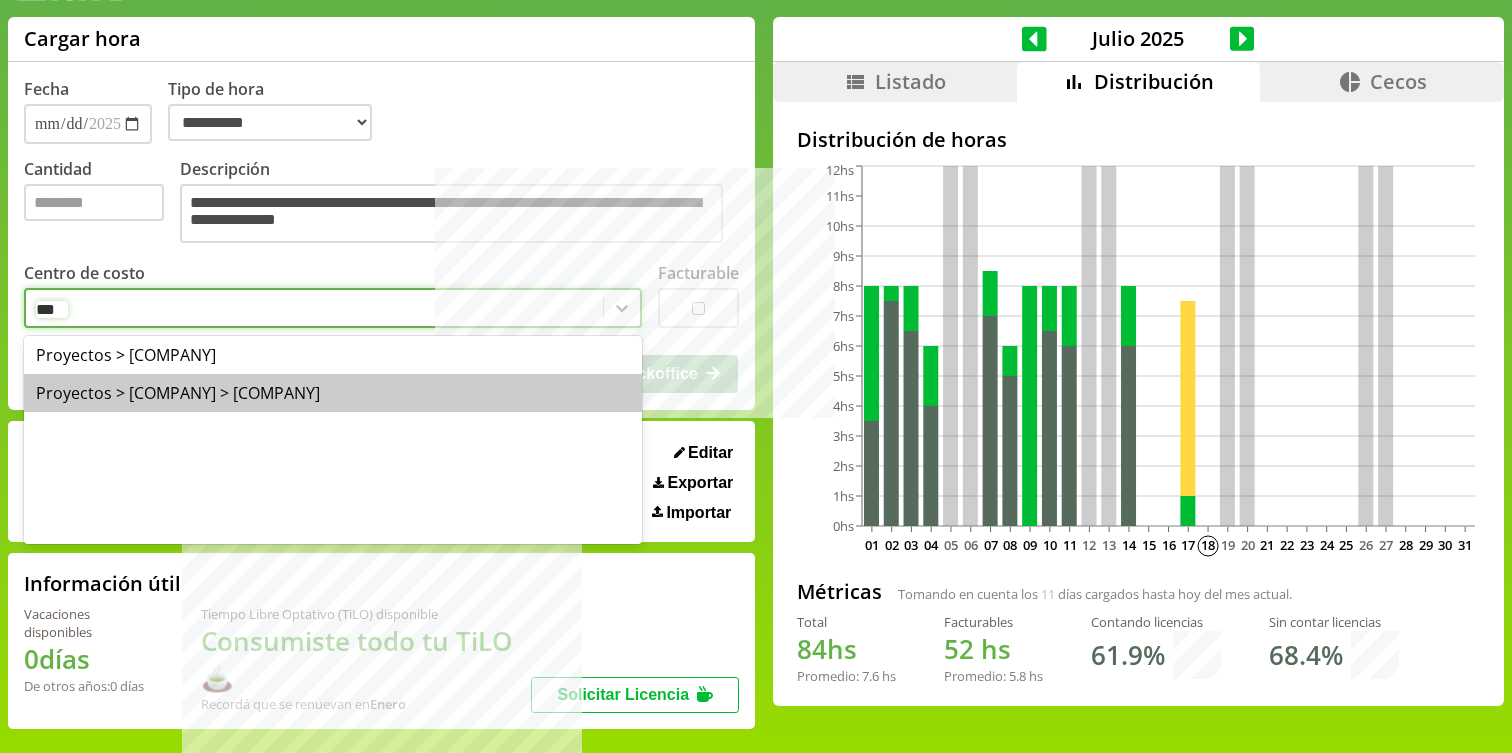 click on "Proyectos > [COMPANY] > [COMPANY]" at bounding box center [333, 393] 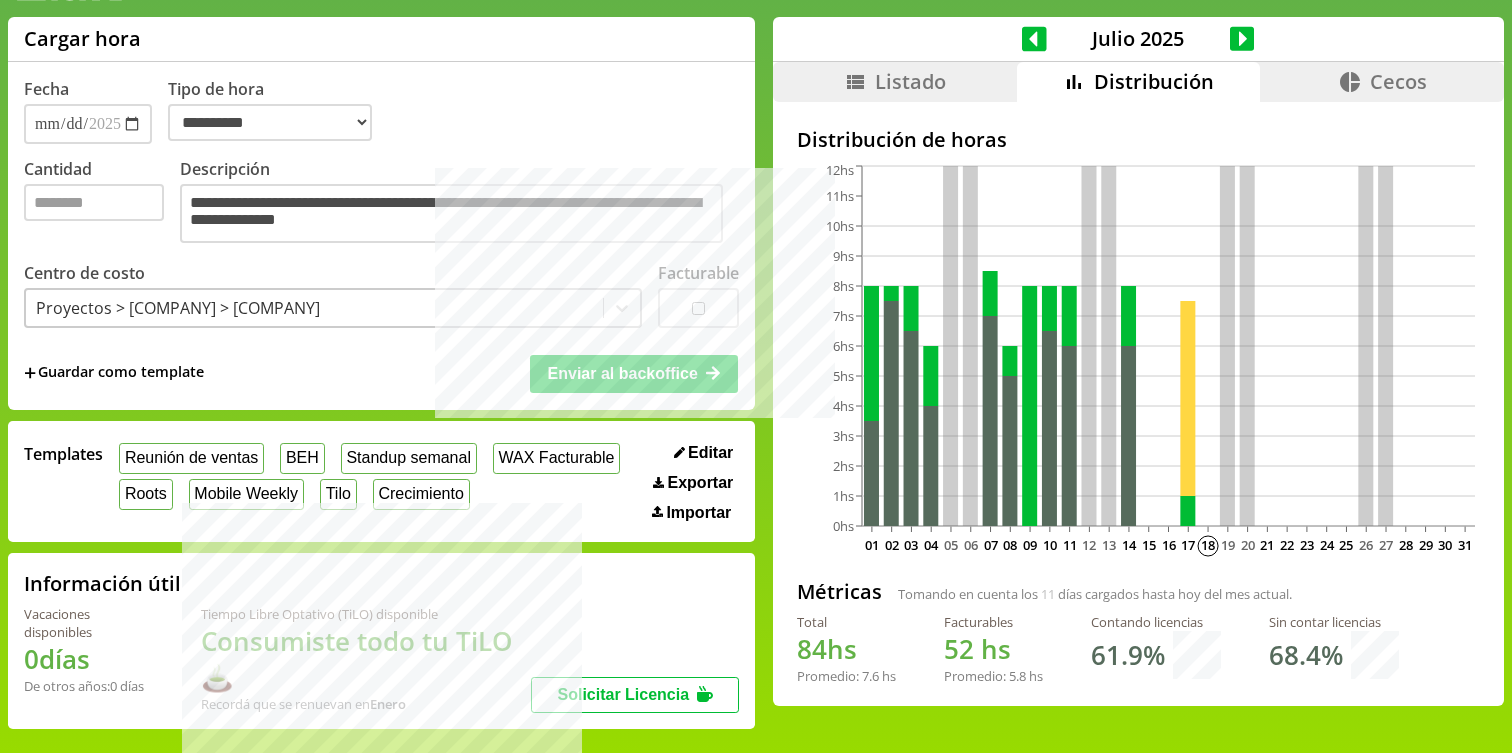 click at bounding box center [698, 308] 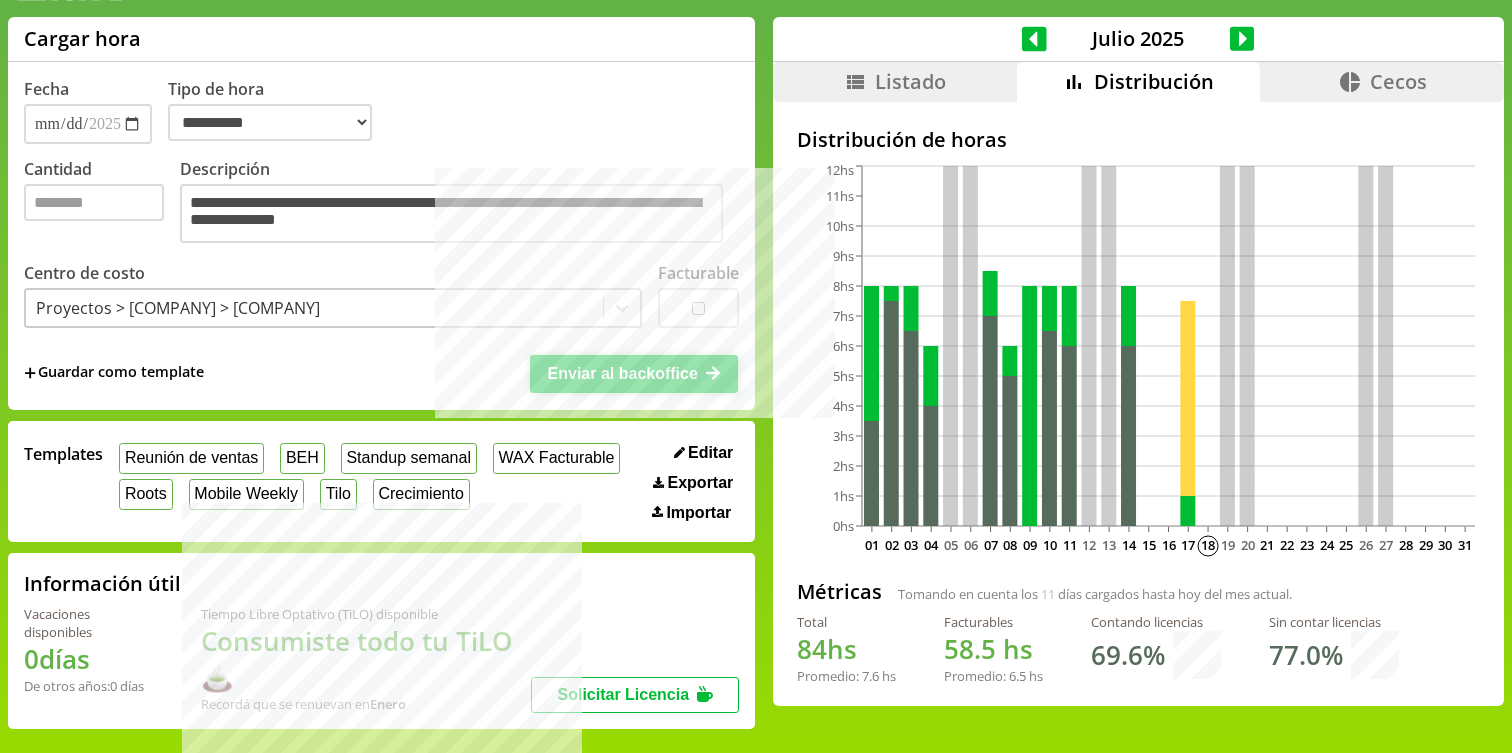 click 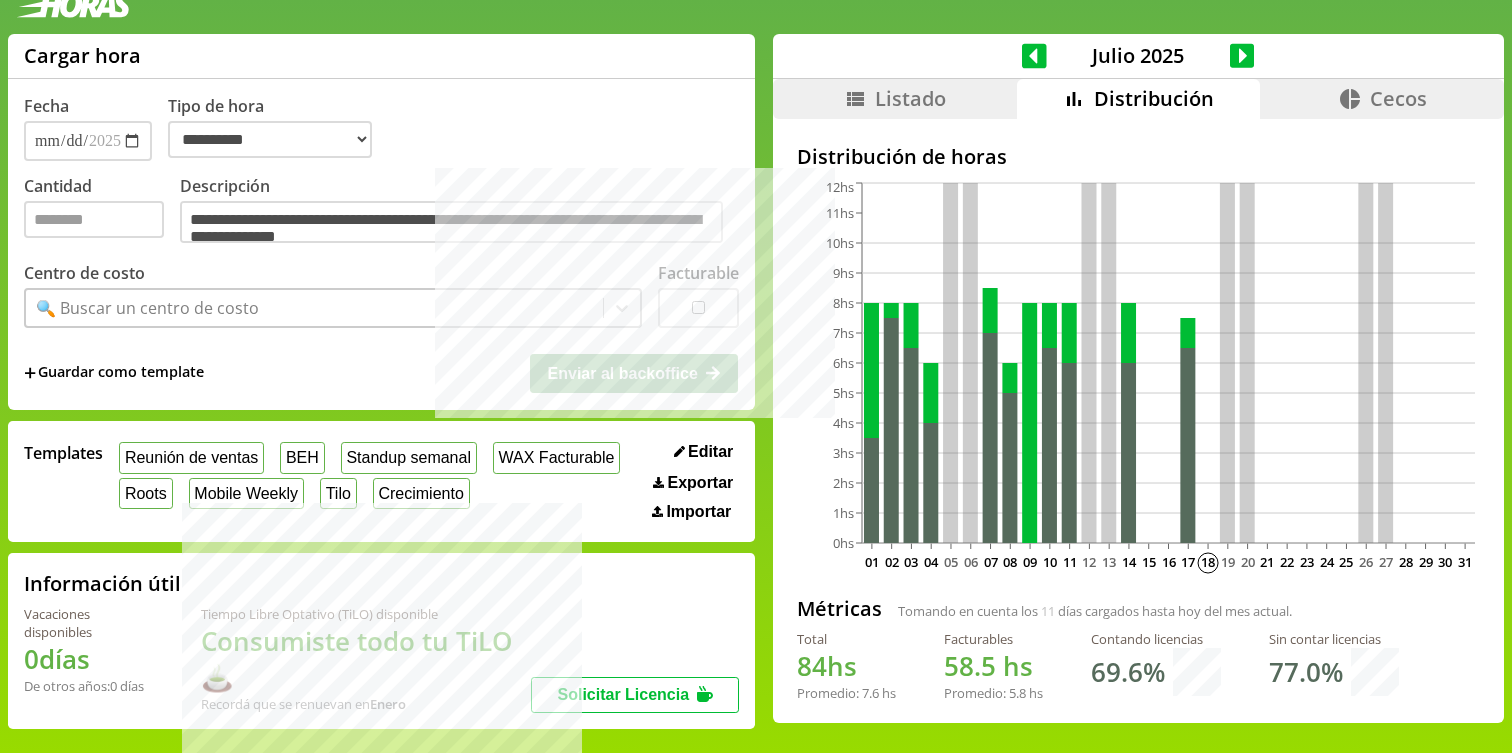 click on "Listado" at bounding box center (895, 99) 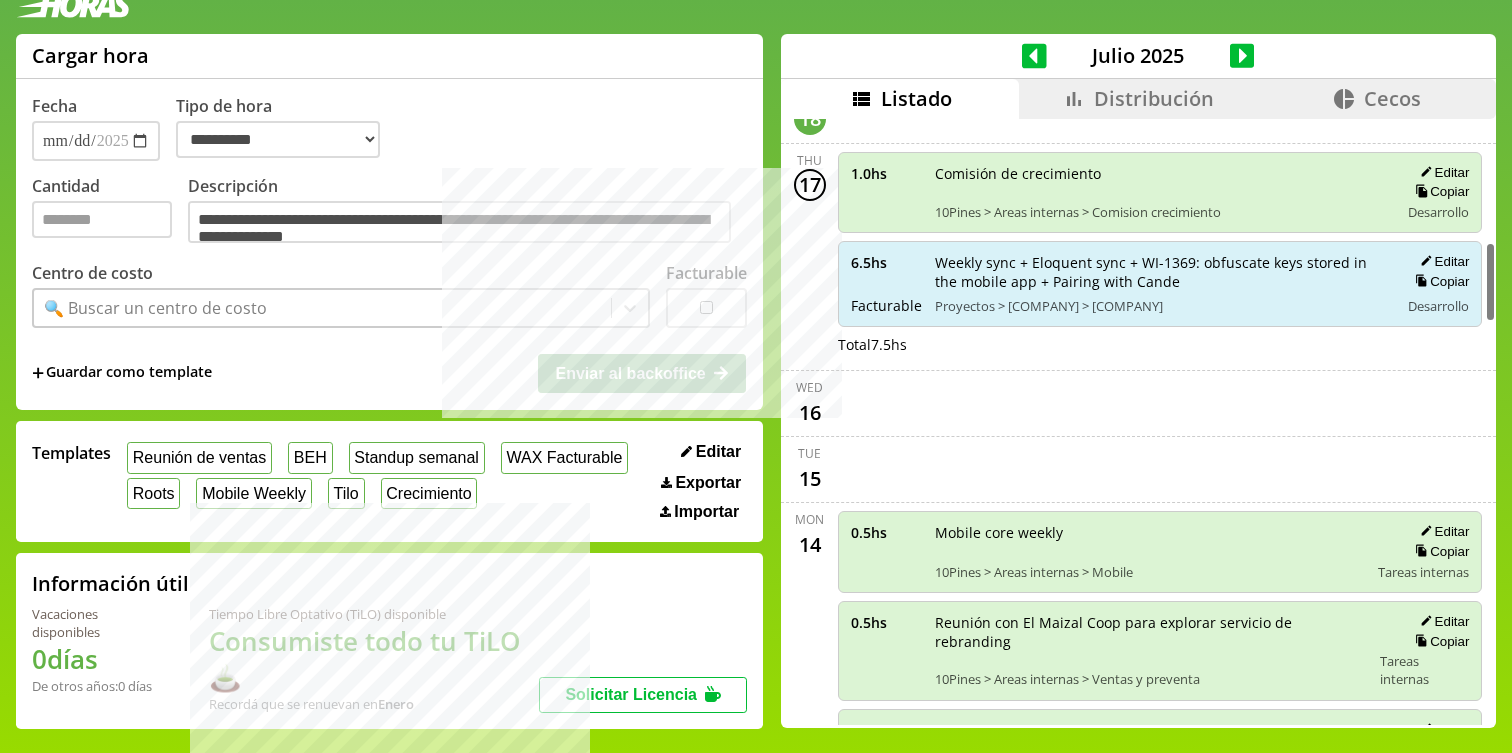 scroll, scrollTop: 925, scrollLeft: 0, axis: vertical 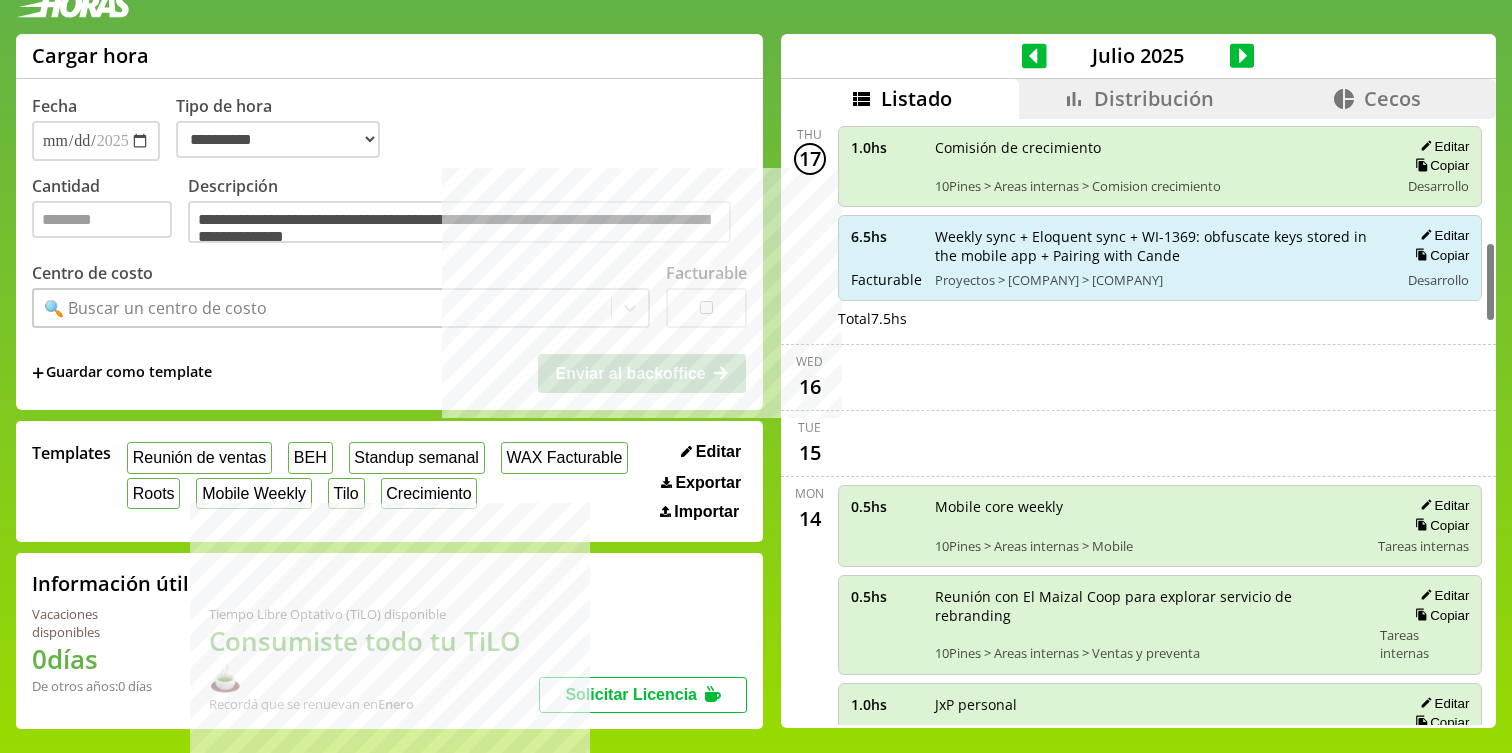 click on "Comisión de crecimiento 10Pines > Areas internas > Comision crecimiento" at bounding box center (1160, 166) 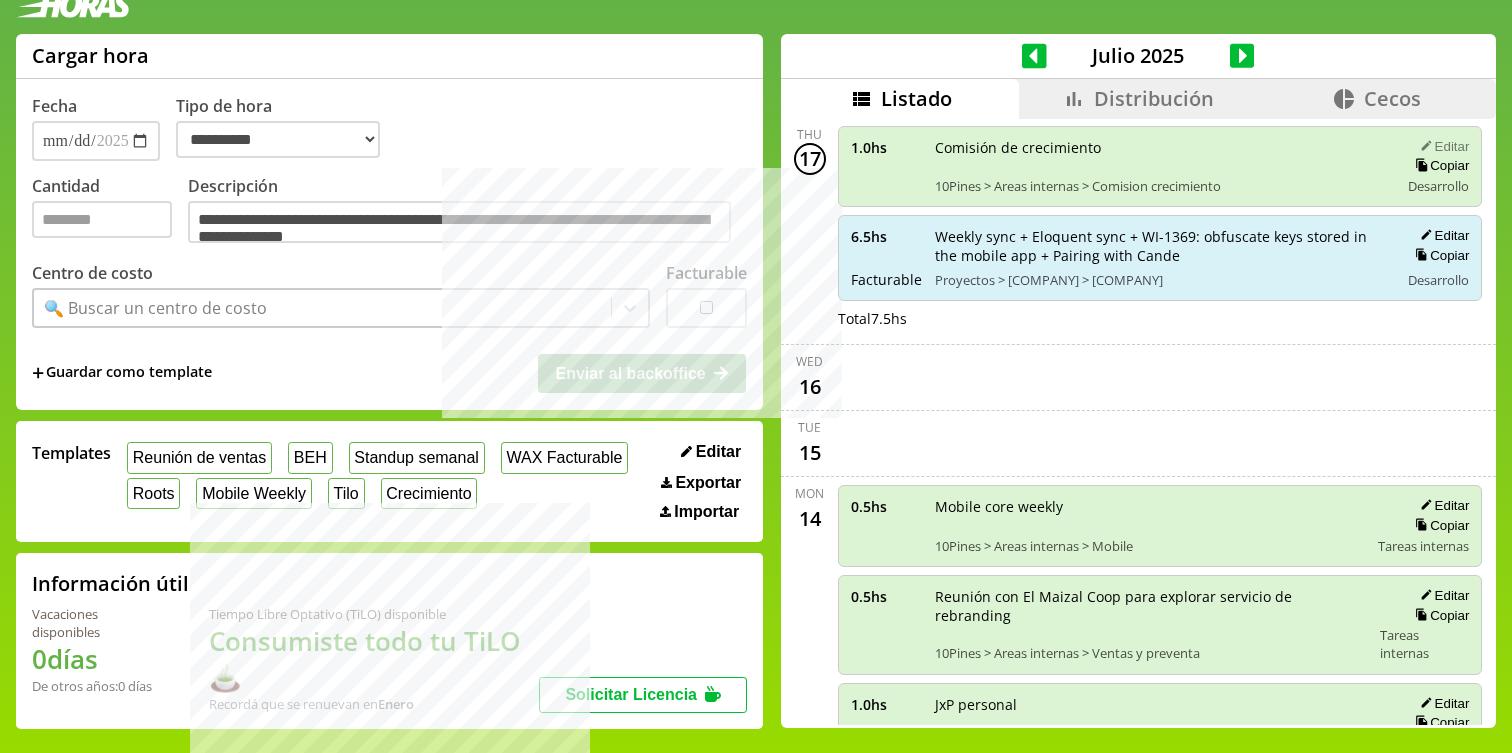 click on "Editar" at bounding box center (1441, 146) 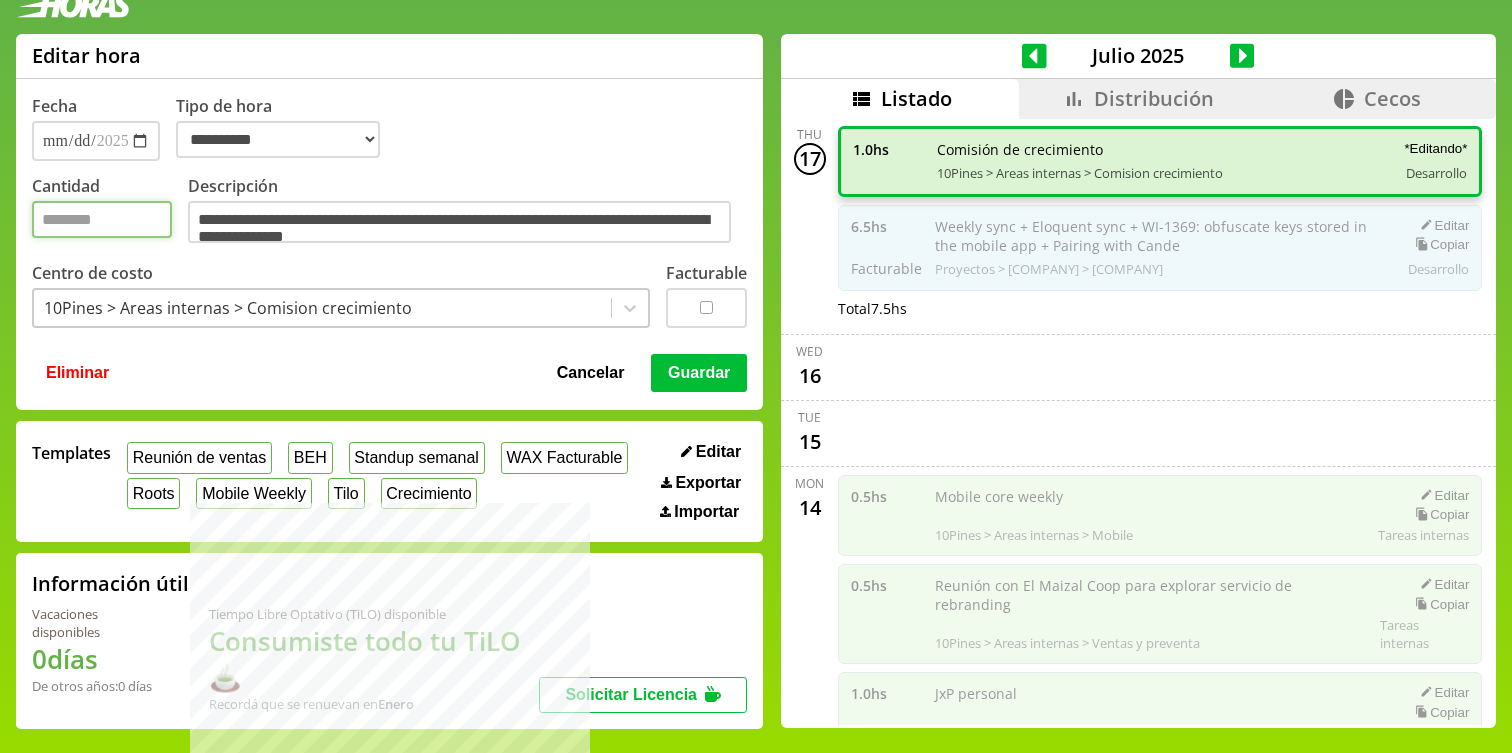 click on "*" at bounding box center (102, 219) 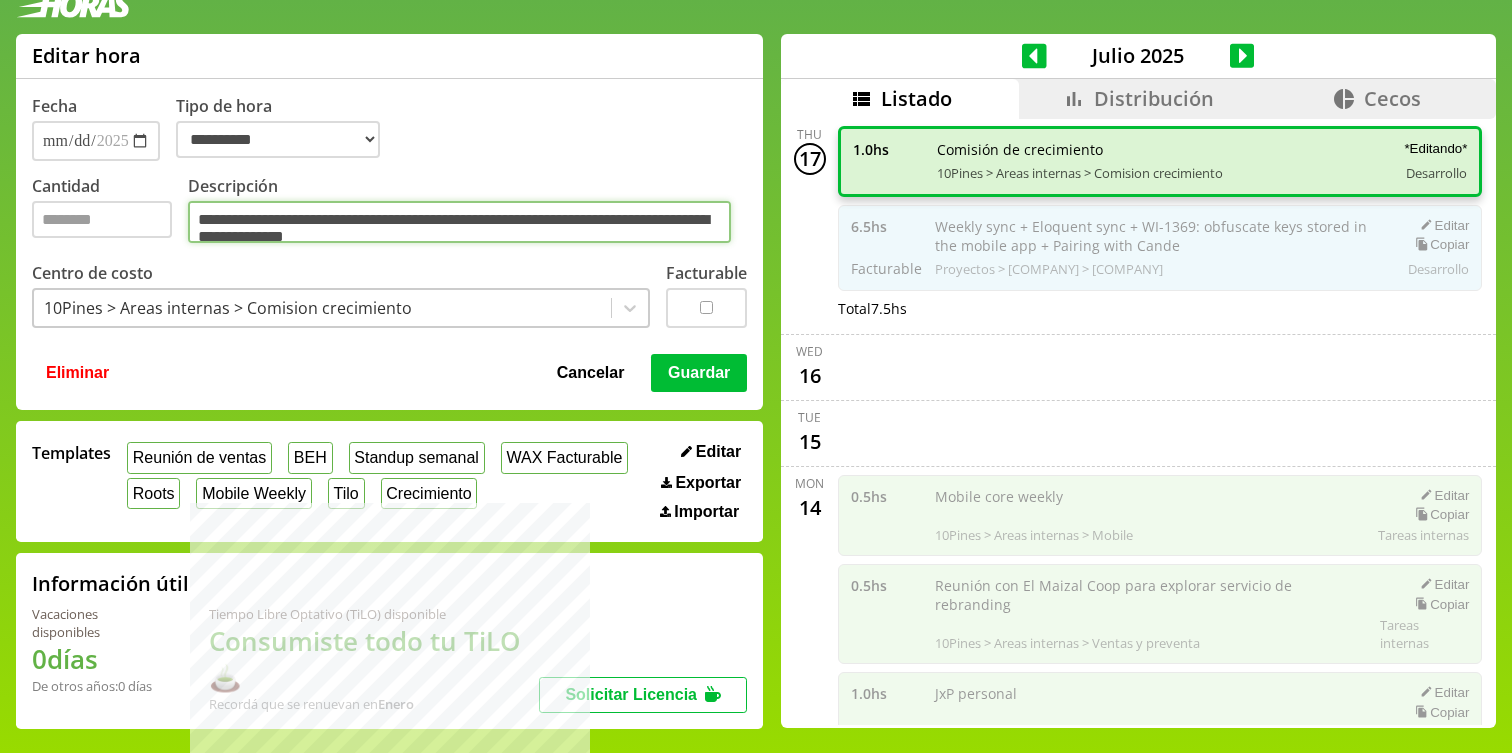 click on "**********" at bounding box center (459, 222) 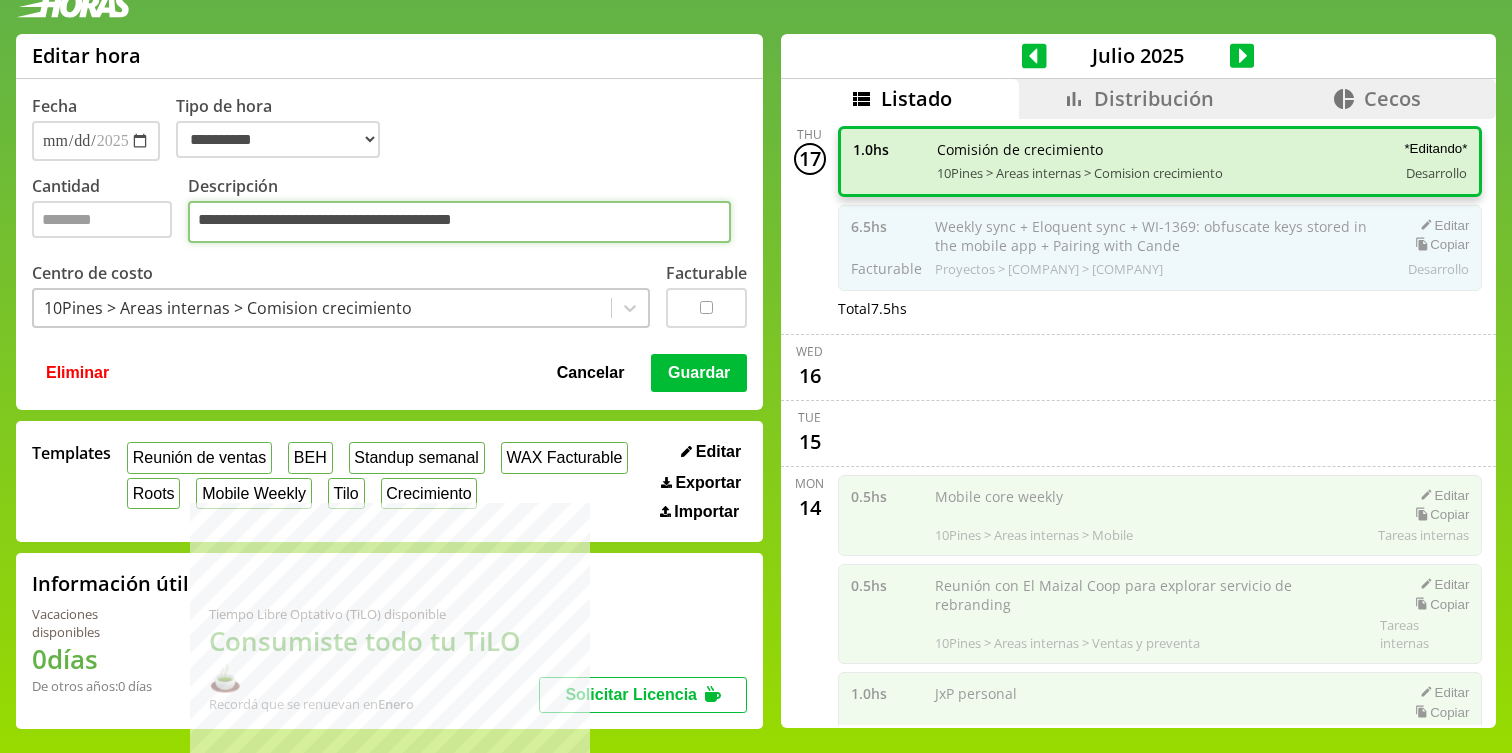 drag, startPoint x: 567, startPoint y: 194, endPoint x: 381, endPoint y: 195, distance: 186.00269 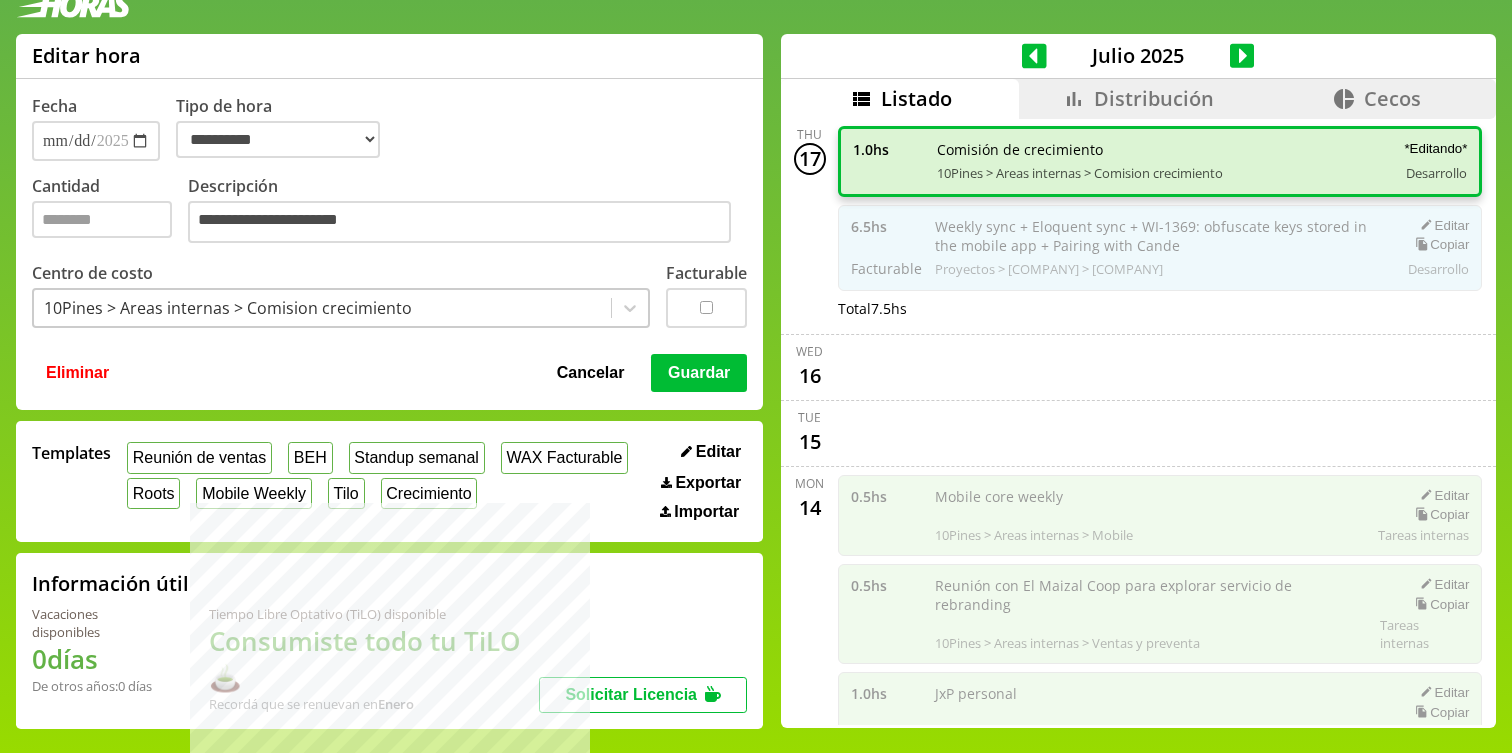 click on "Guardar" at bounding box center (699, 373) 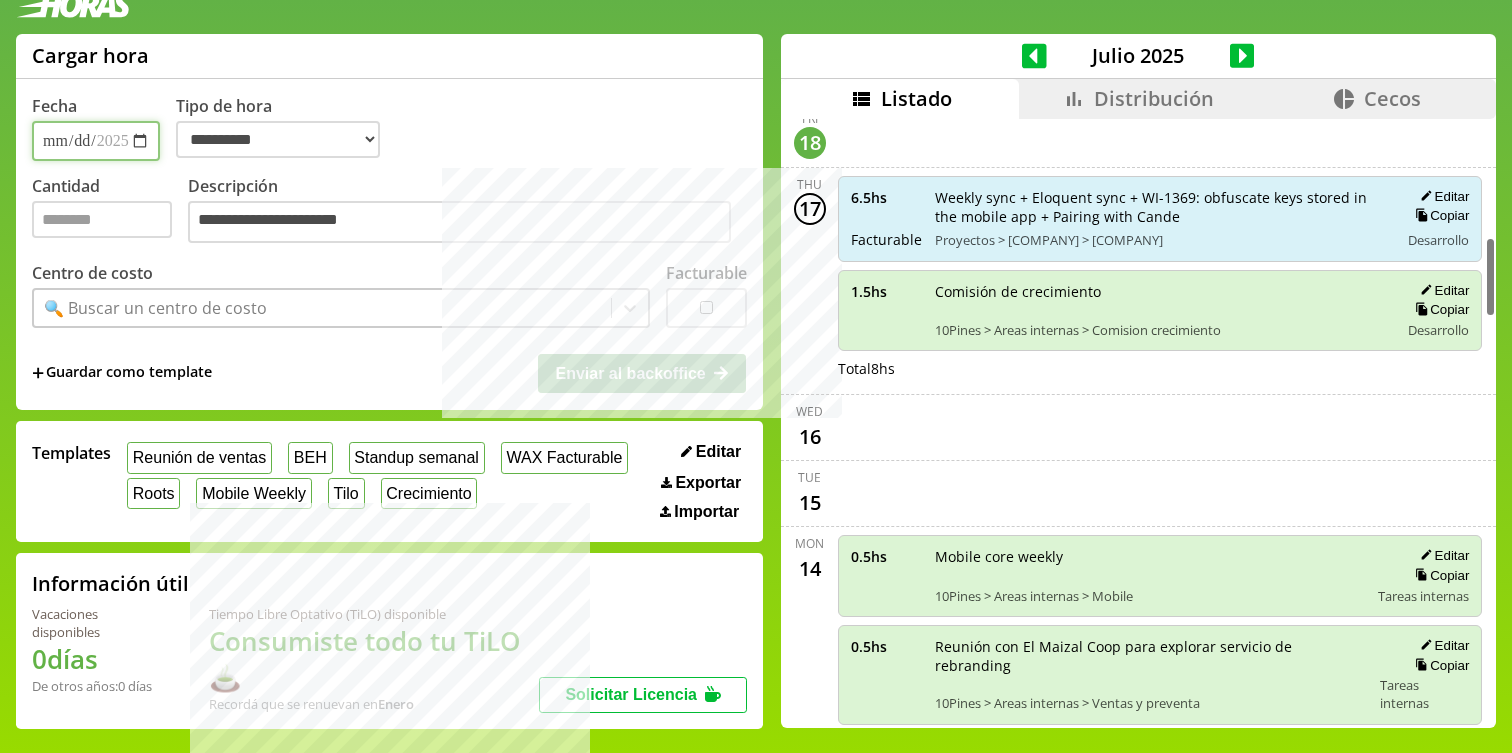 scroll, scrollTop: 896, scrollLeft: 0, axis: vertical 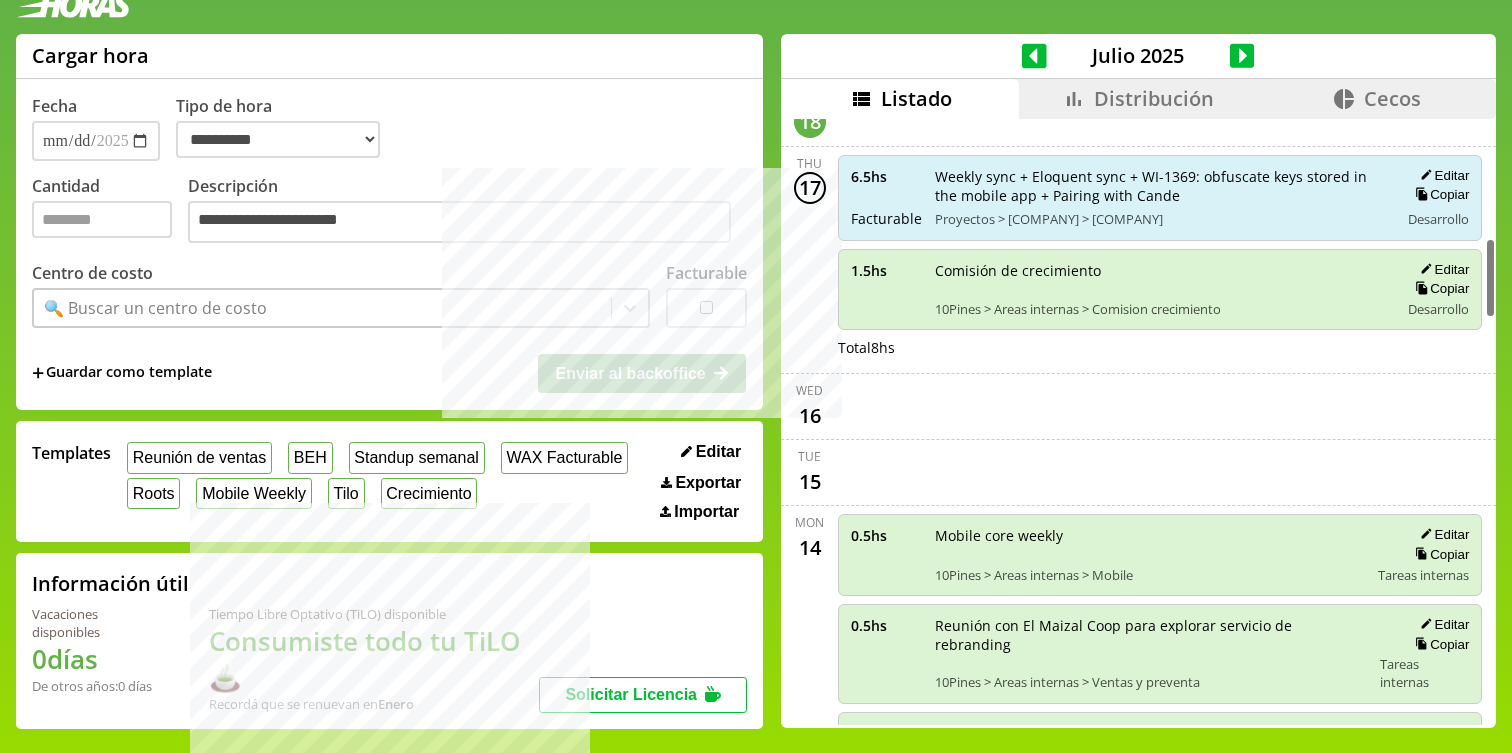 click at bounding box center (1160, 406) 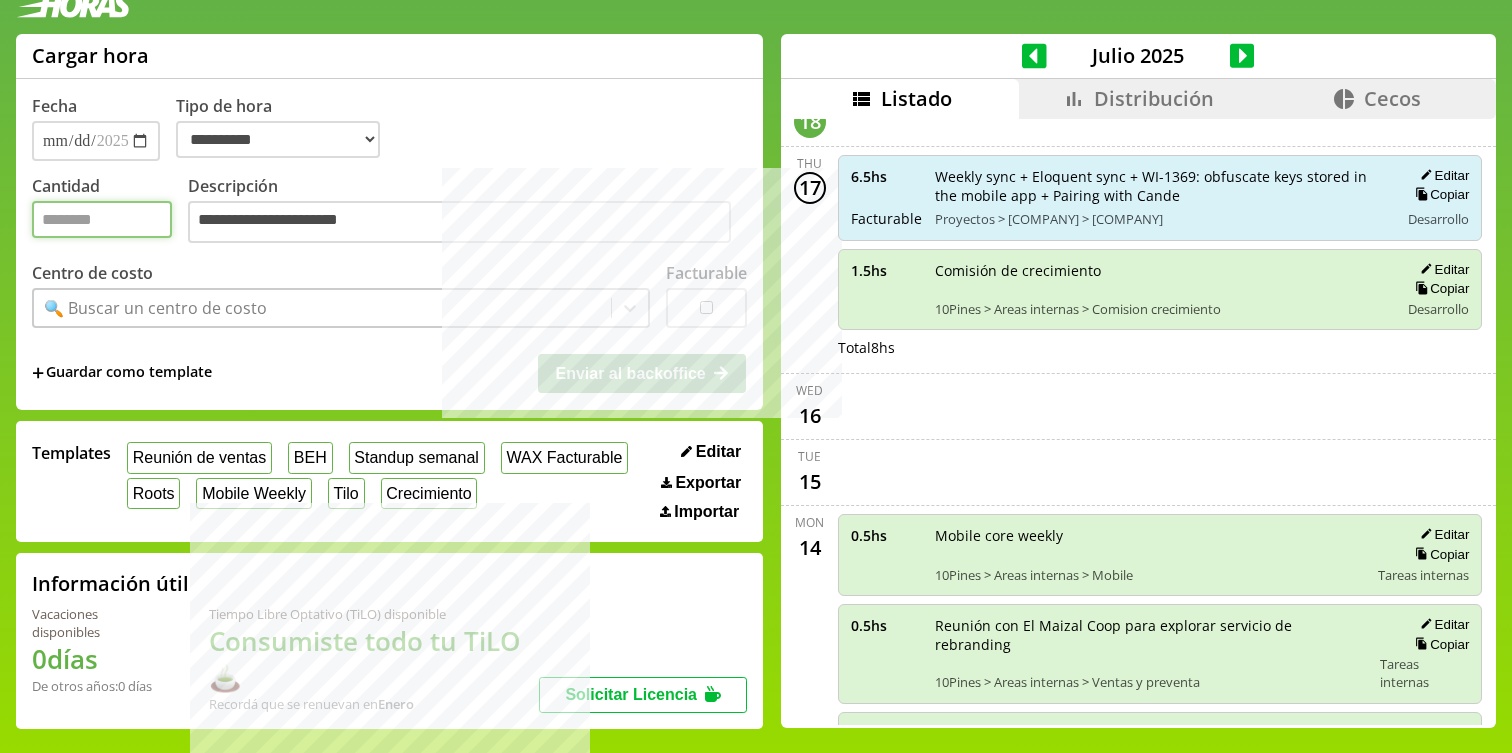 click on "Cantidad" at bounding box center [102, 219] 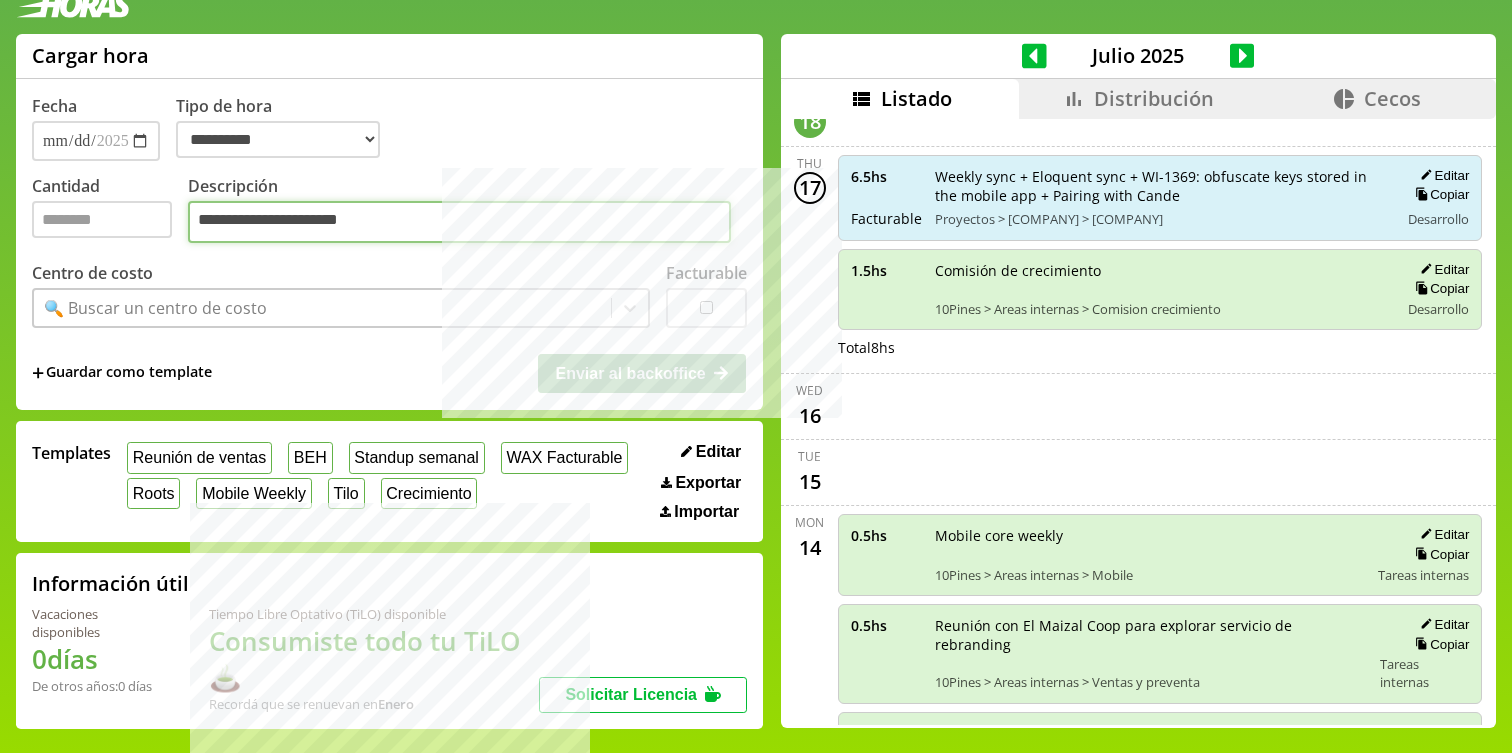 click on "**********" at bounding box center (459, 222) 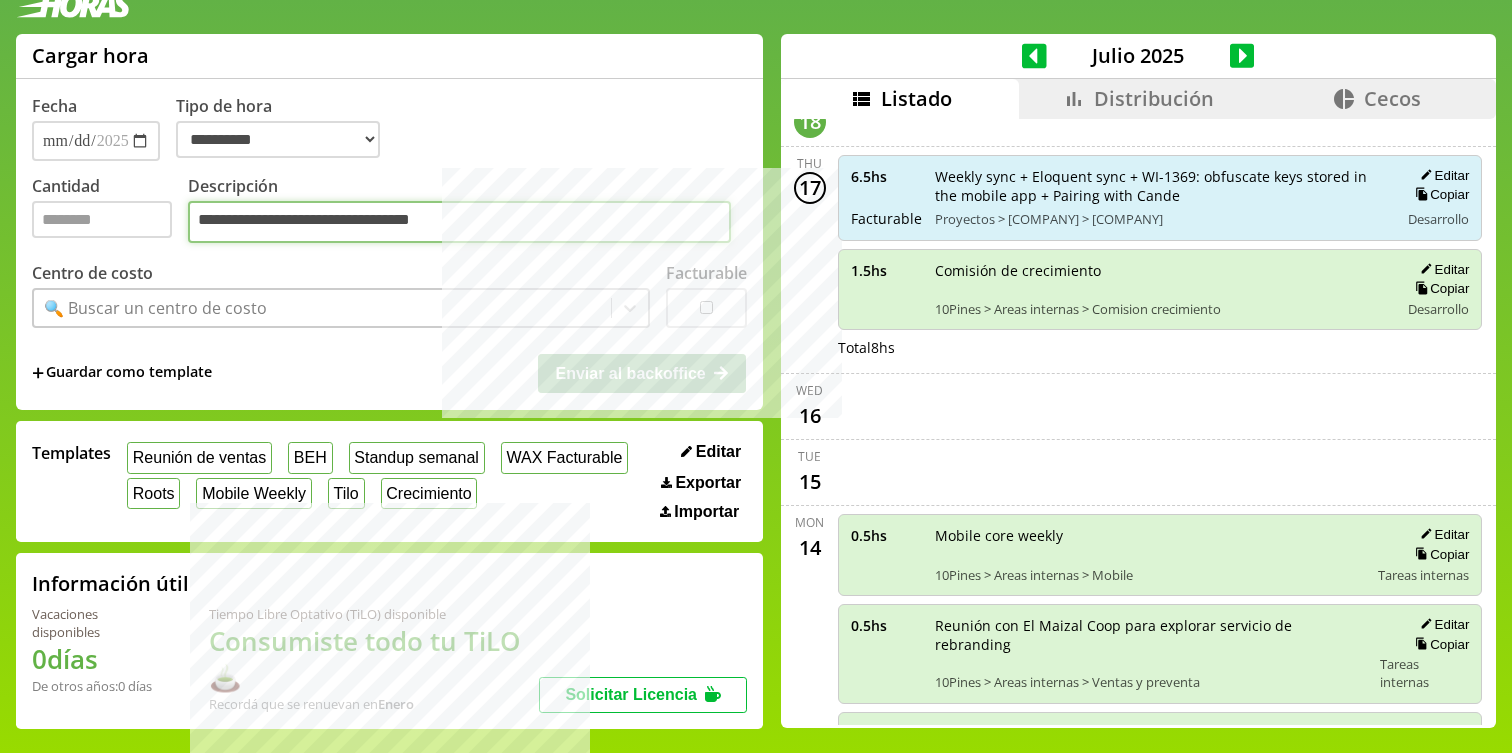 type on "**********" 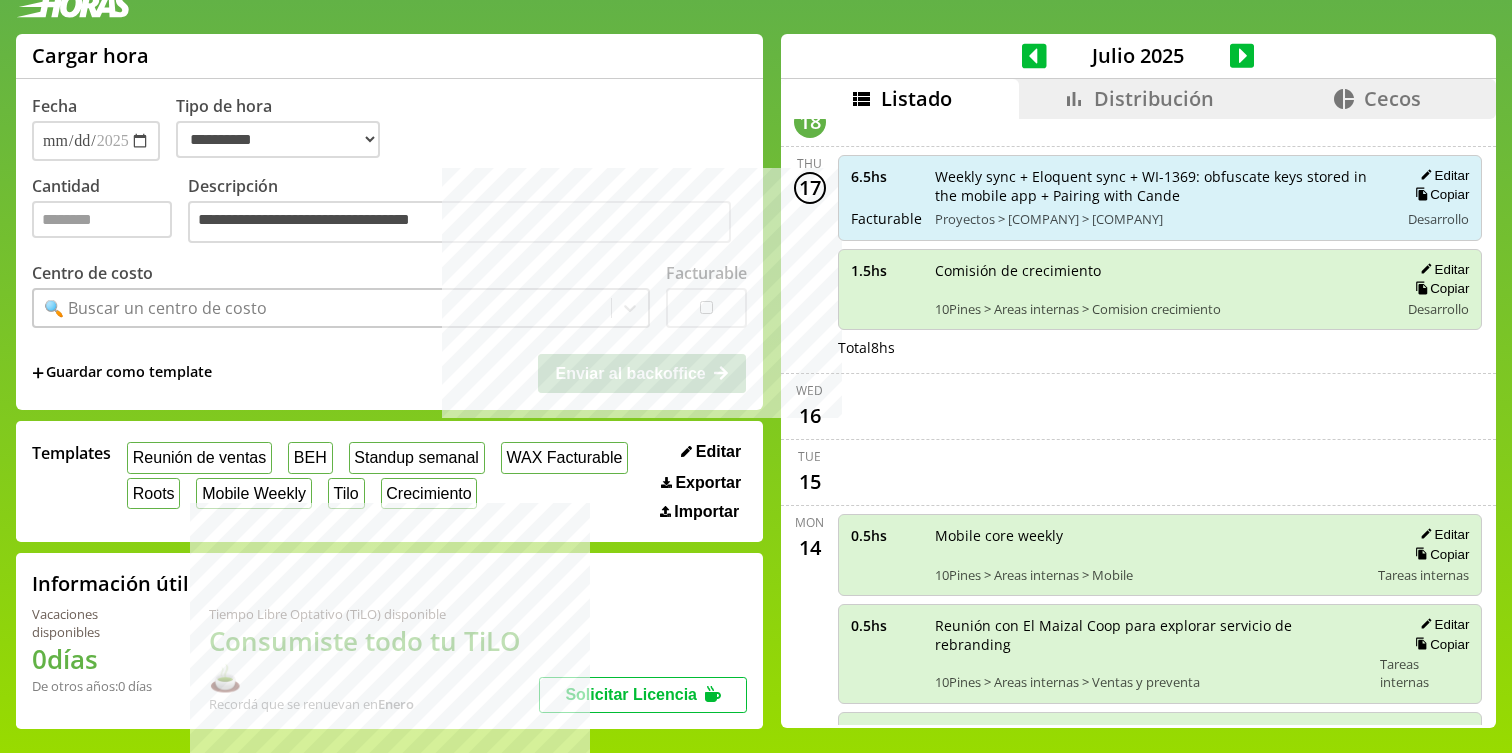 click on "🔍 Buscar un centro de costo" at bounding box center [322, 308] 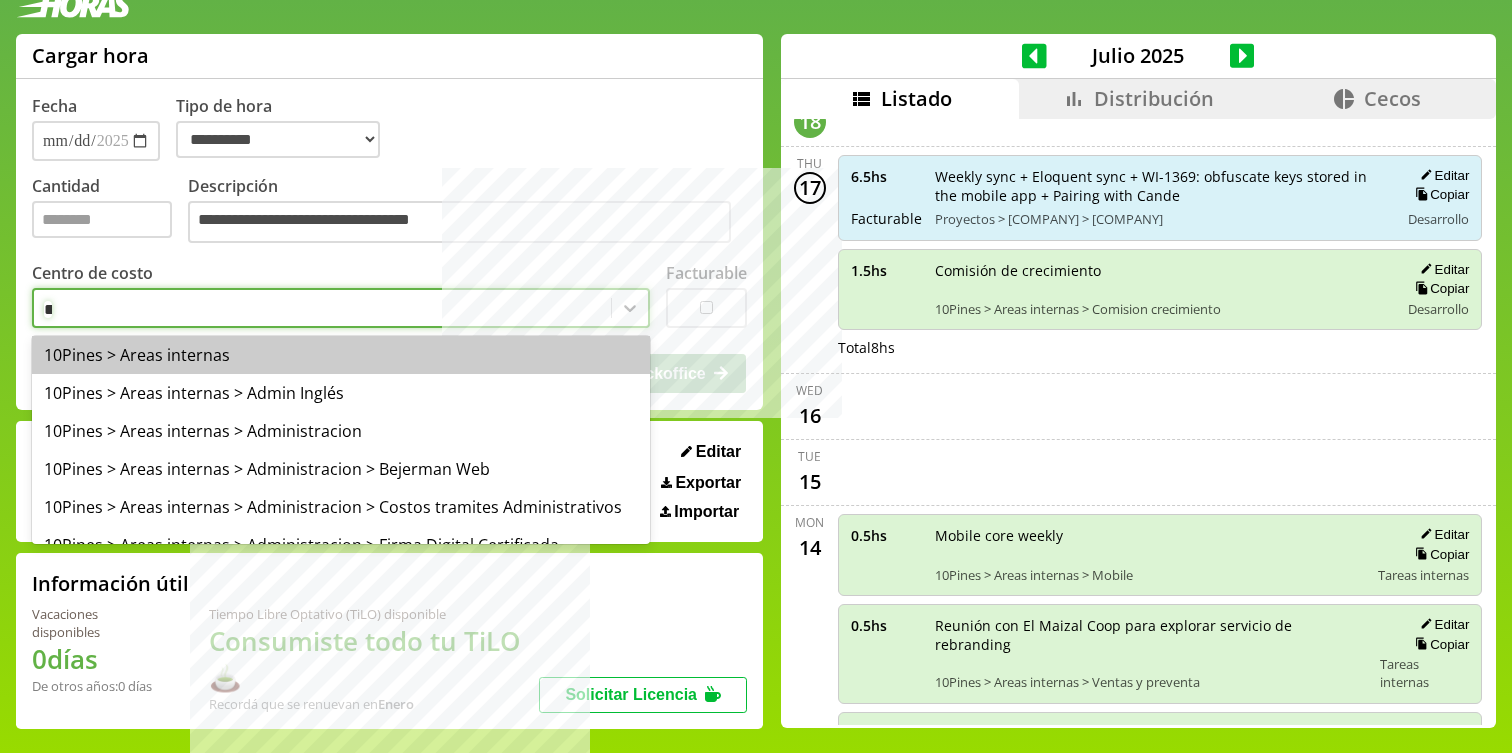 type on "****" 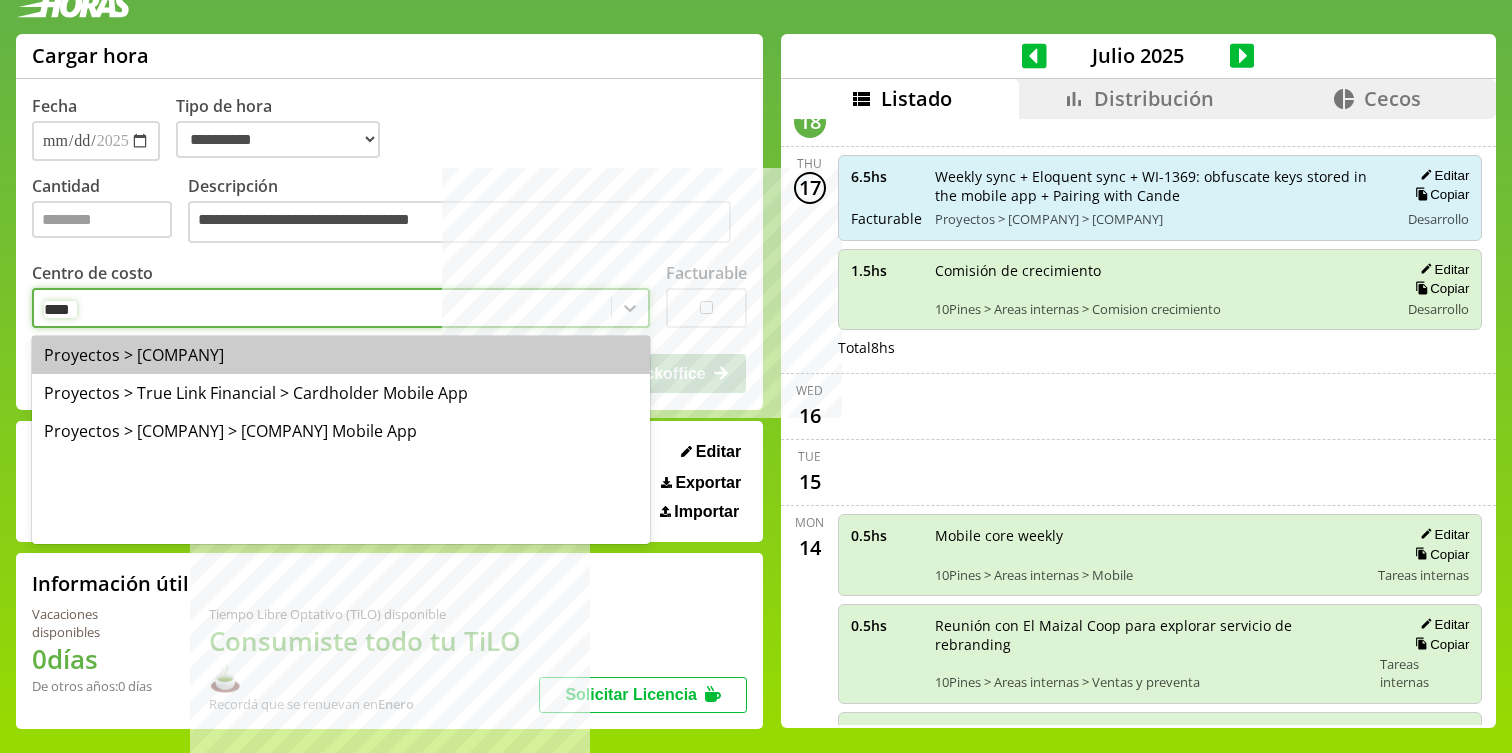 click on "Proyectos > [COMPANY]" at bounding box center [341, 355] 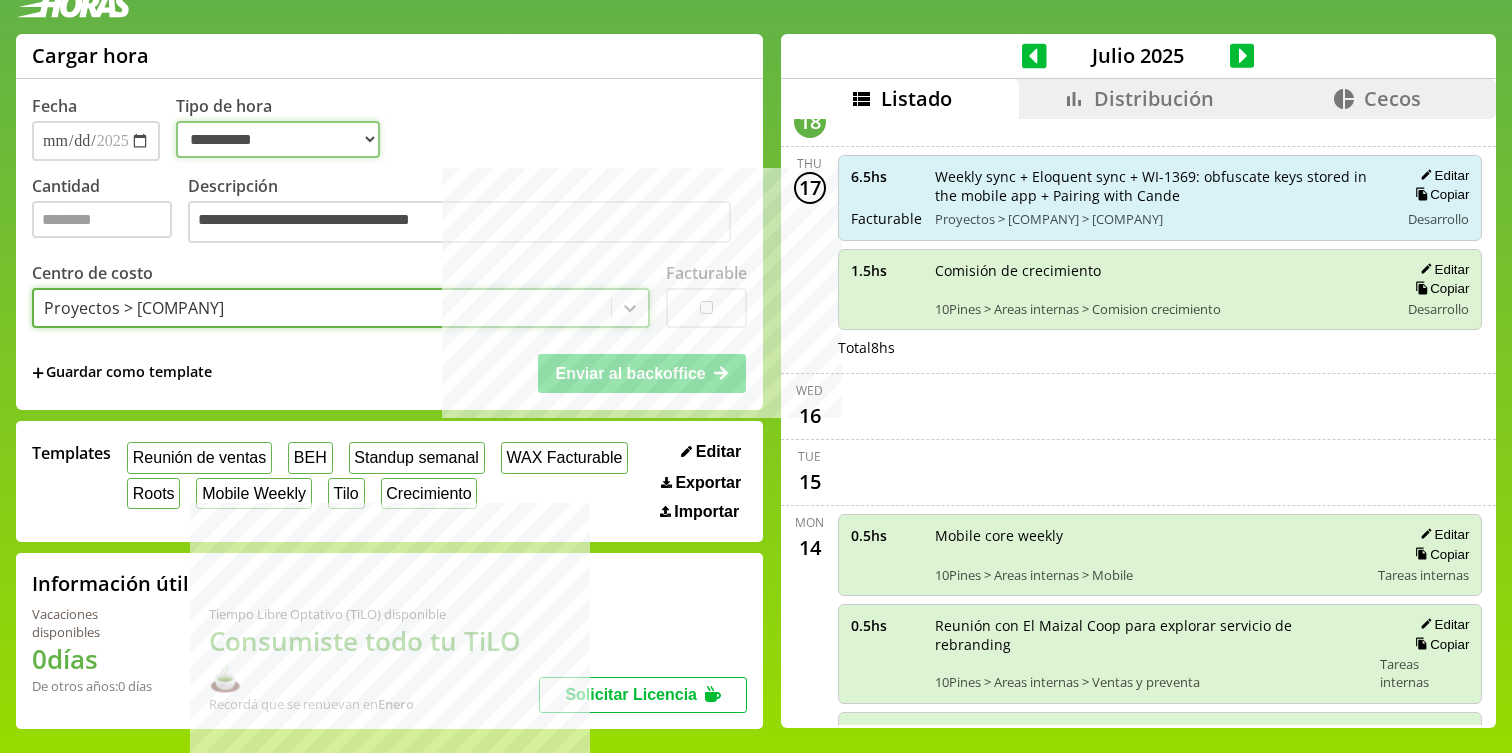 click on "**********" at bounding box center (278, 139) 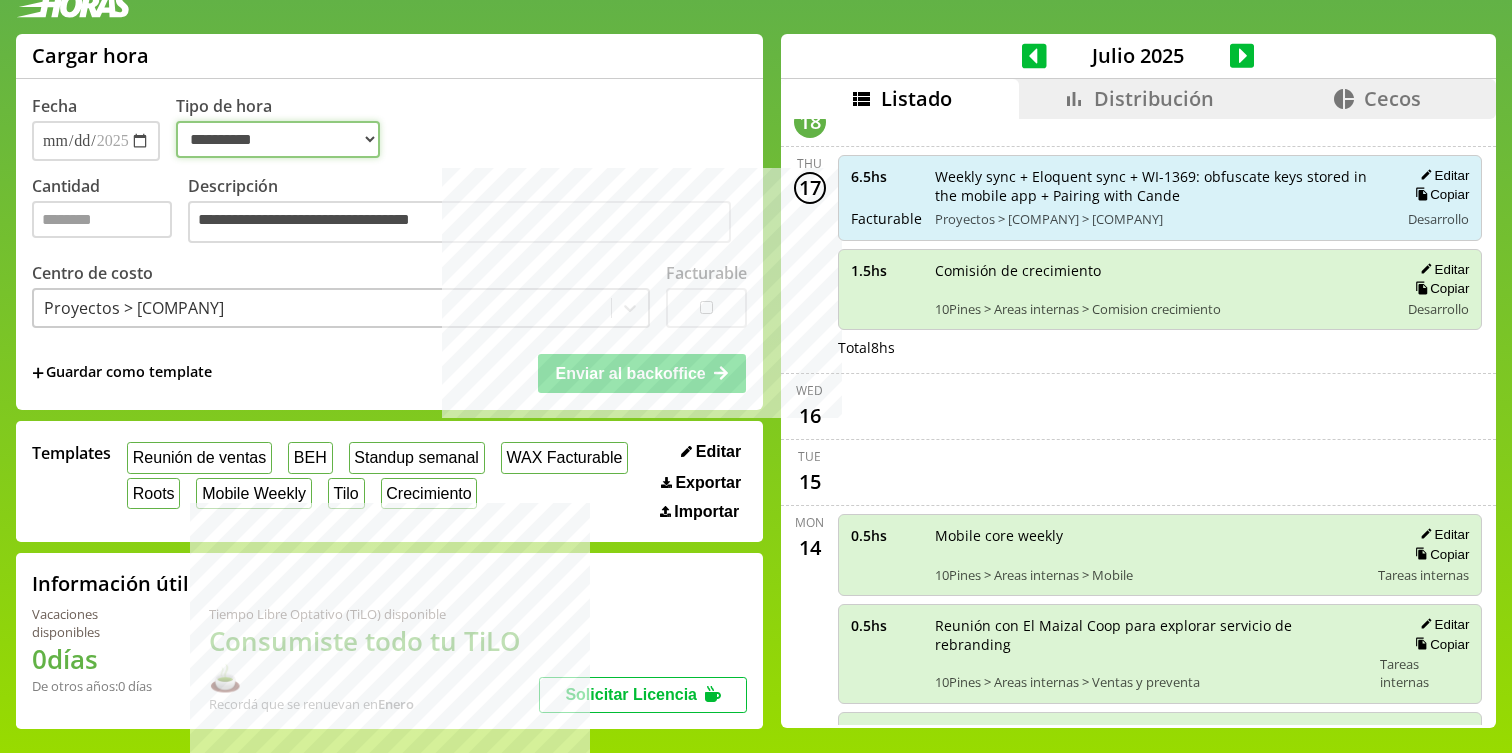 select on "**********" 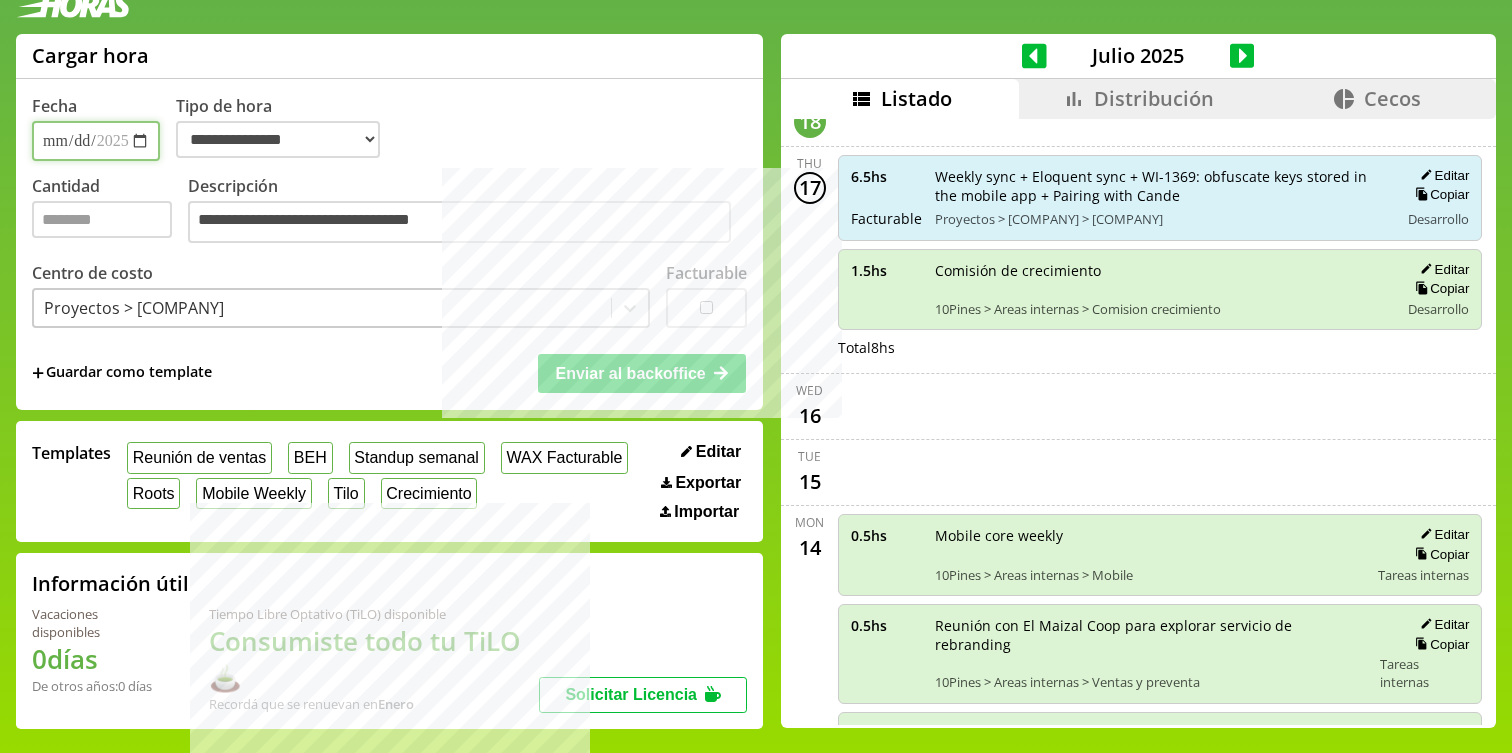 click on "**********" at bounding box center (96, 141) 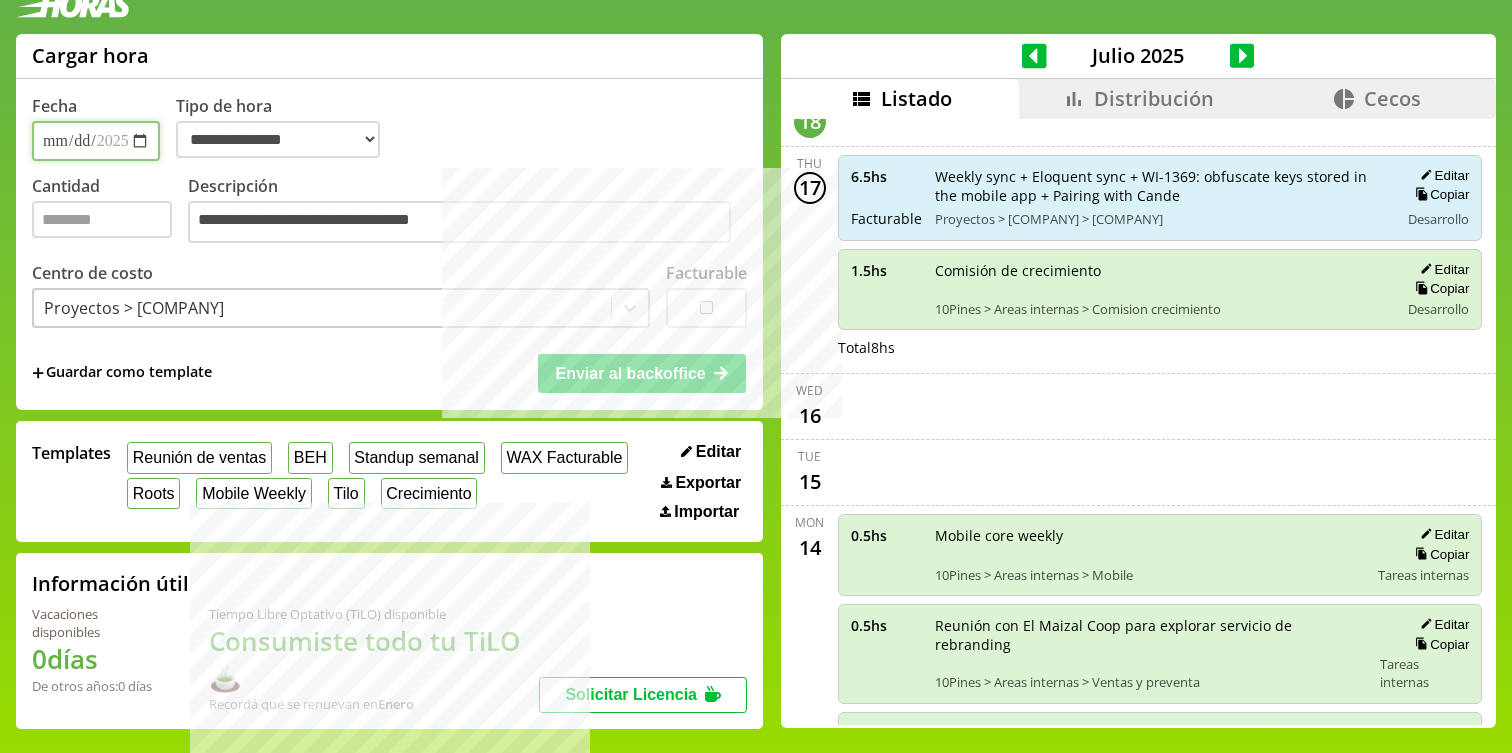 type on "**********" 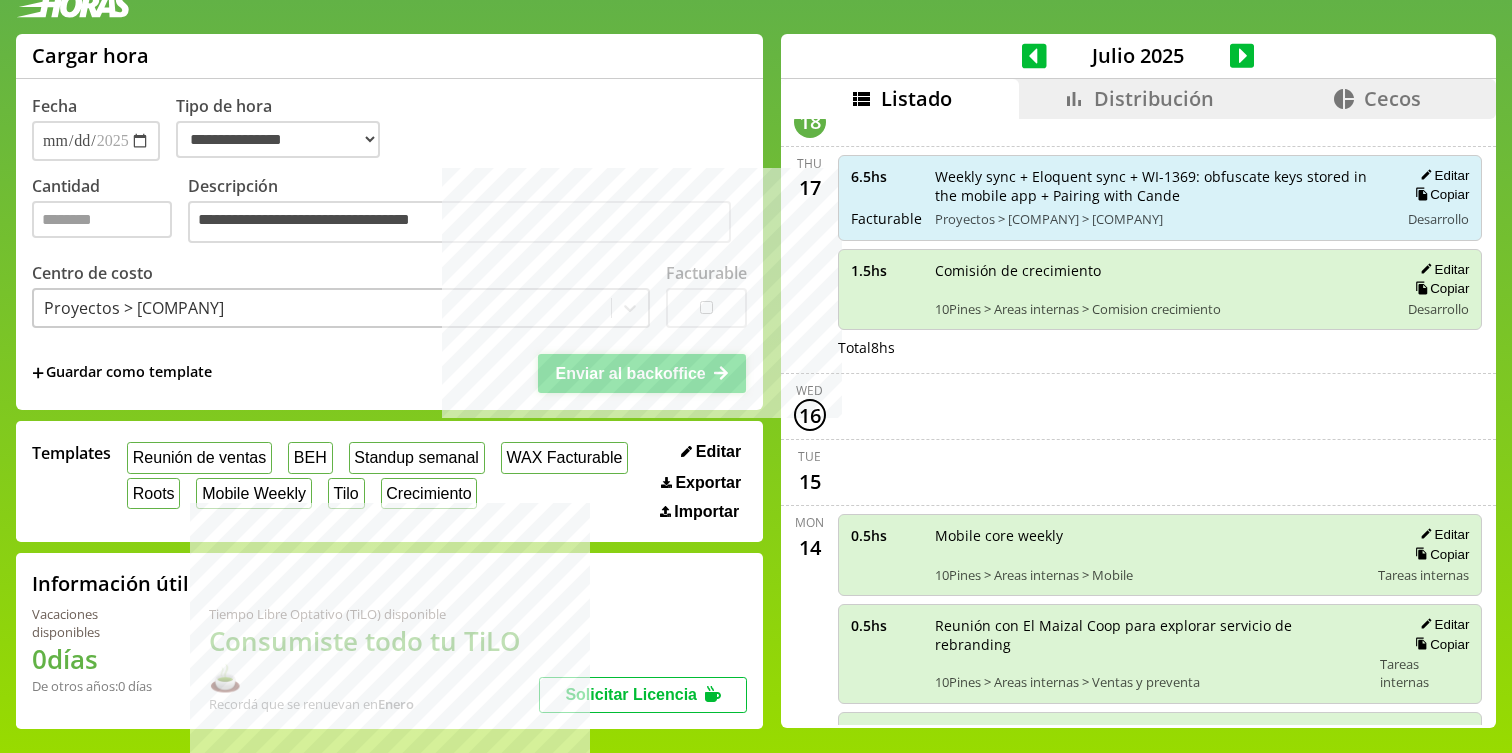 click on "Enviar al backoffice" at bounding box center [630, 373] 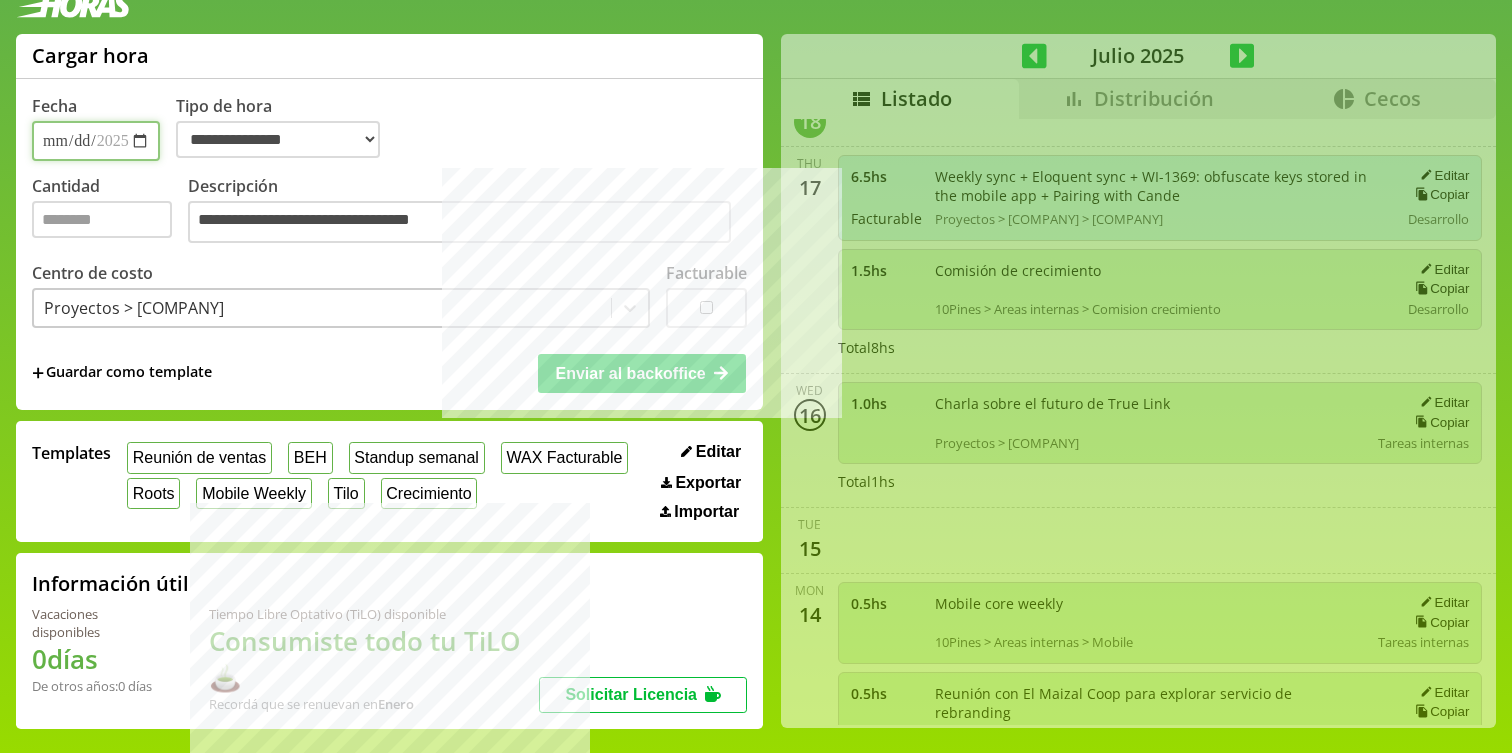 select on "**********" 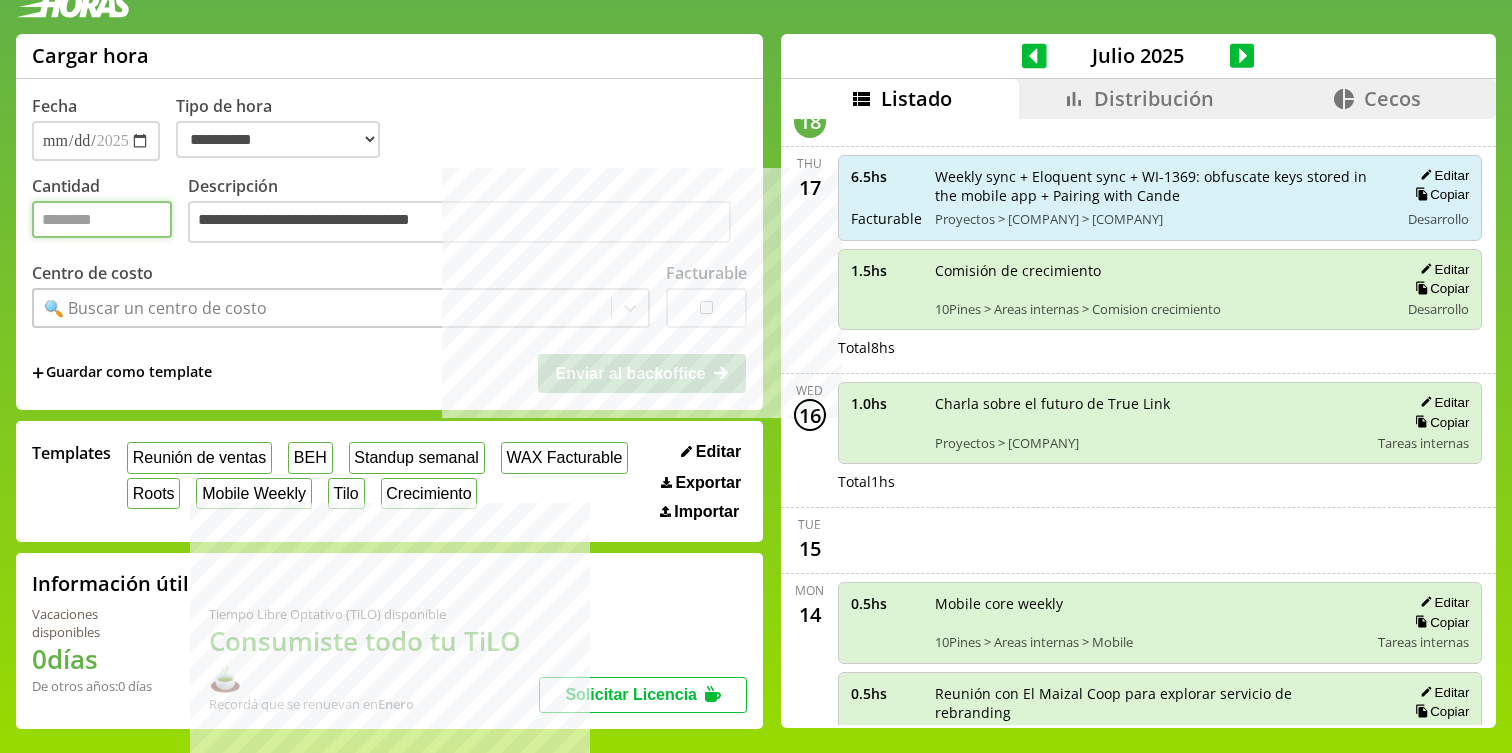 click on "Cantidad" at bounding box center (102, 219) 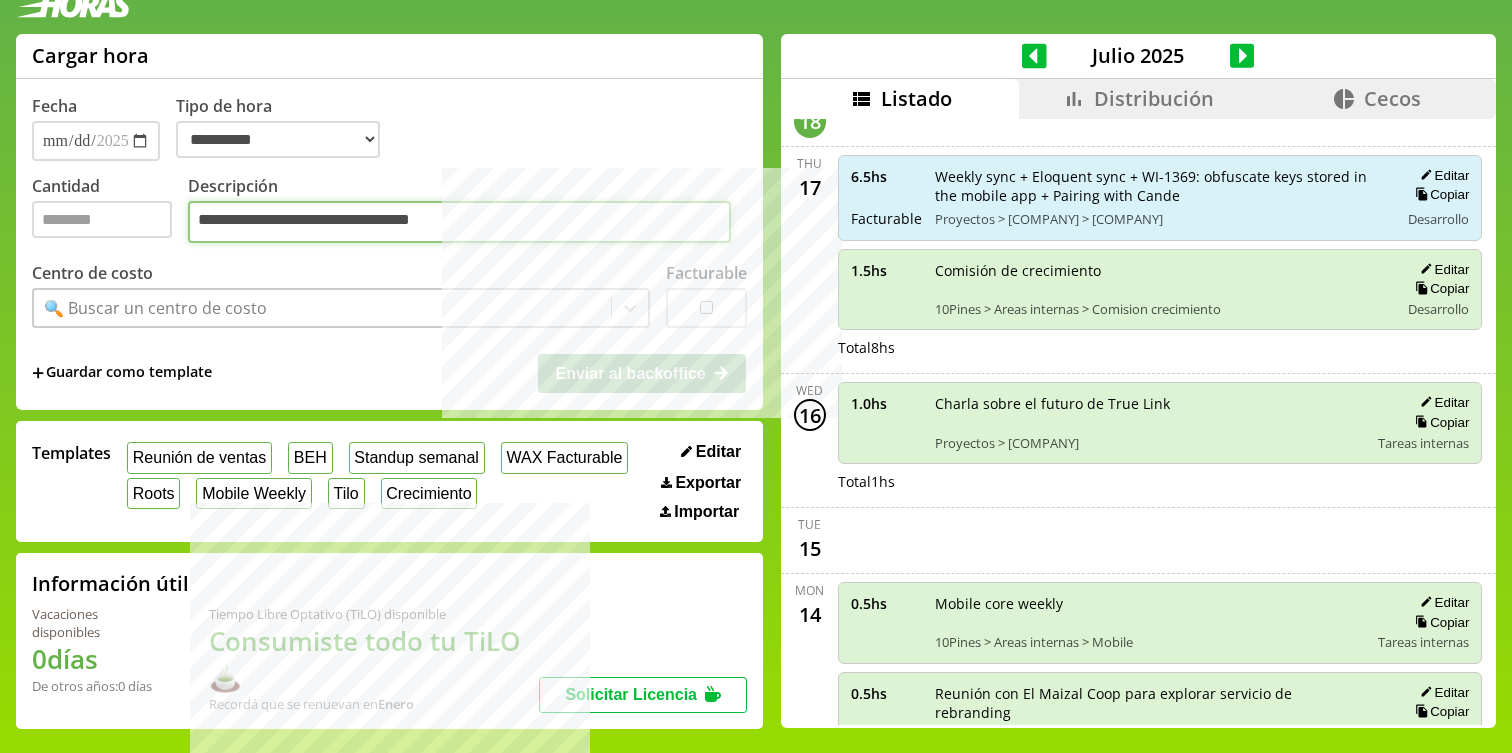 click on "**********" at bounding box center [459, 222] 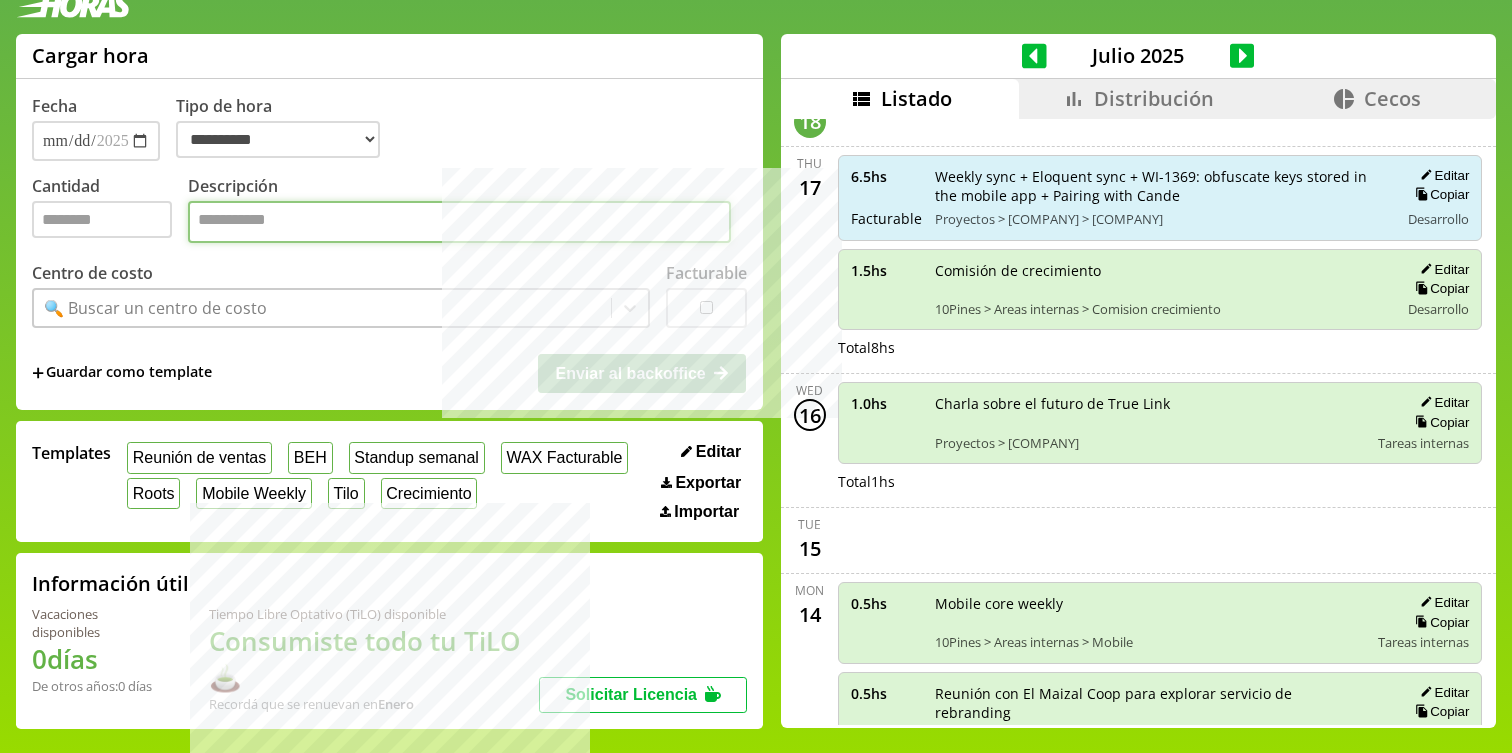 type on "*" 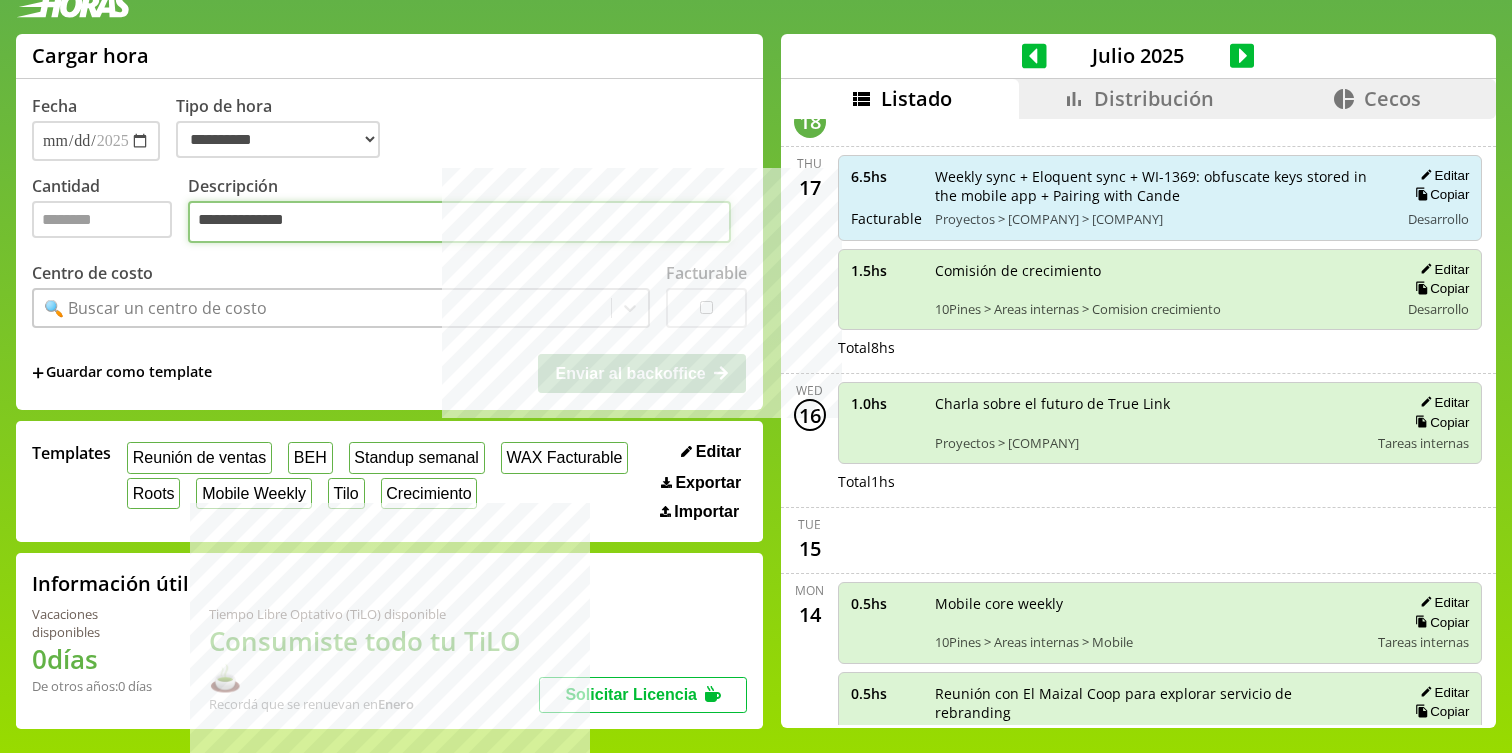 type on "**********" 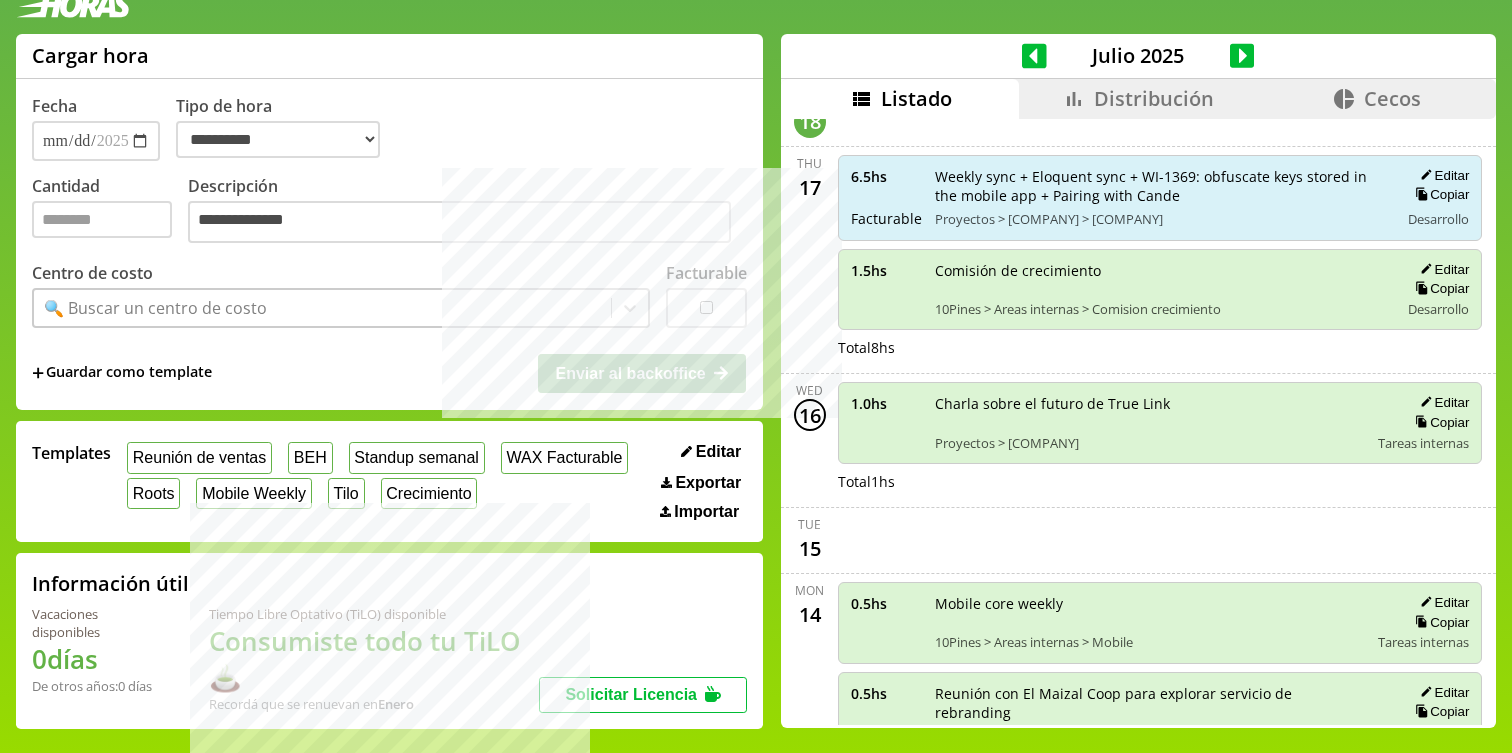 click on "🔍 Buscar un centro de costo" at bounding box center (155, 308) 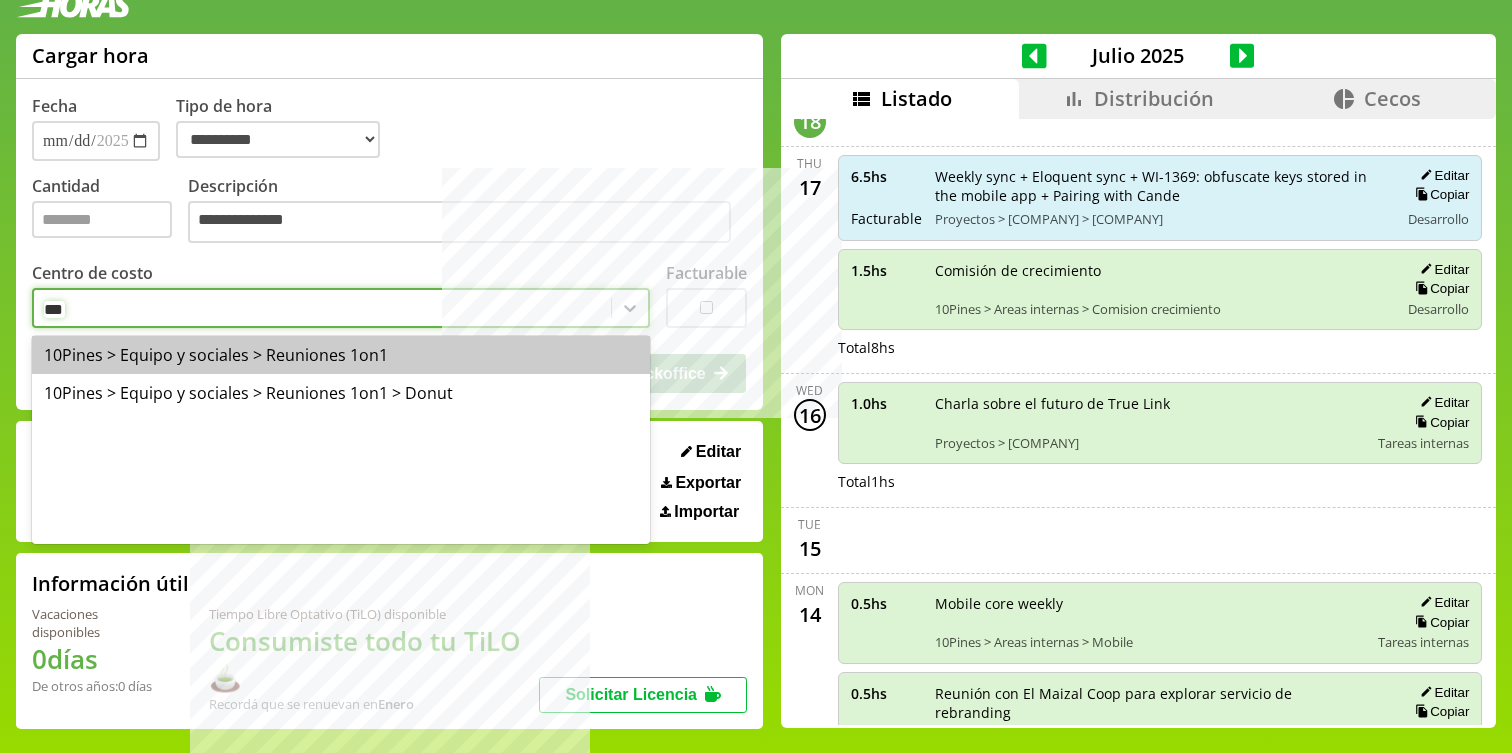 type on "****" 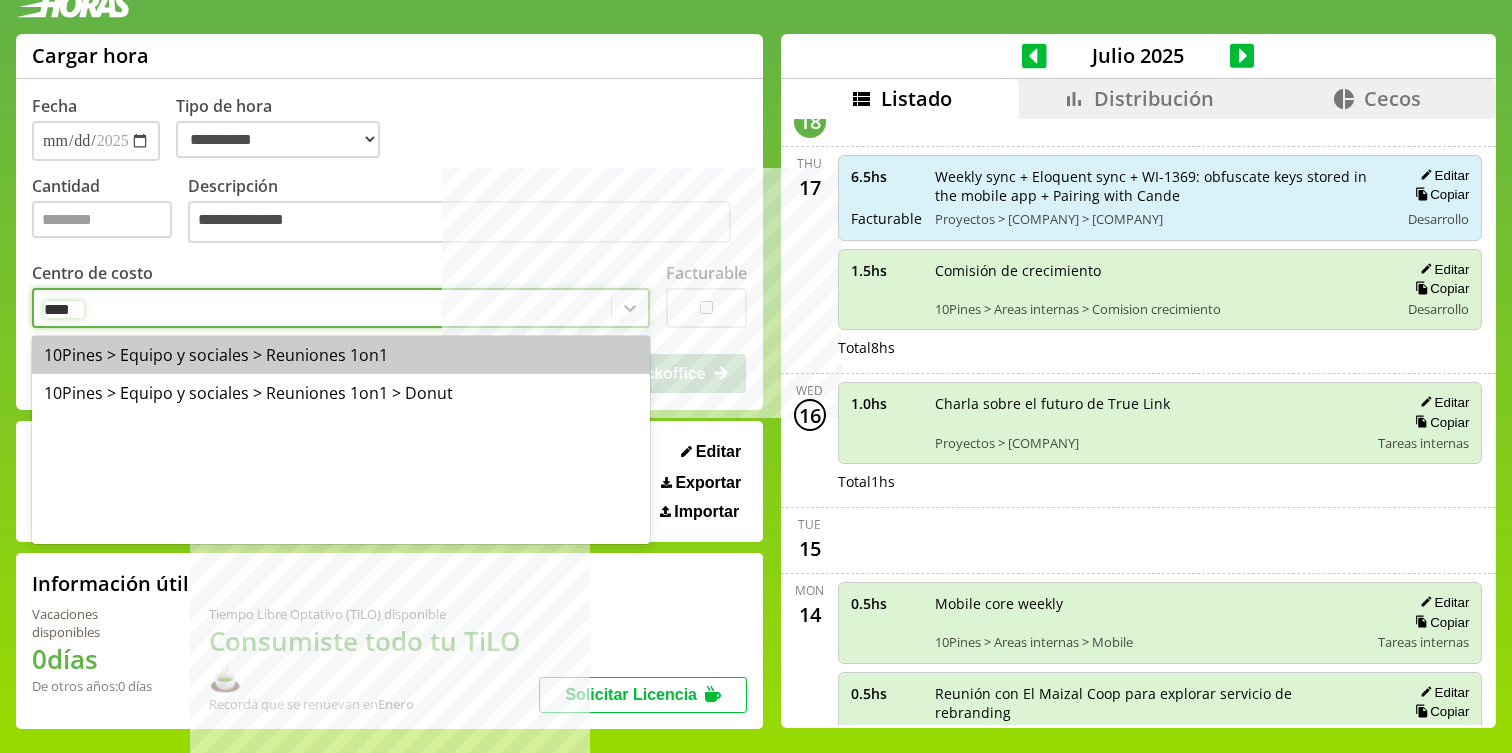 click on "10Pines > Equipo y sociales > Reuniones 1on1" at bounding box center (341, 355) 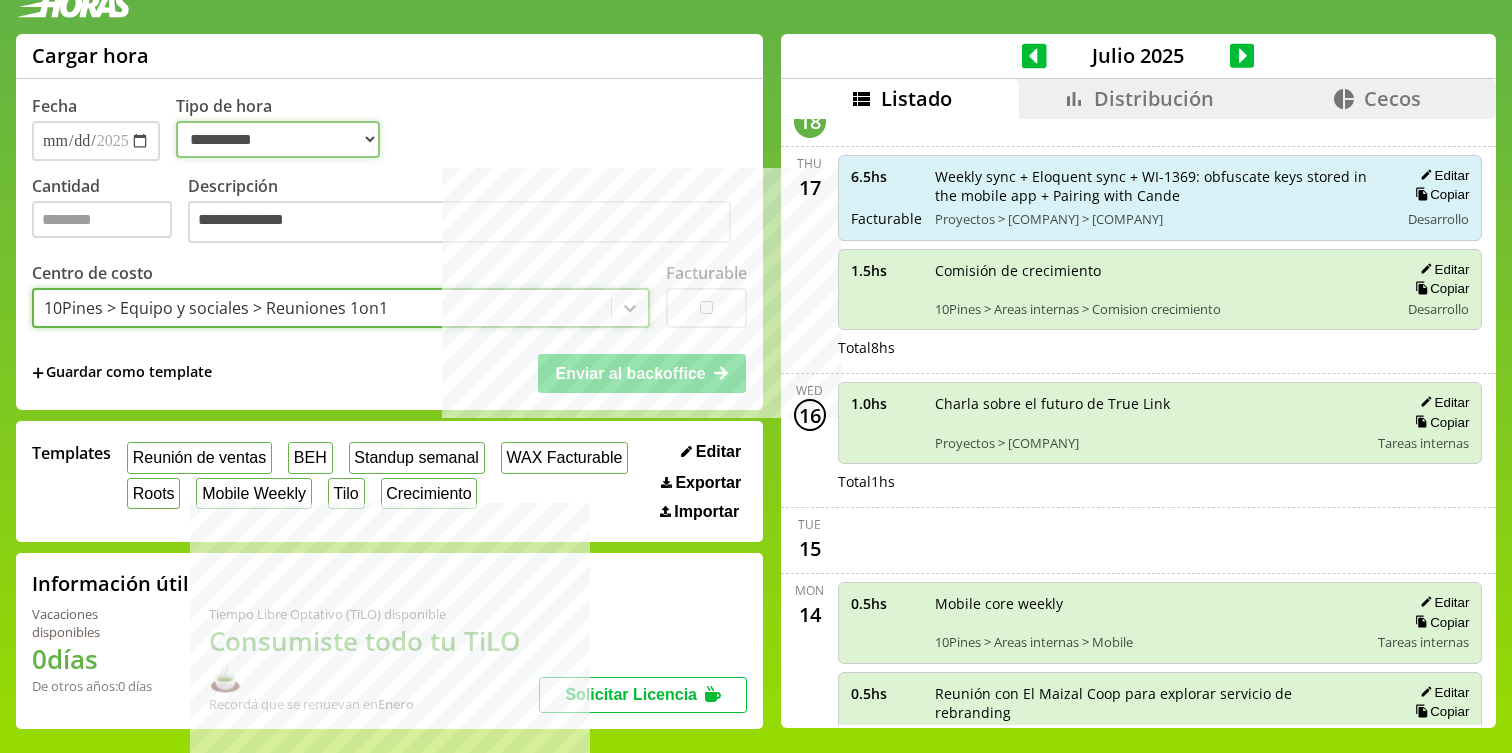 click on "**********" at bounding box center [278, 139] 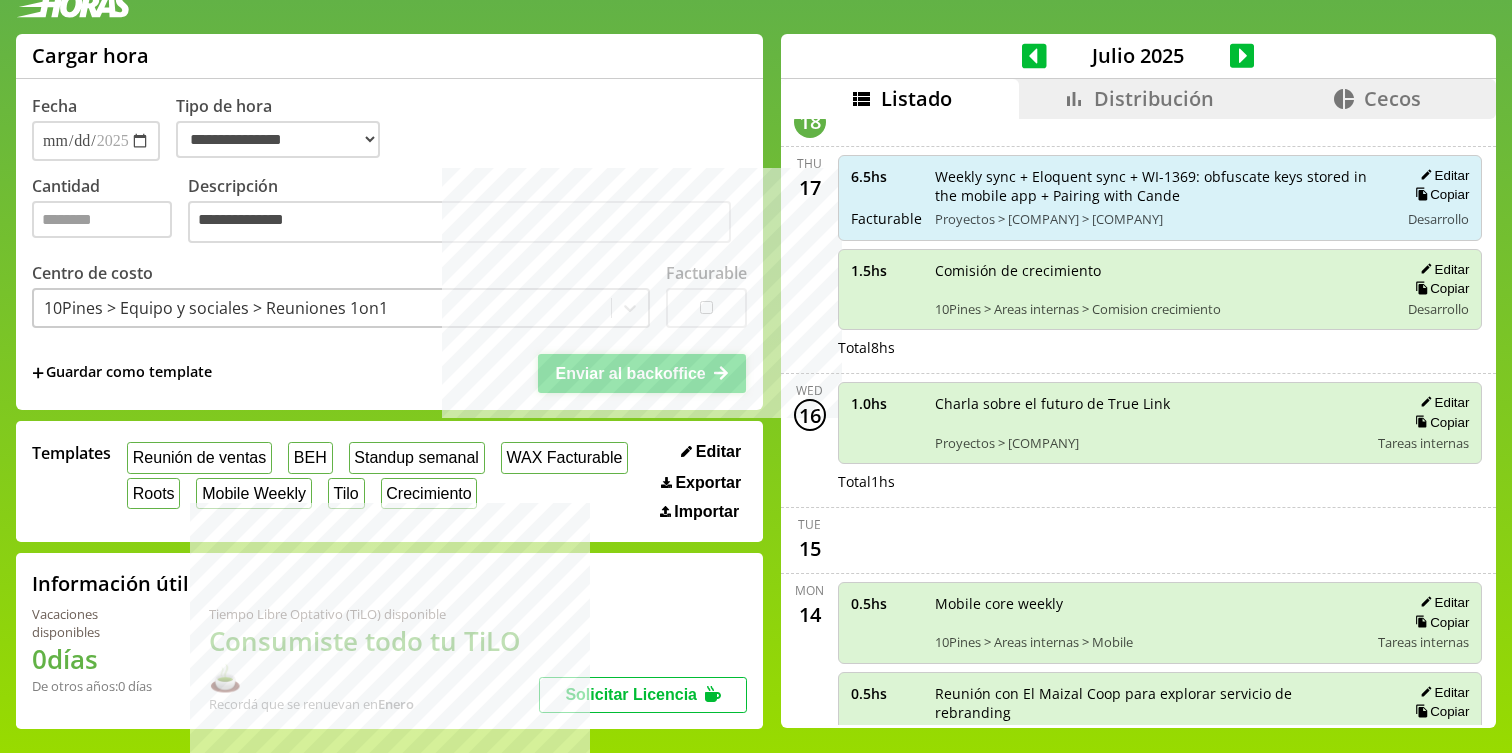 click on "Enviar al backoffice" at bounding box center (630, 373) 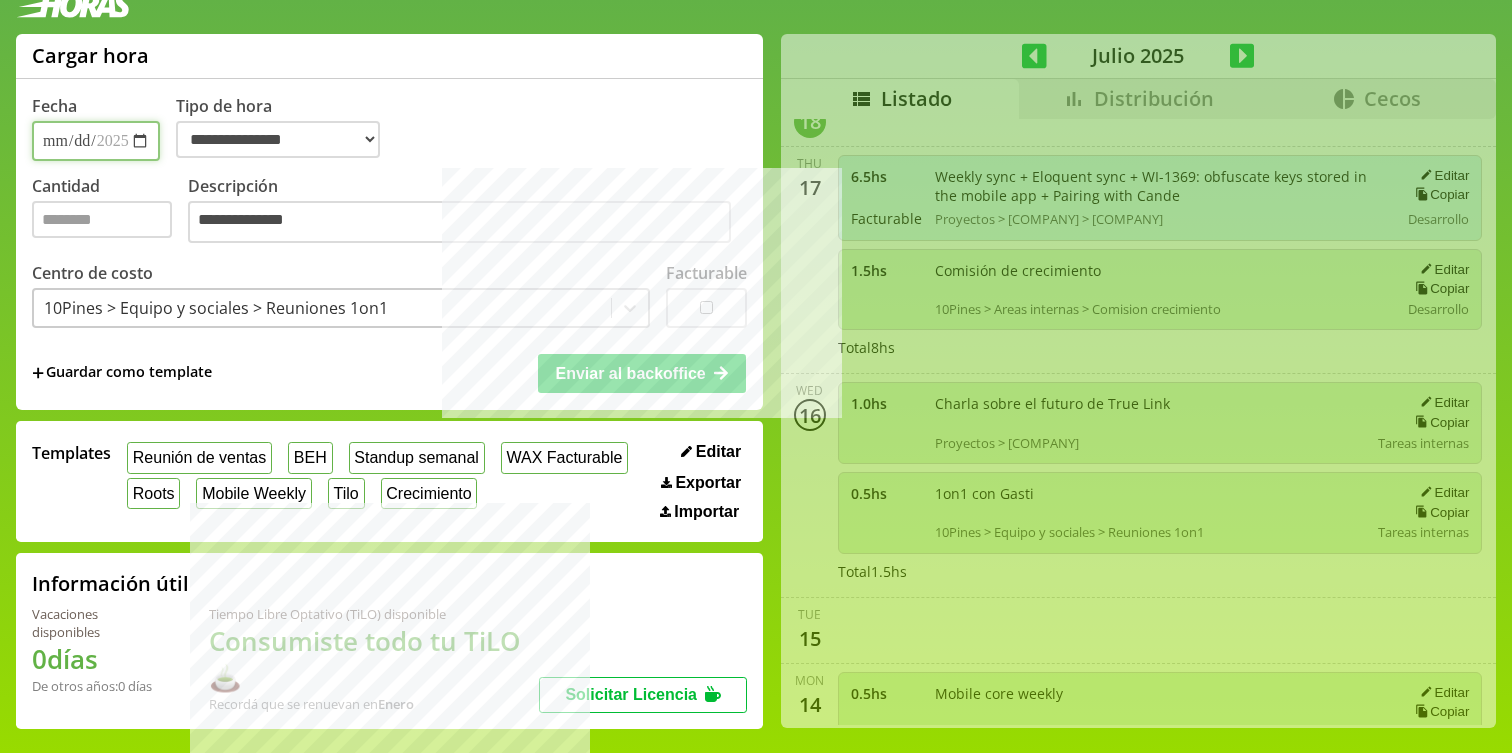 select on "**********" 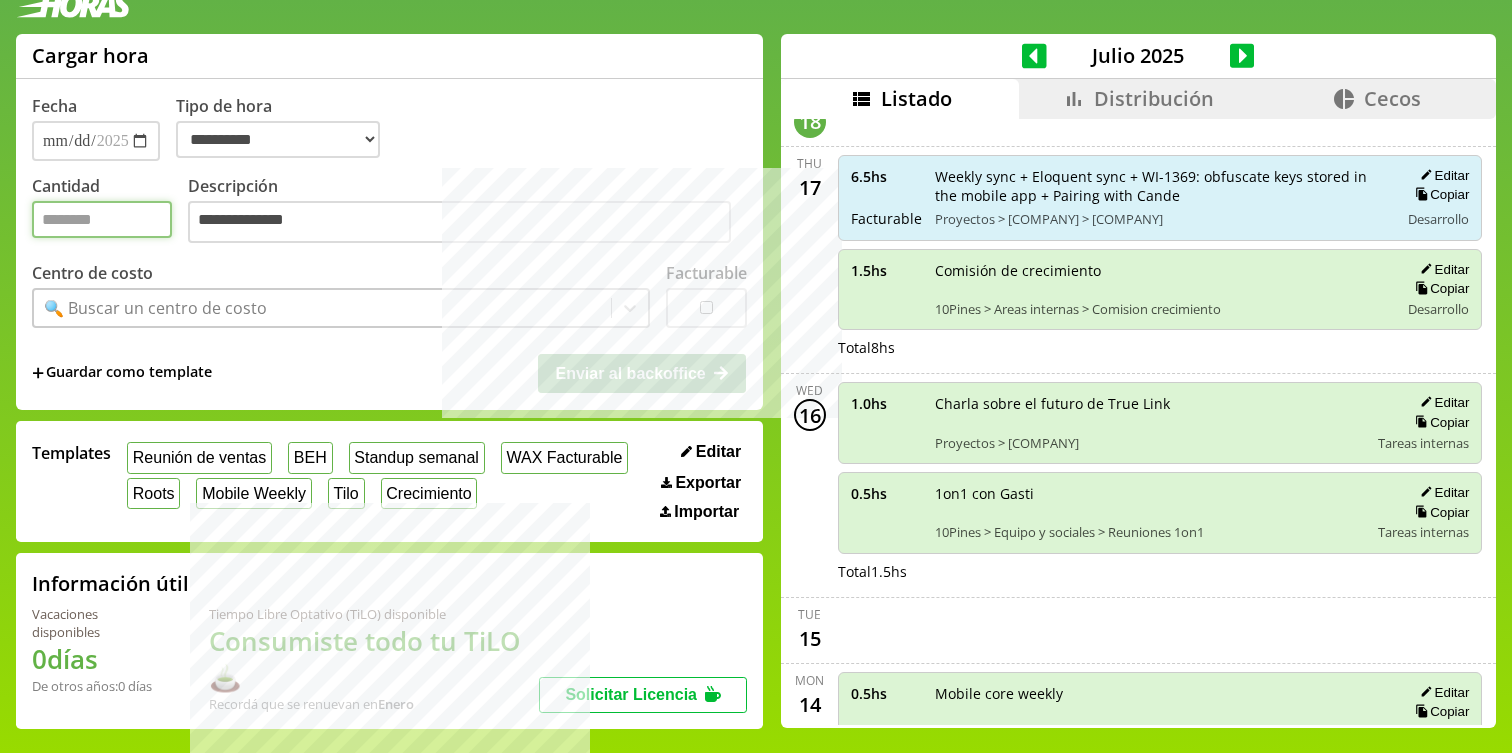 click on "Cantidad" at bounding box center (102, 219) 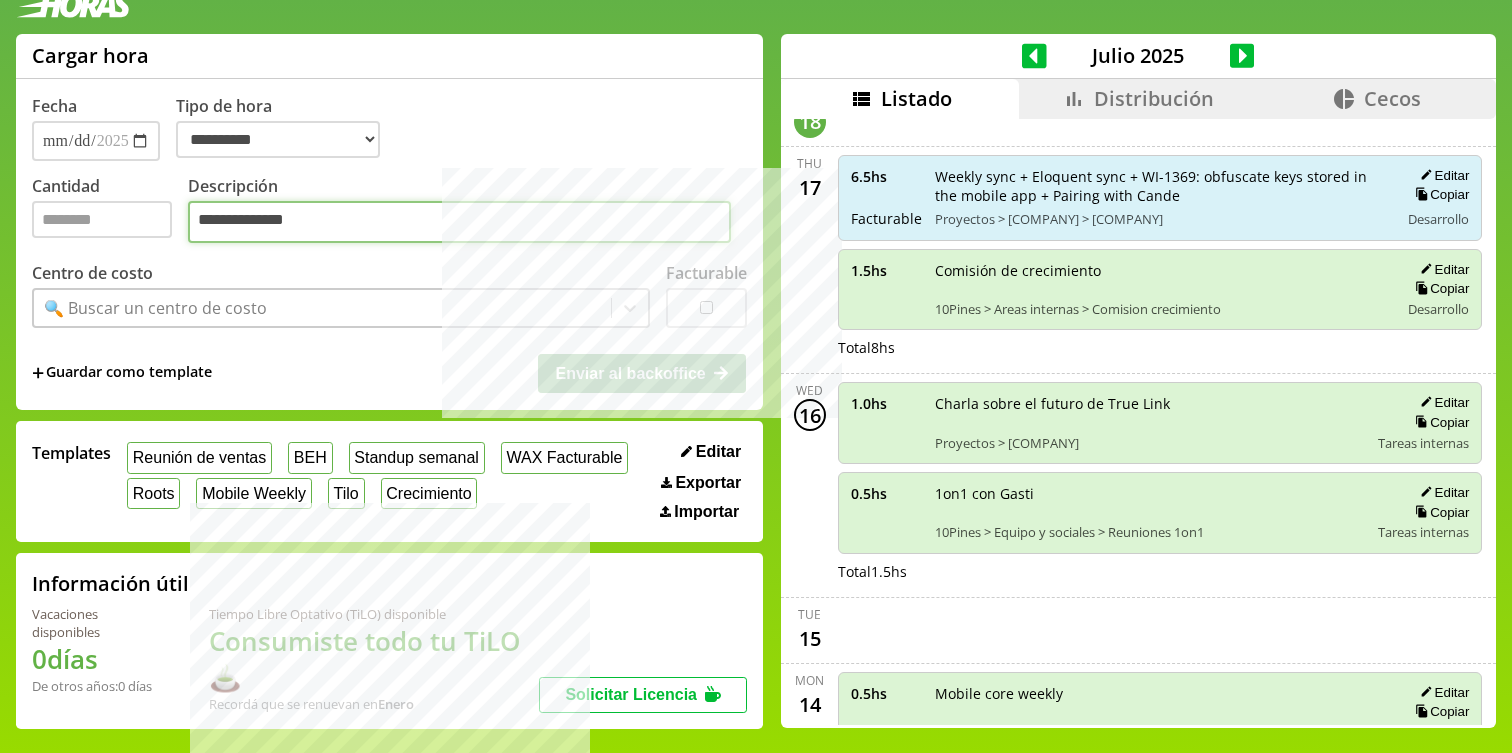 click on "**********" at bounding box center [459, 222] 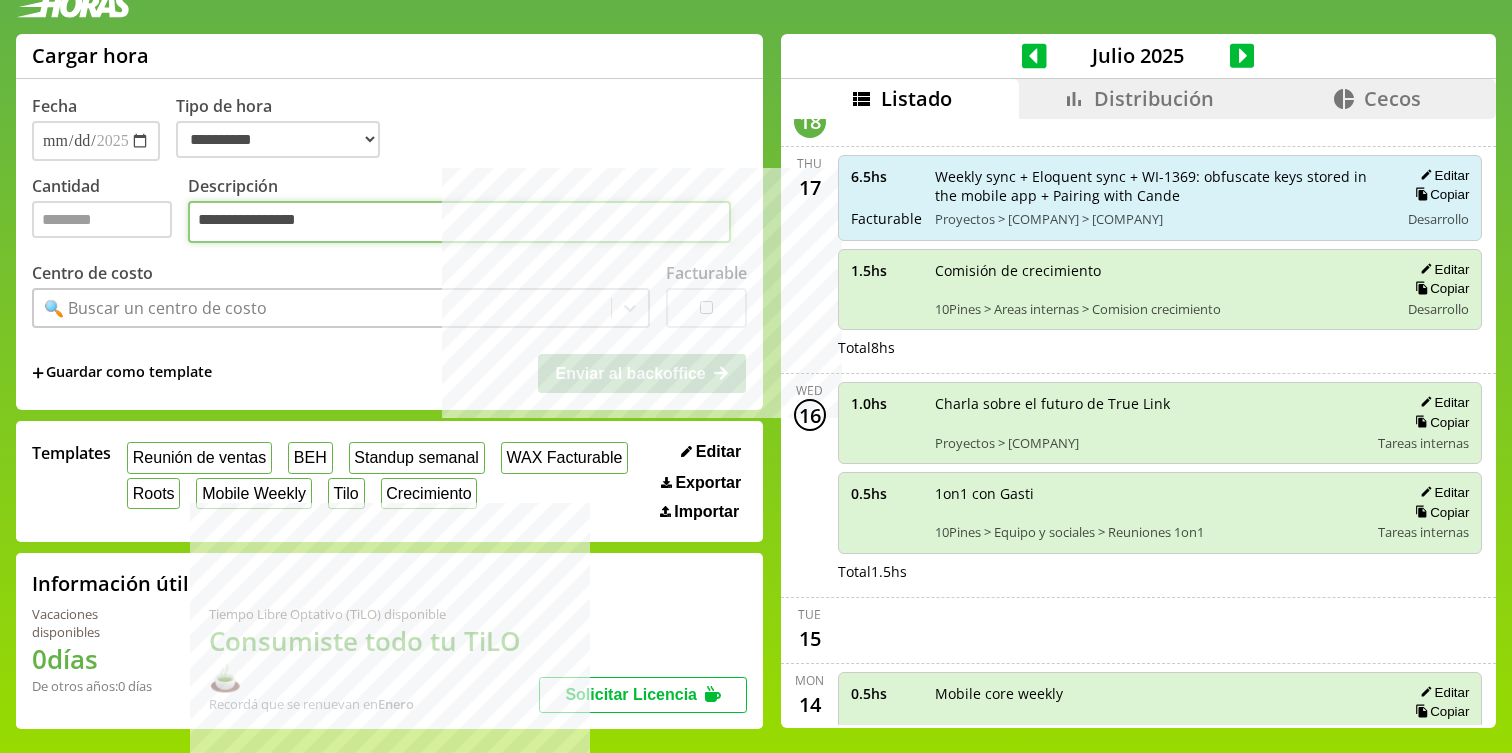 click on "**********" at bounding box center [459, 222] 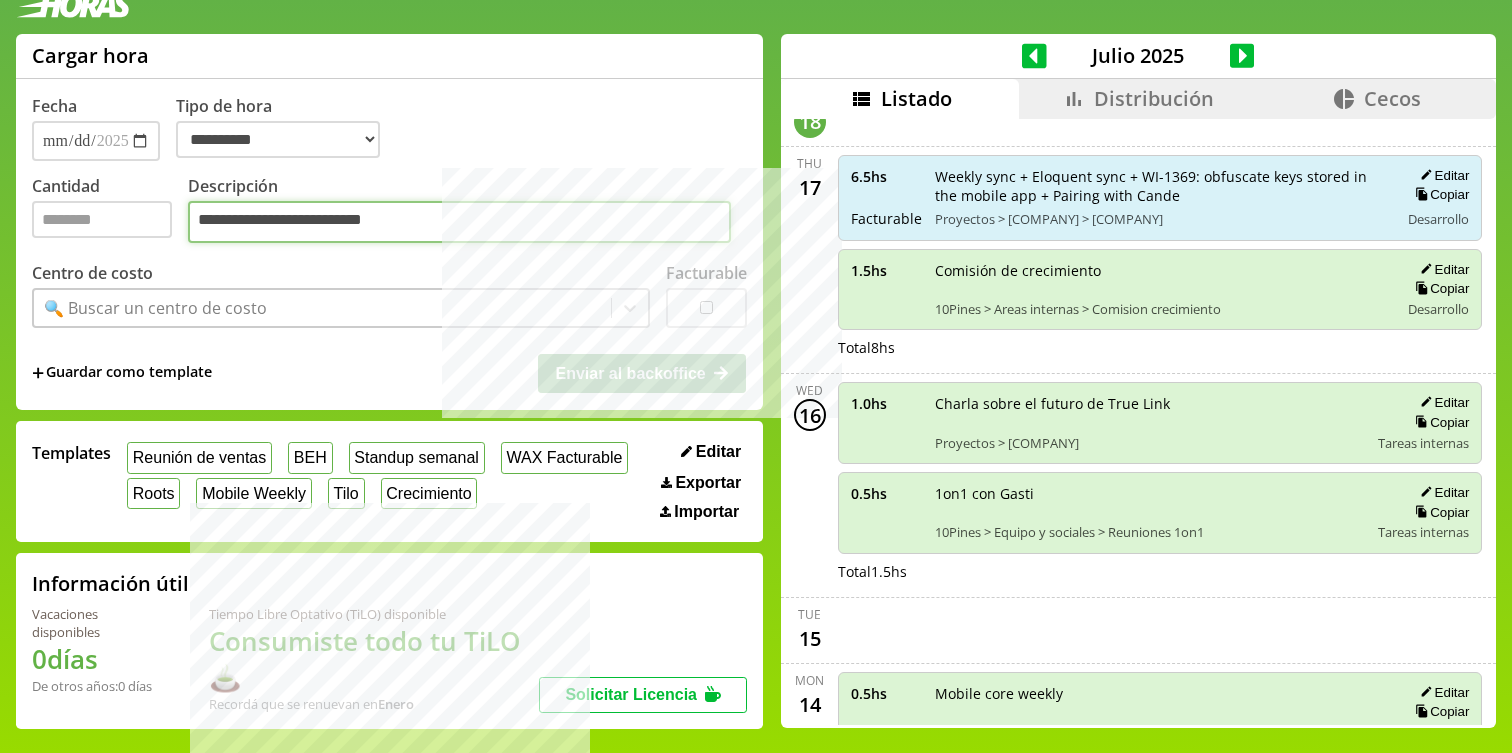 click on "**********" at bounding box center [459, 222] 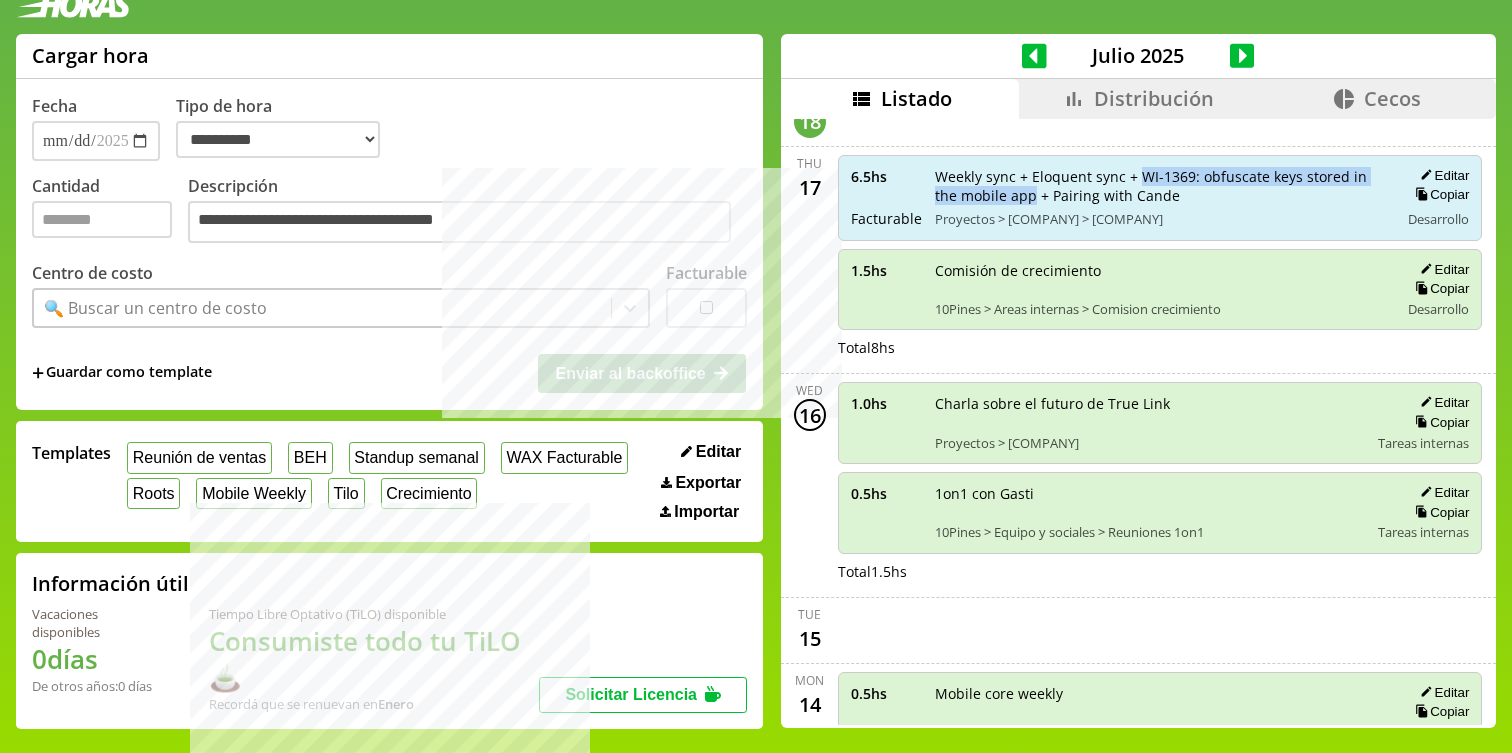 drag, startPoint x: 1121, startPoint y: 141, endPoint x: 993, endPoint y: 162, distance: 129.71121 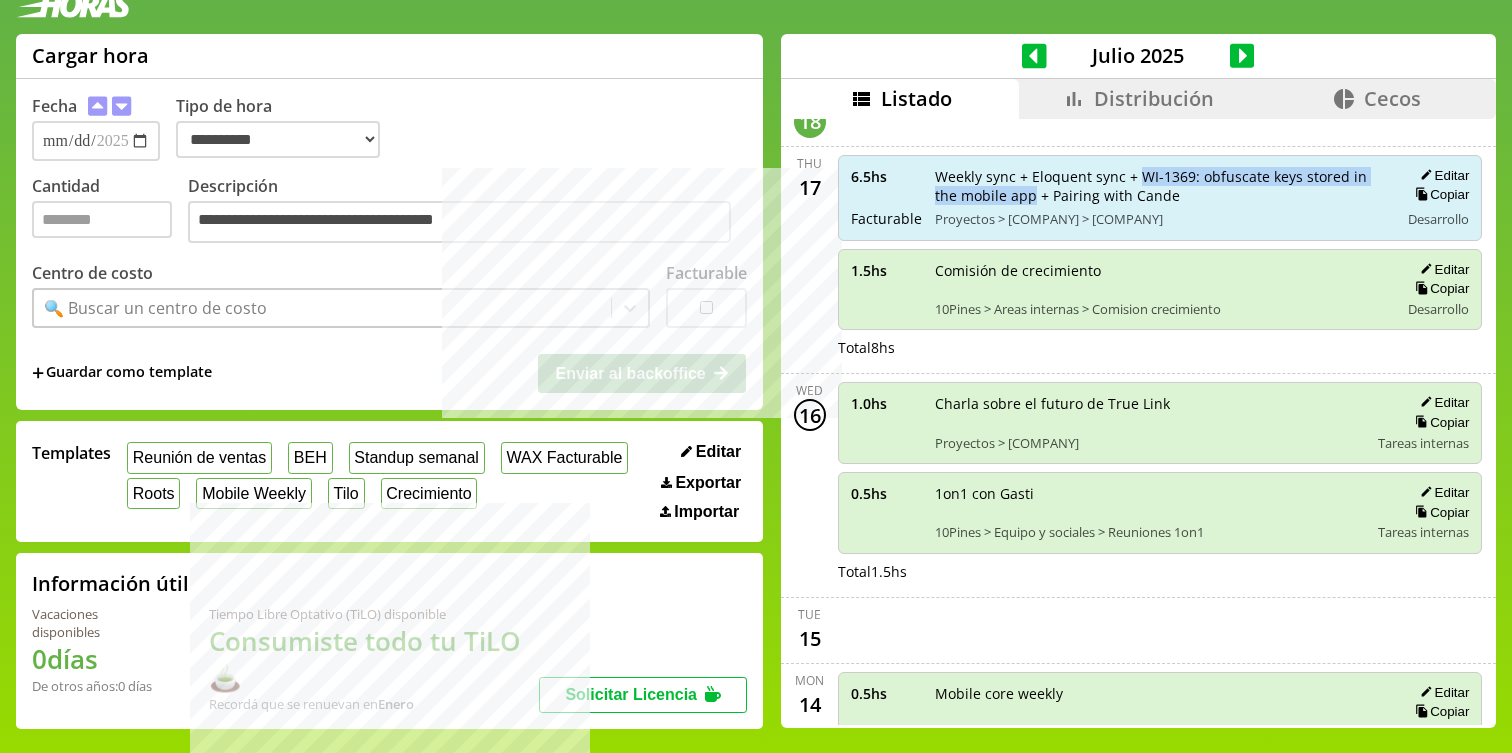 copy on "WI-1369: obfuscate keys stored in the mobile app" 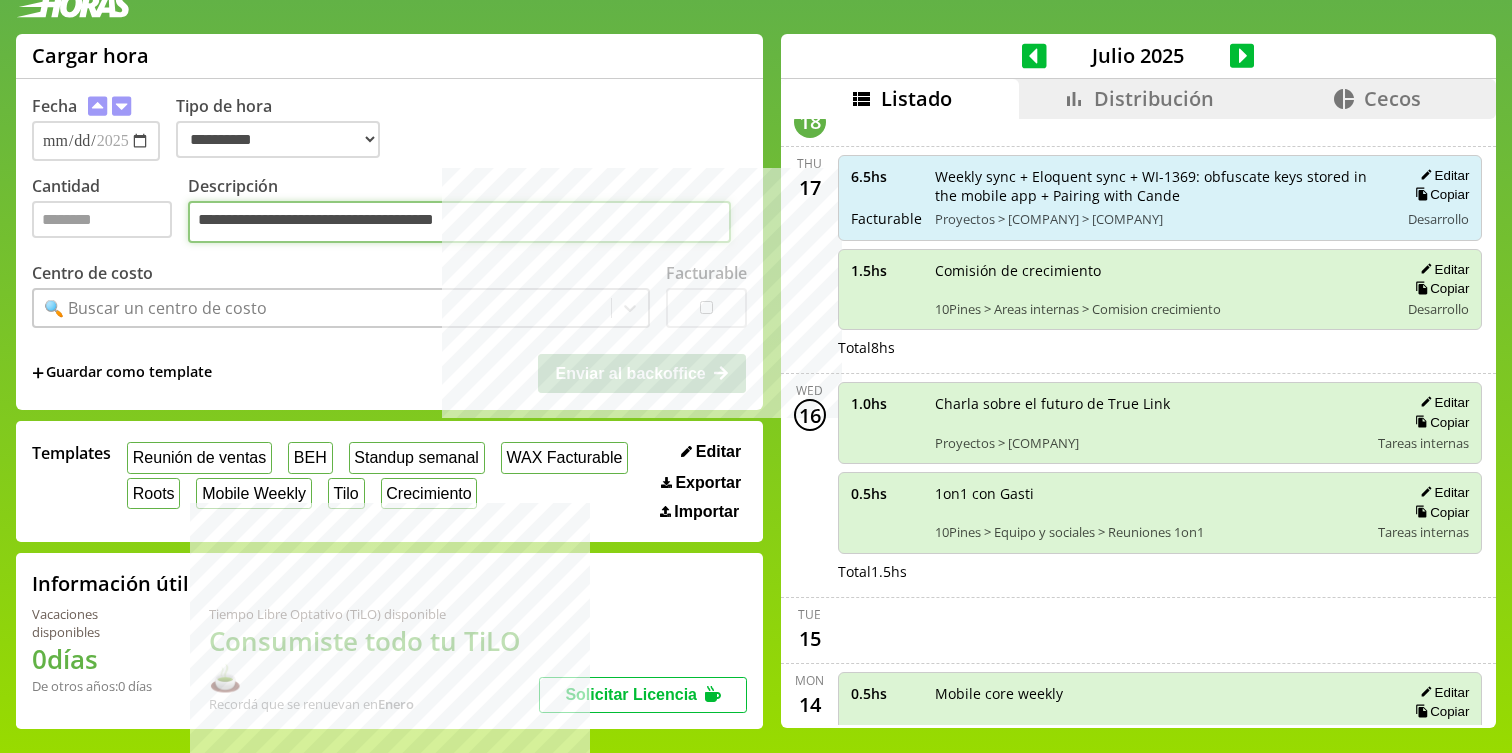 click on "**********" at bounding box center [459, 222] 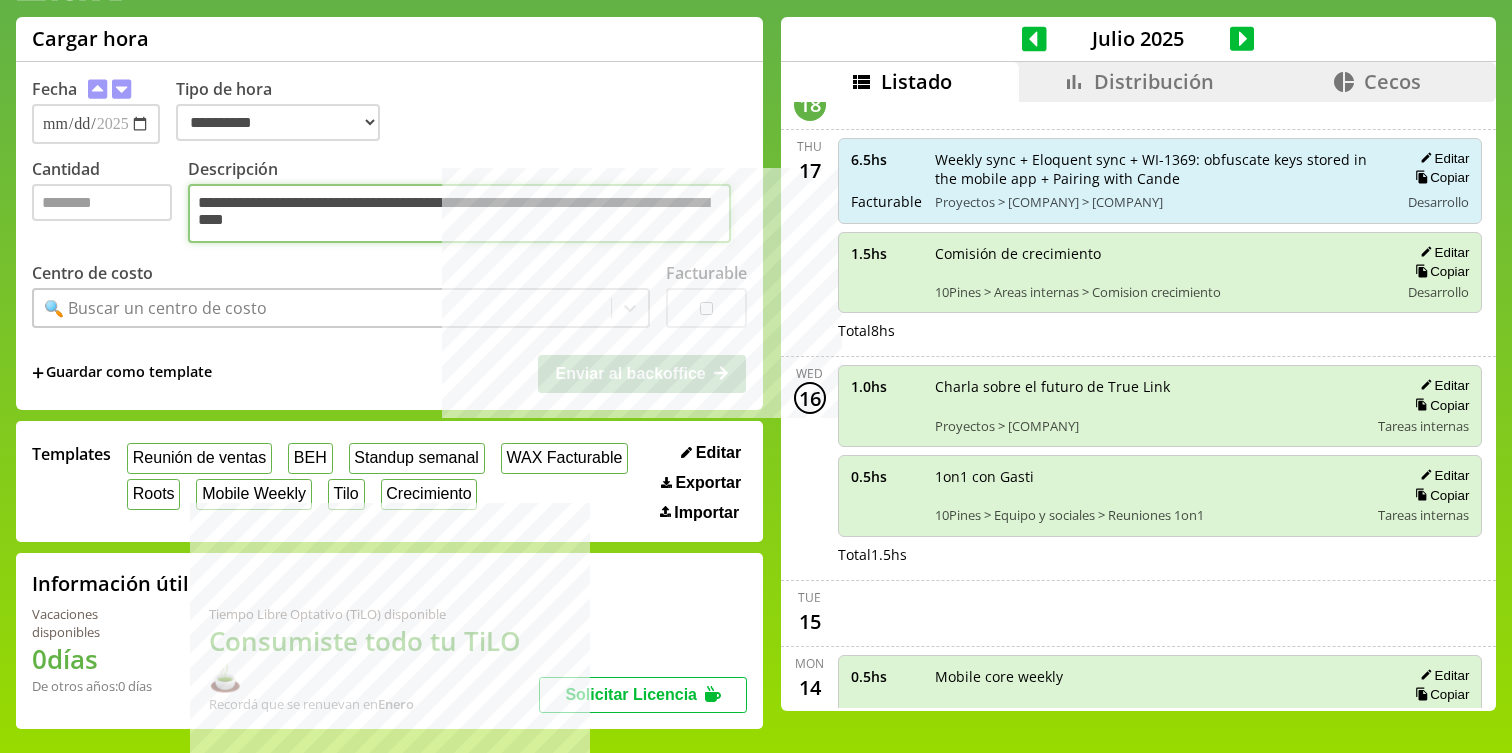 click on "**********" at bounding box center (459, 213) 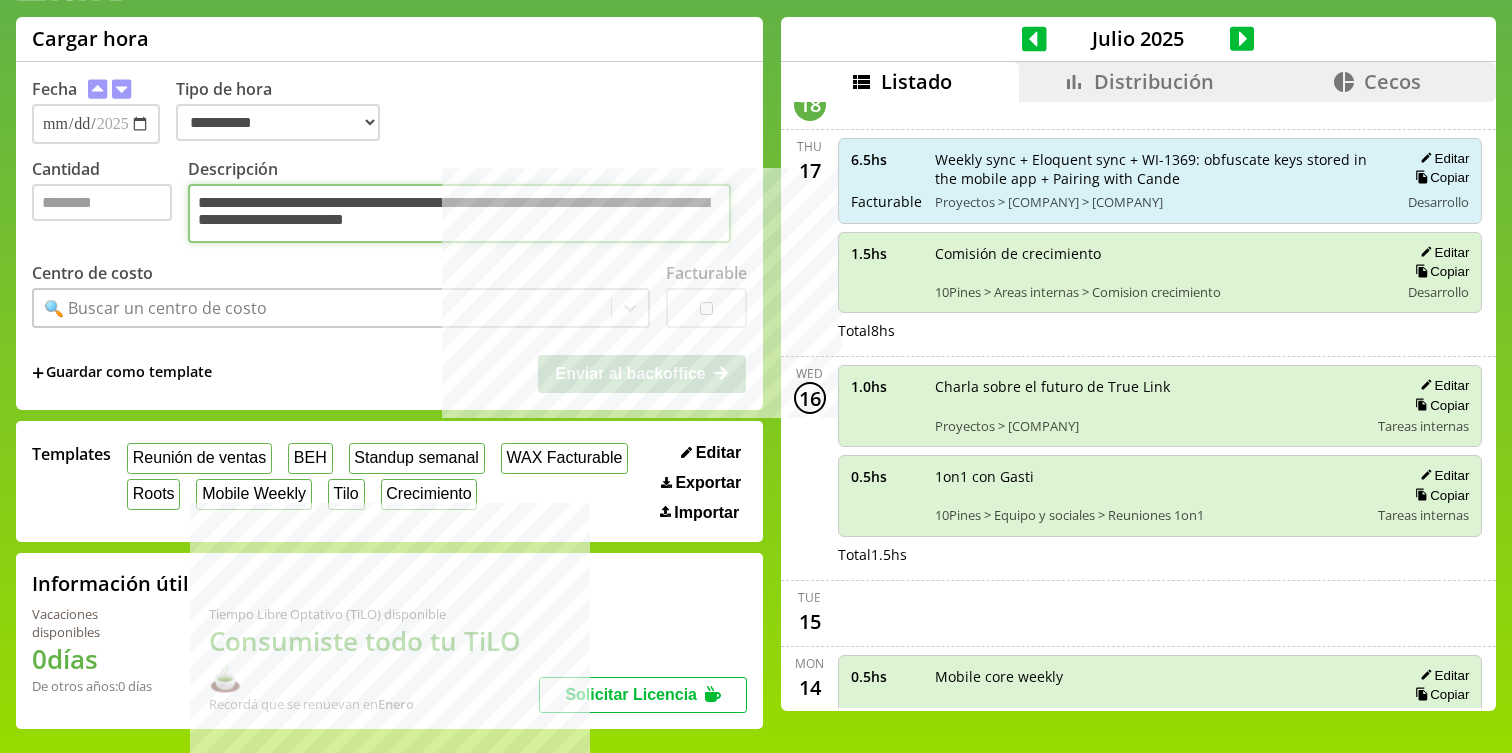 type on "**********" 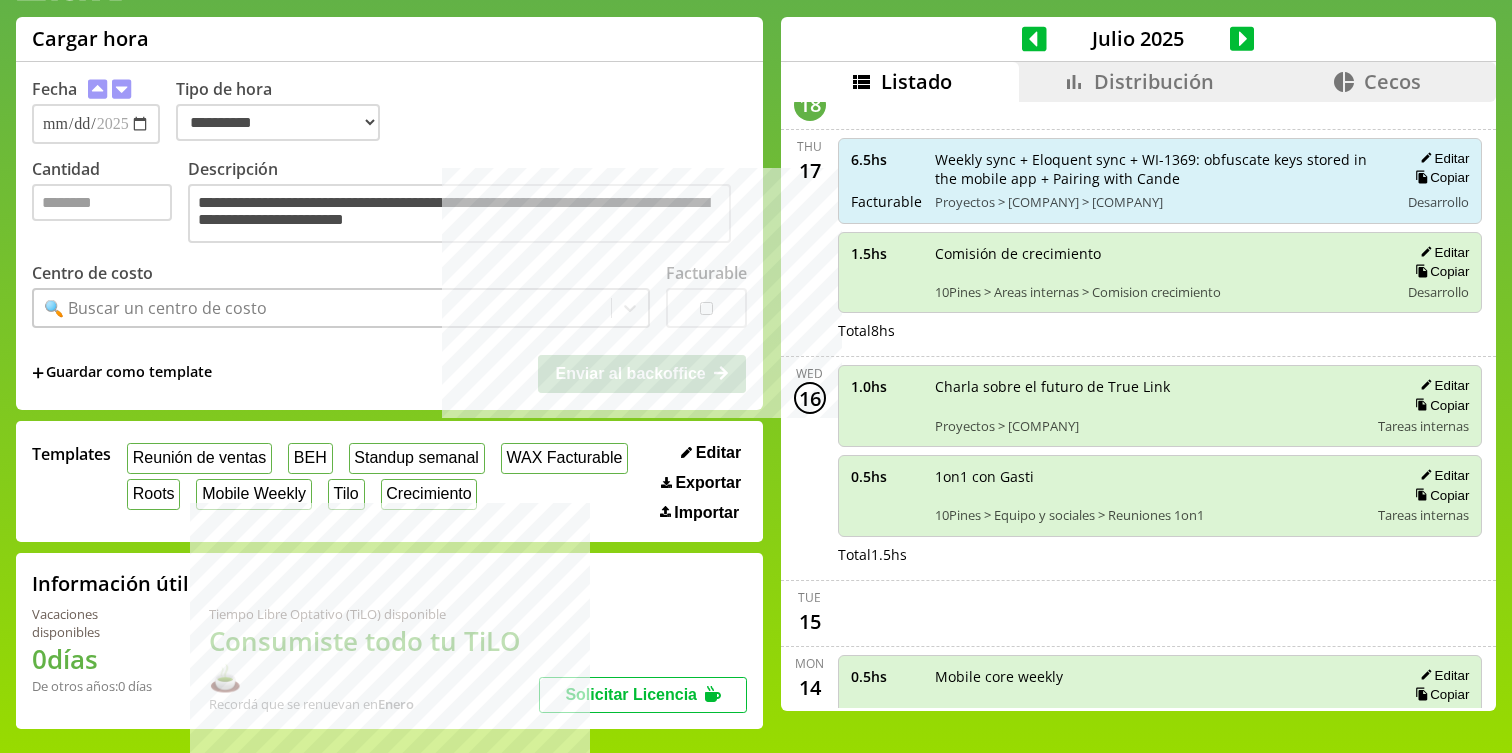 click on "🔍 Buscar un centro de costo" at bounding box center [322, 308] 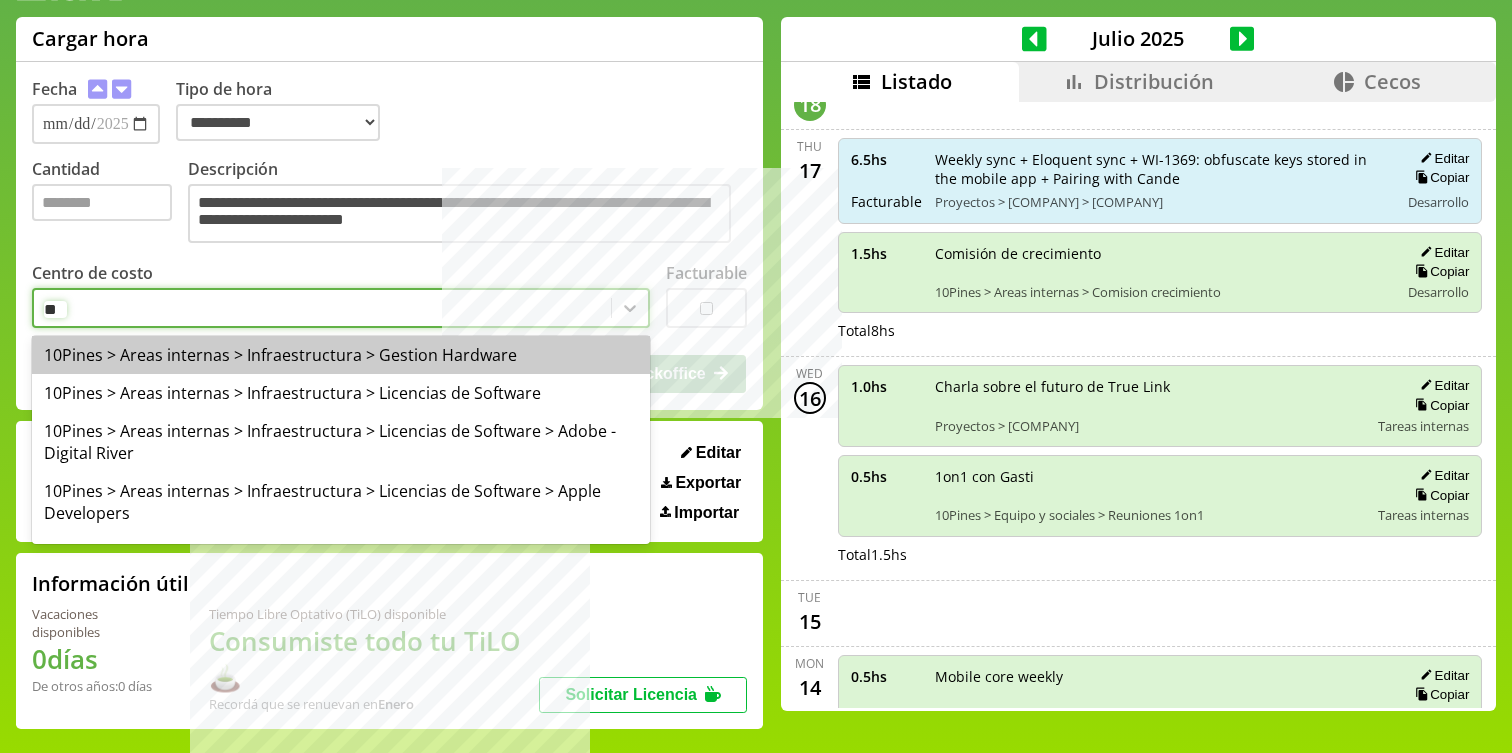 type on "***" 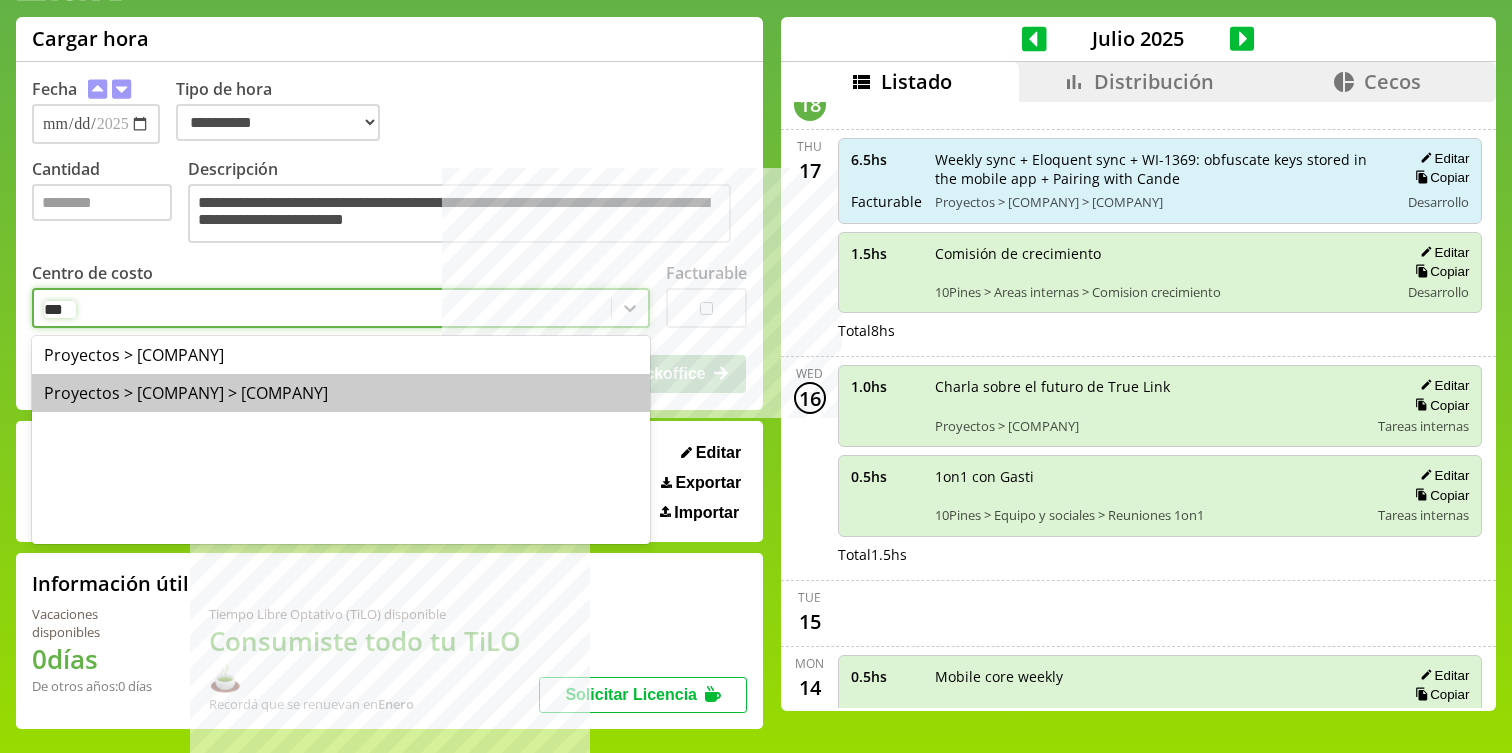 click on "Proyectos > [COMPANY] > [COMPANY]" at bounding box center (341, 393) 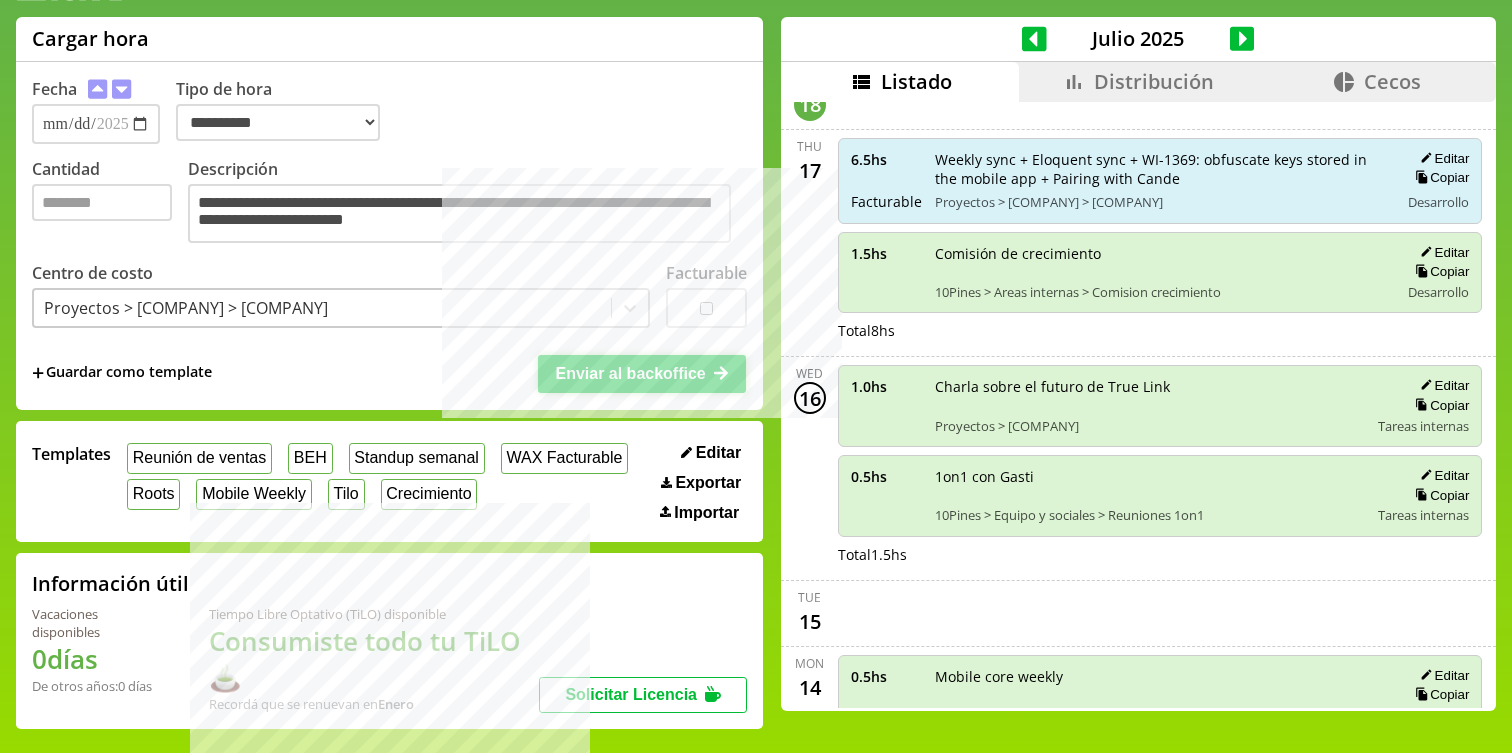 click on "Enviar al backoffice" at bounding box center (642, 374) 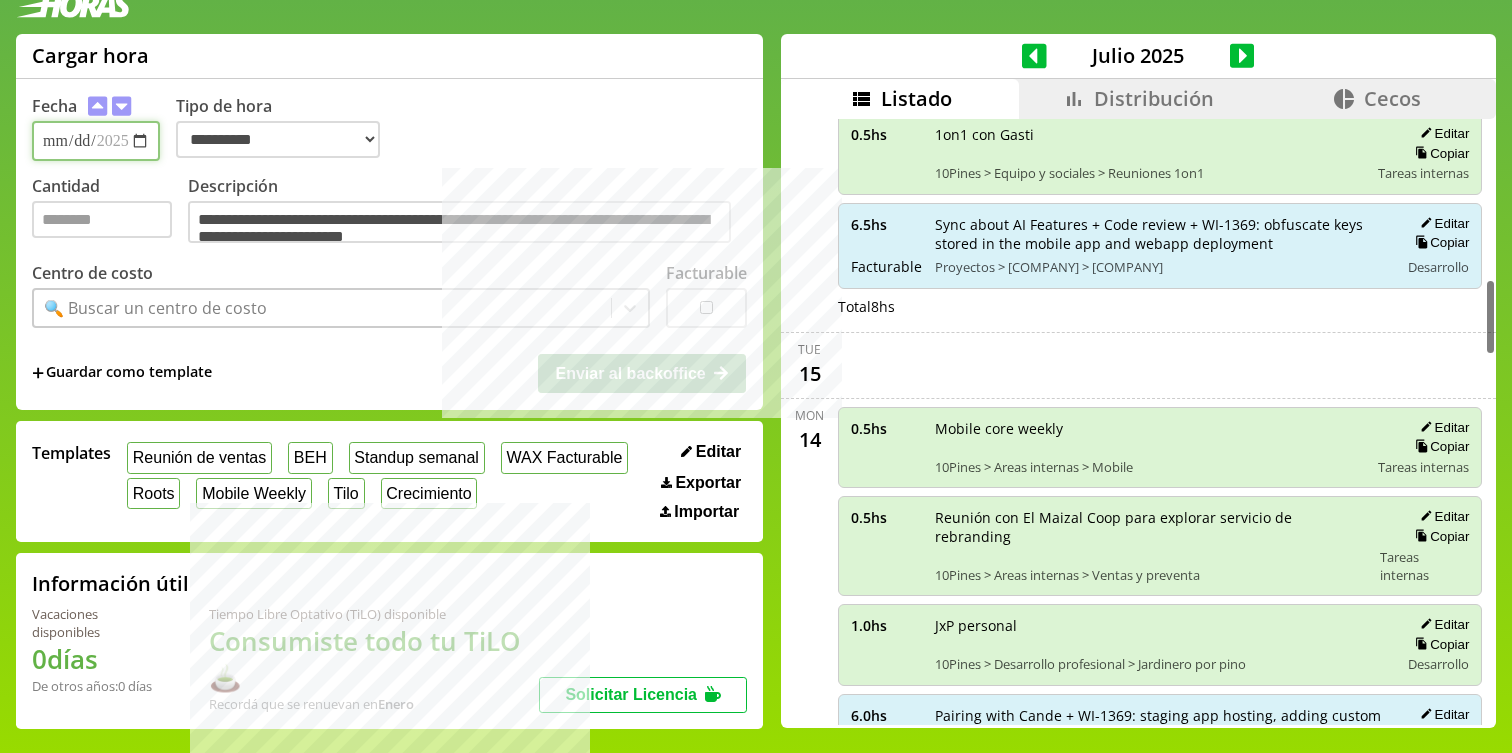 scroll, scrollTop: 1271, scrollLeft: 0, axis: vertical 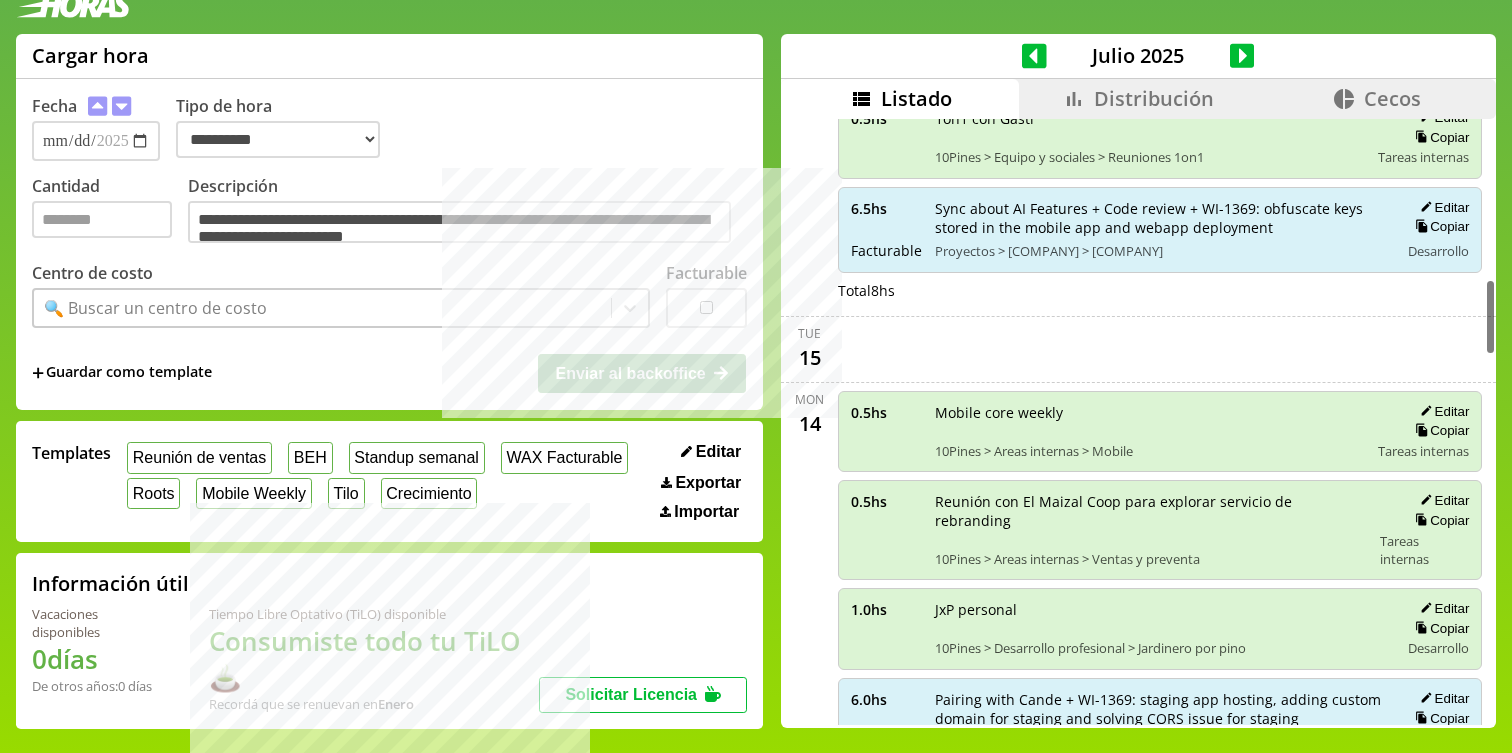 click on "Distribución" at bounding box center (1154, 98) 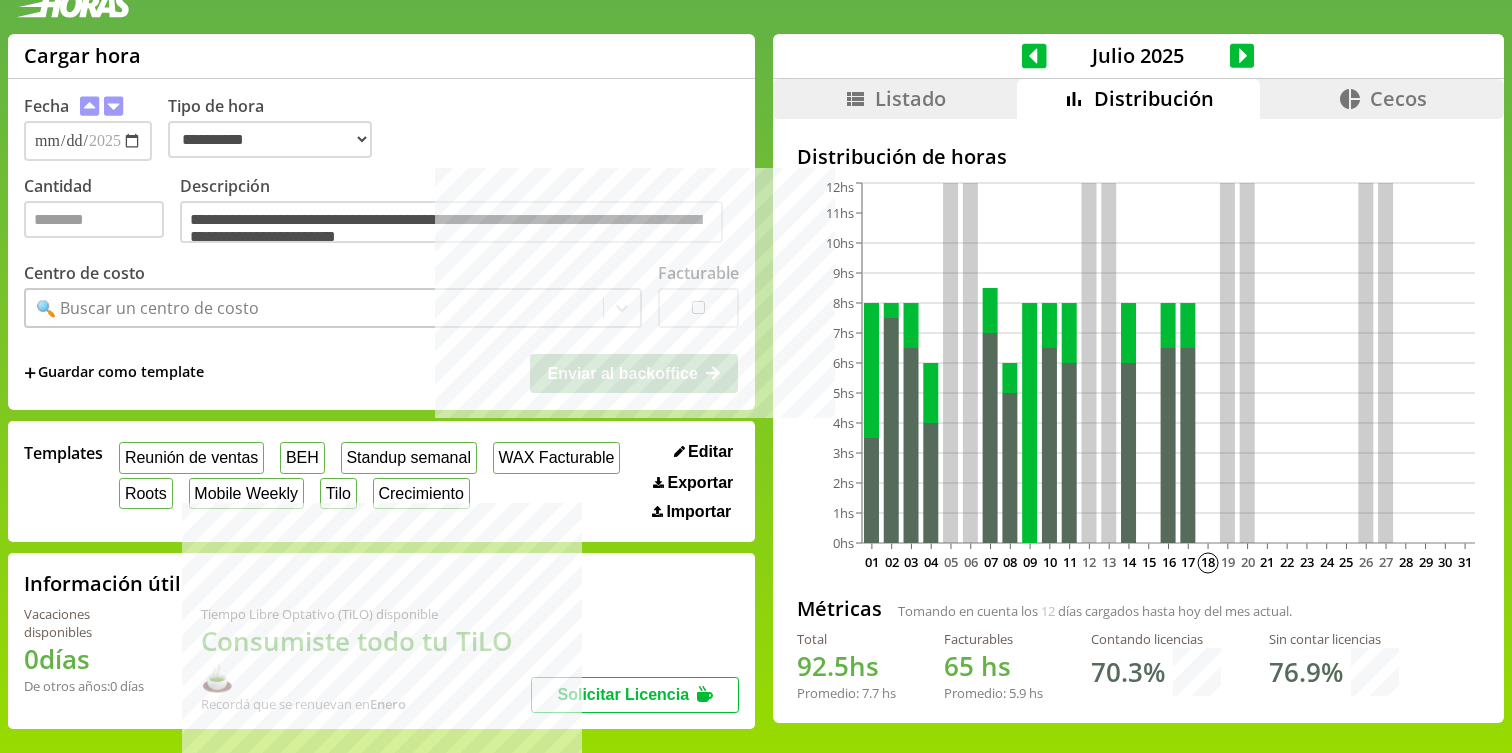 click on "Listado" at bounding box center [910, 98] 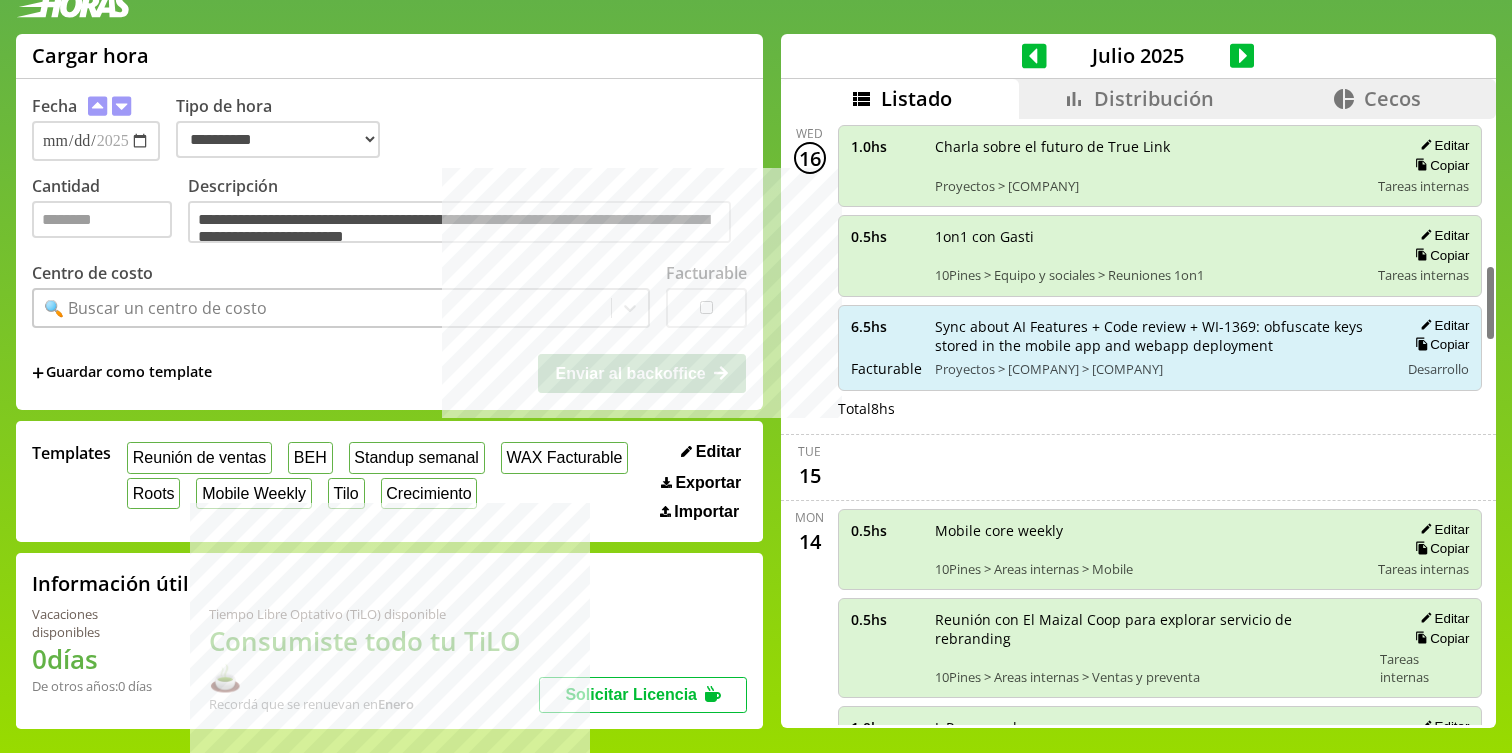 scroll, scrollTop: 1171, scrollLeft: 0, axis: vertical 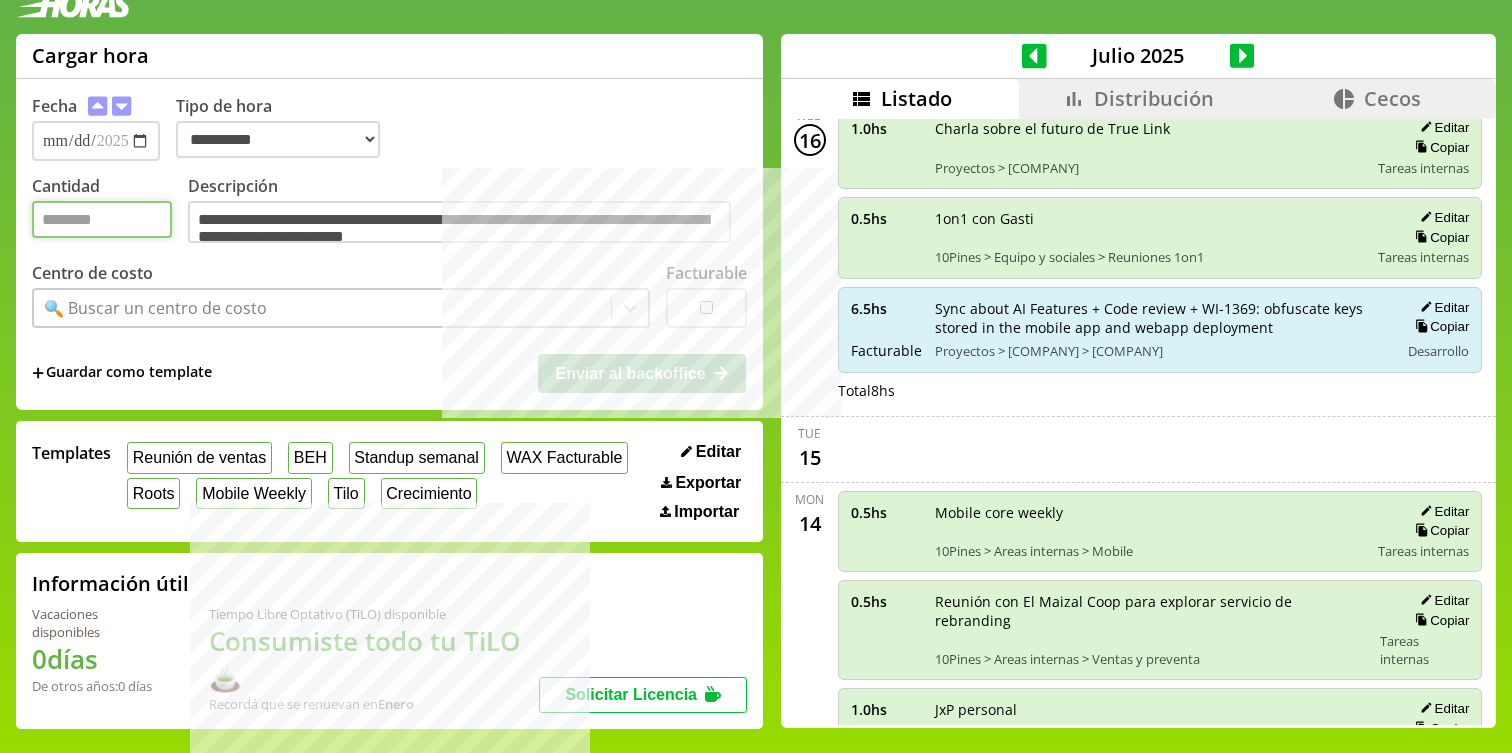 click on "Cantidad" at bounding box center (102, 219) 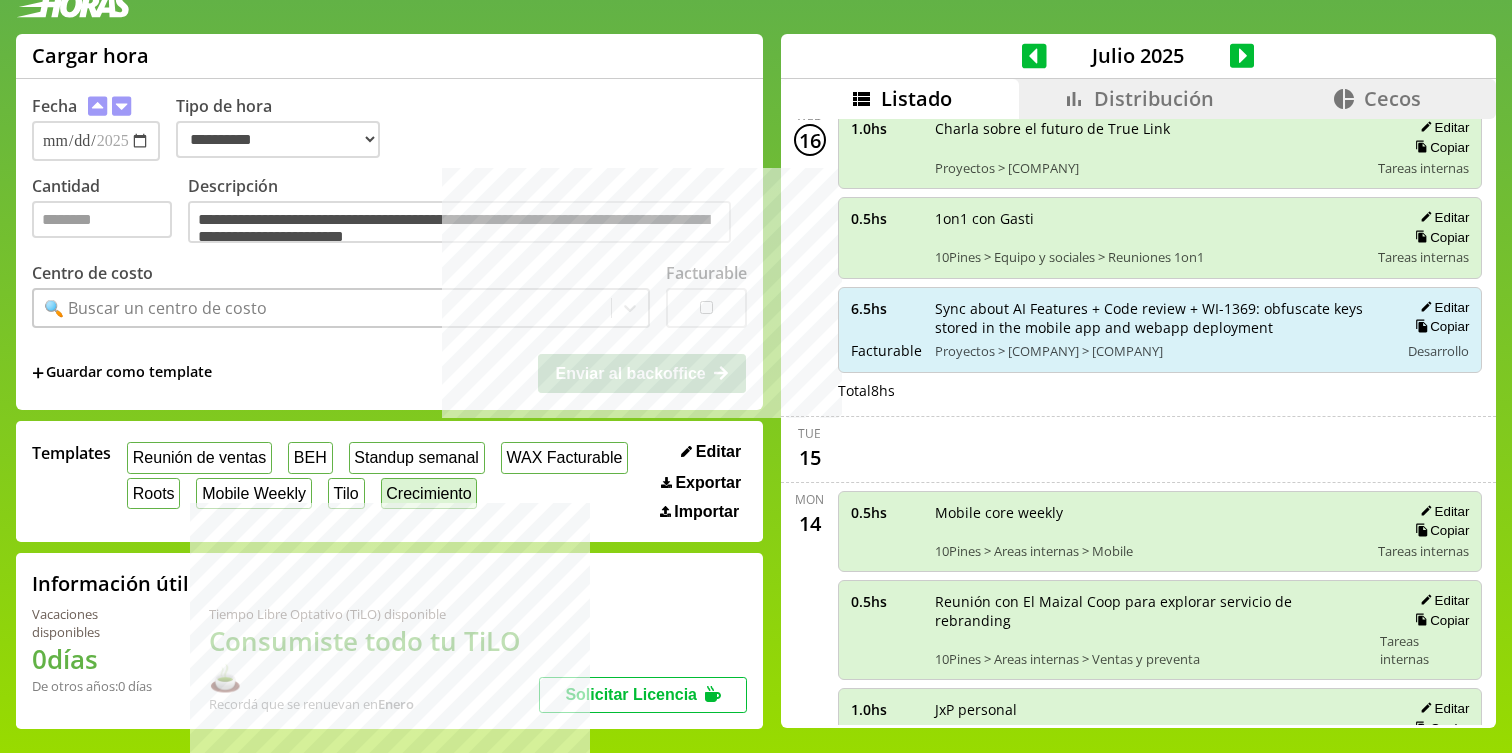 click on "Crecimiento" at bounding box center [429, 493] 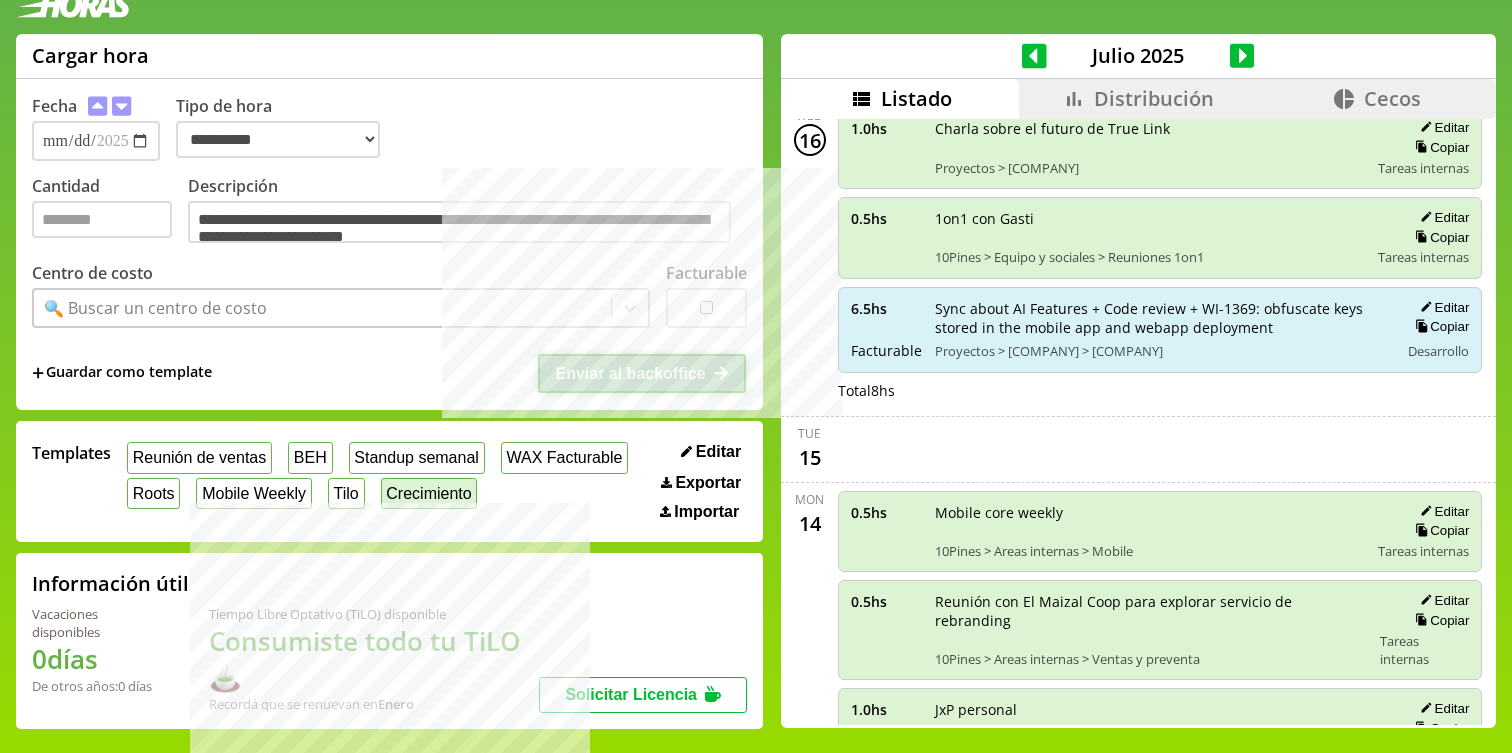 type on "***" 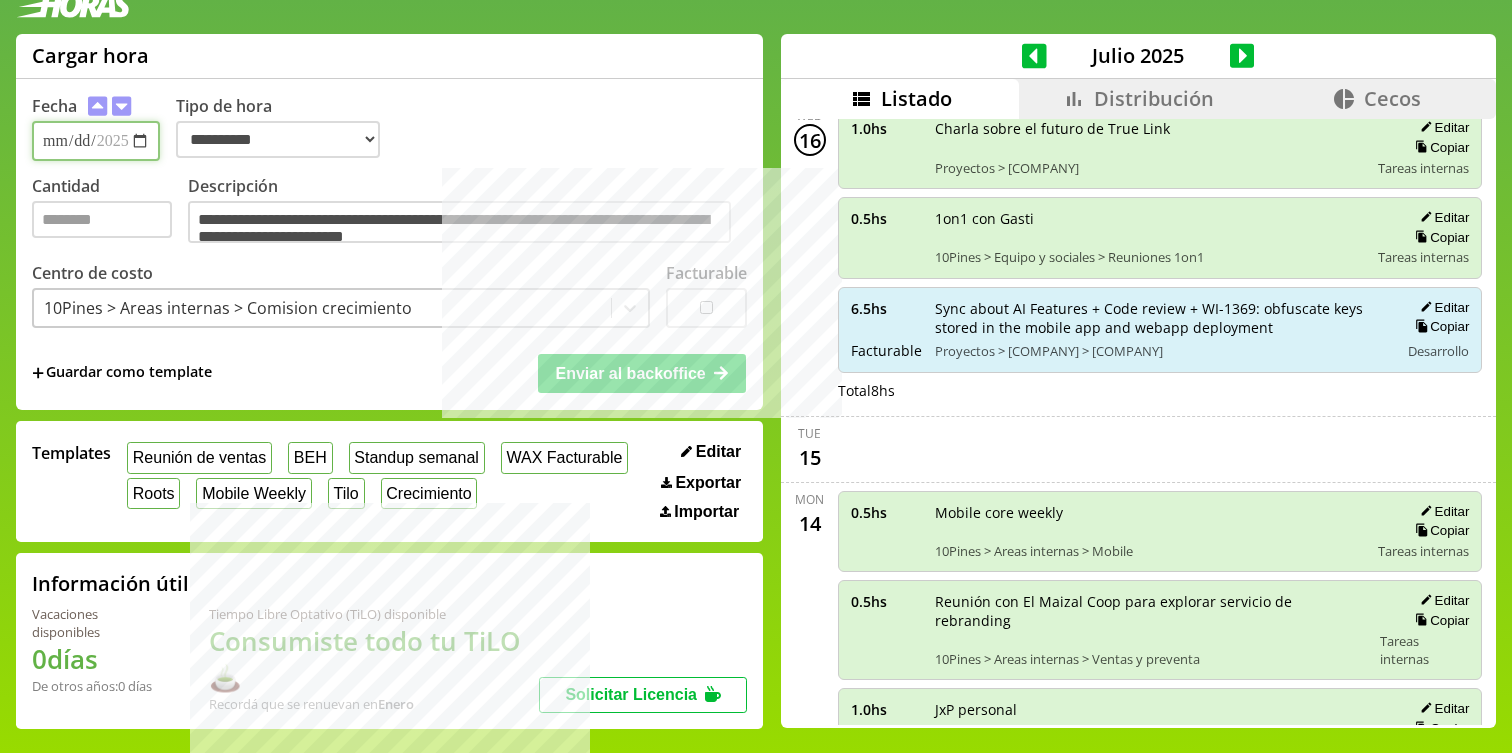 click on "**********" at bounding box center [96, 141] 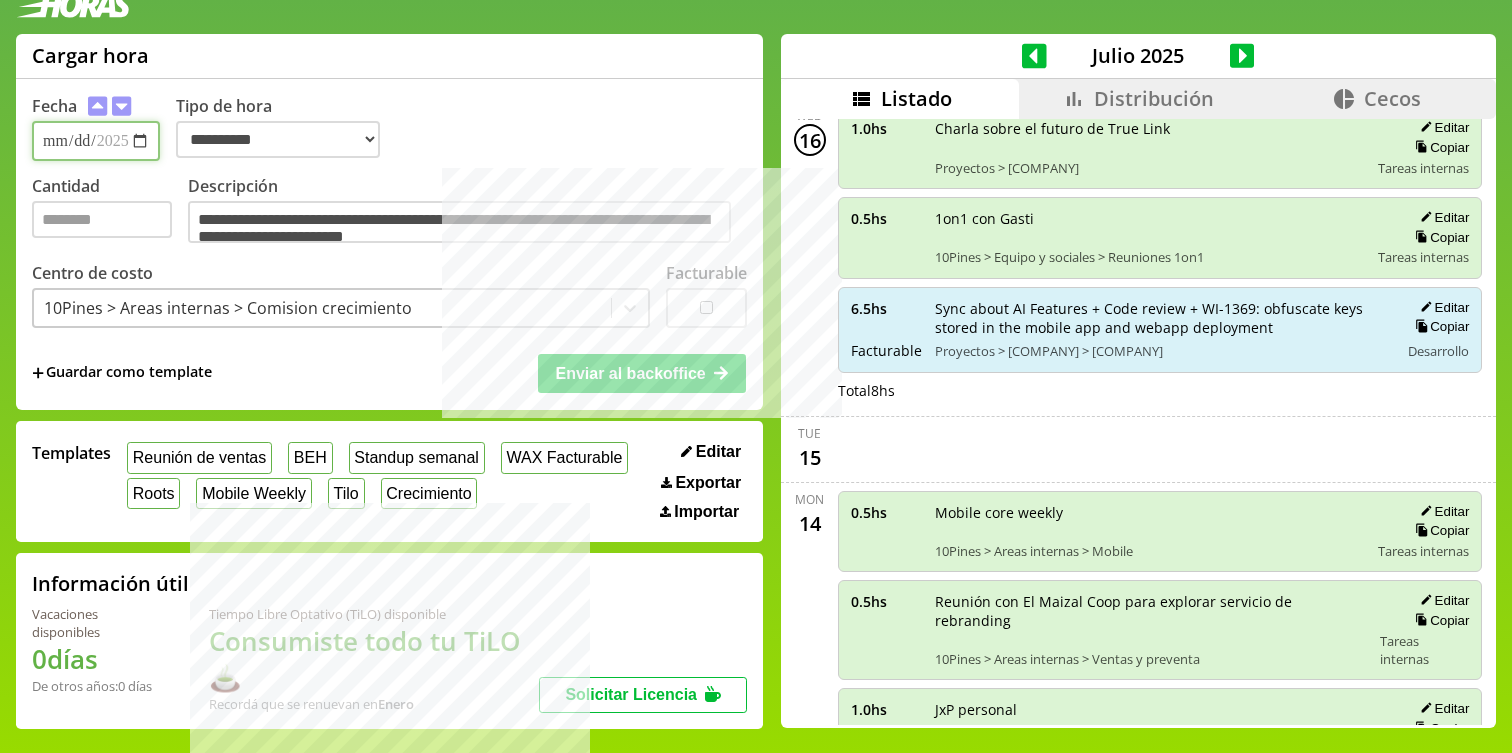 type on "**********" 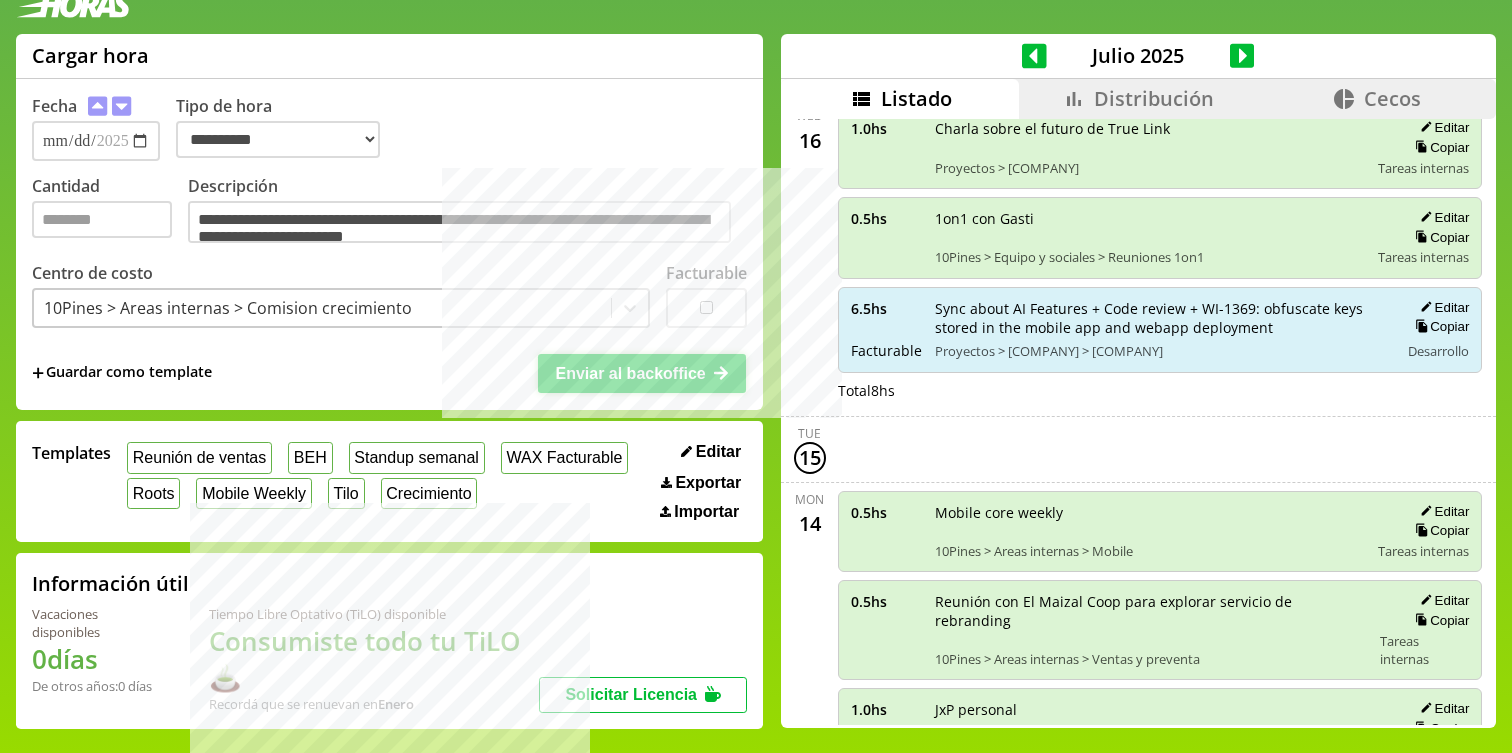 click 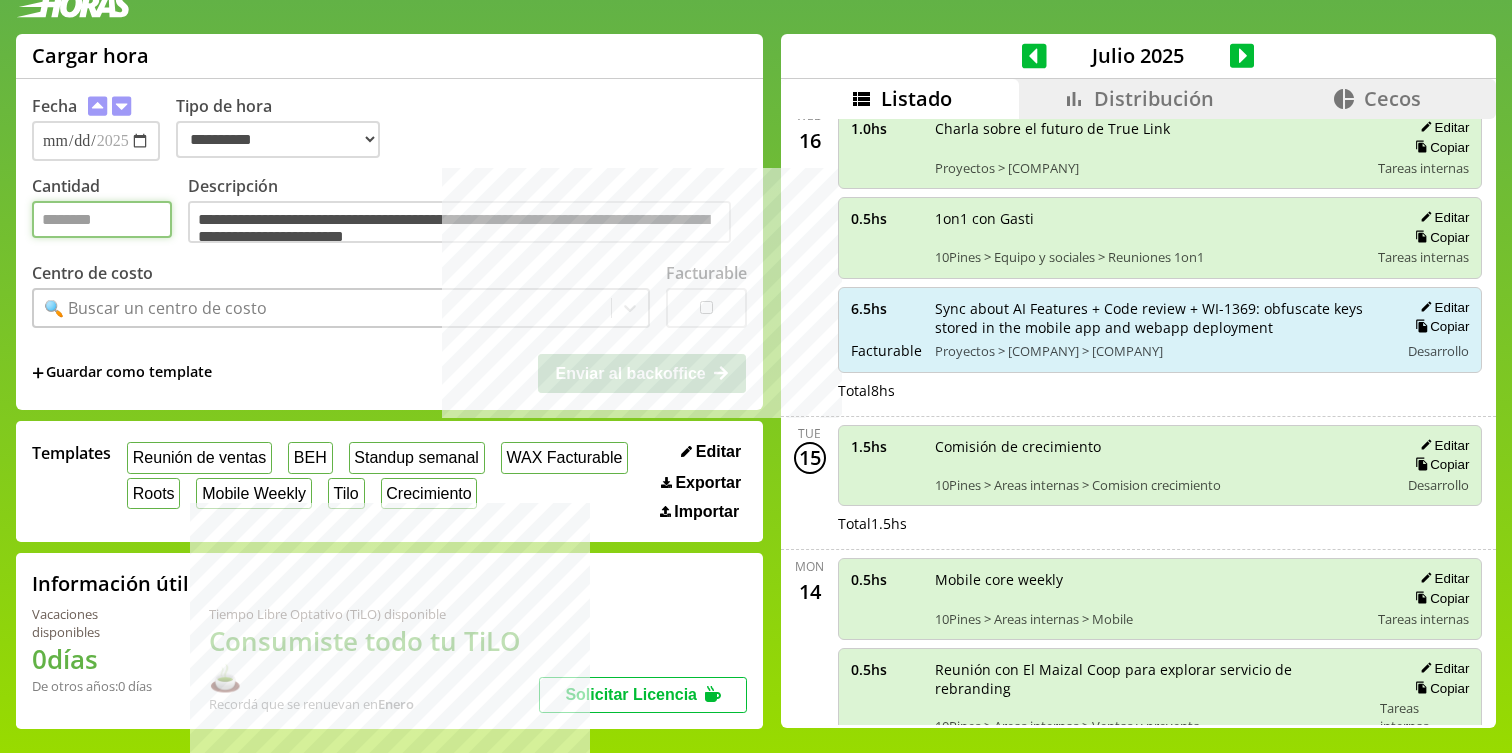 click on "Cantidad" at bounding box center (102, 219) 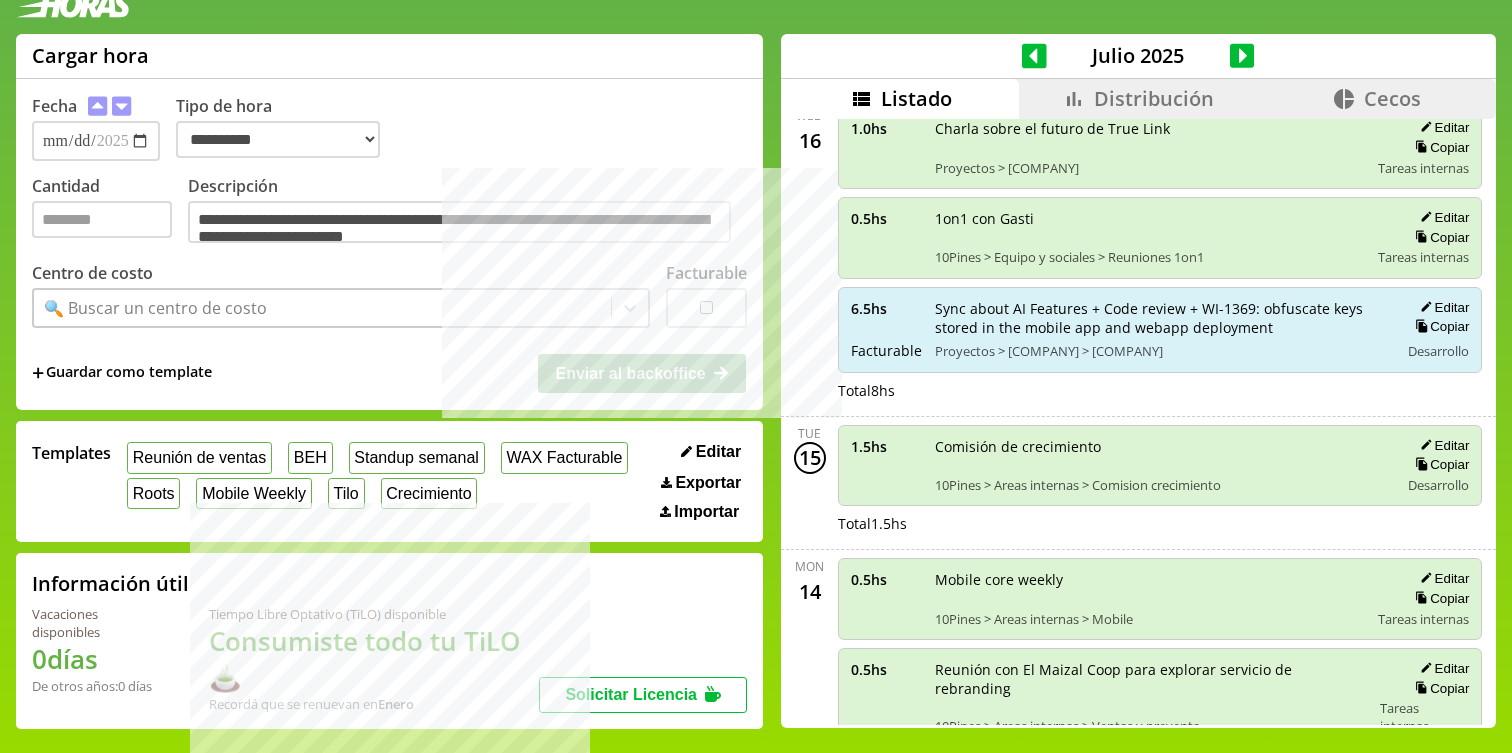 click on "Distribución" at bounding box center [1154, 98] 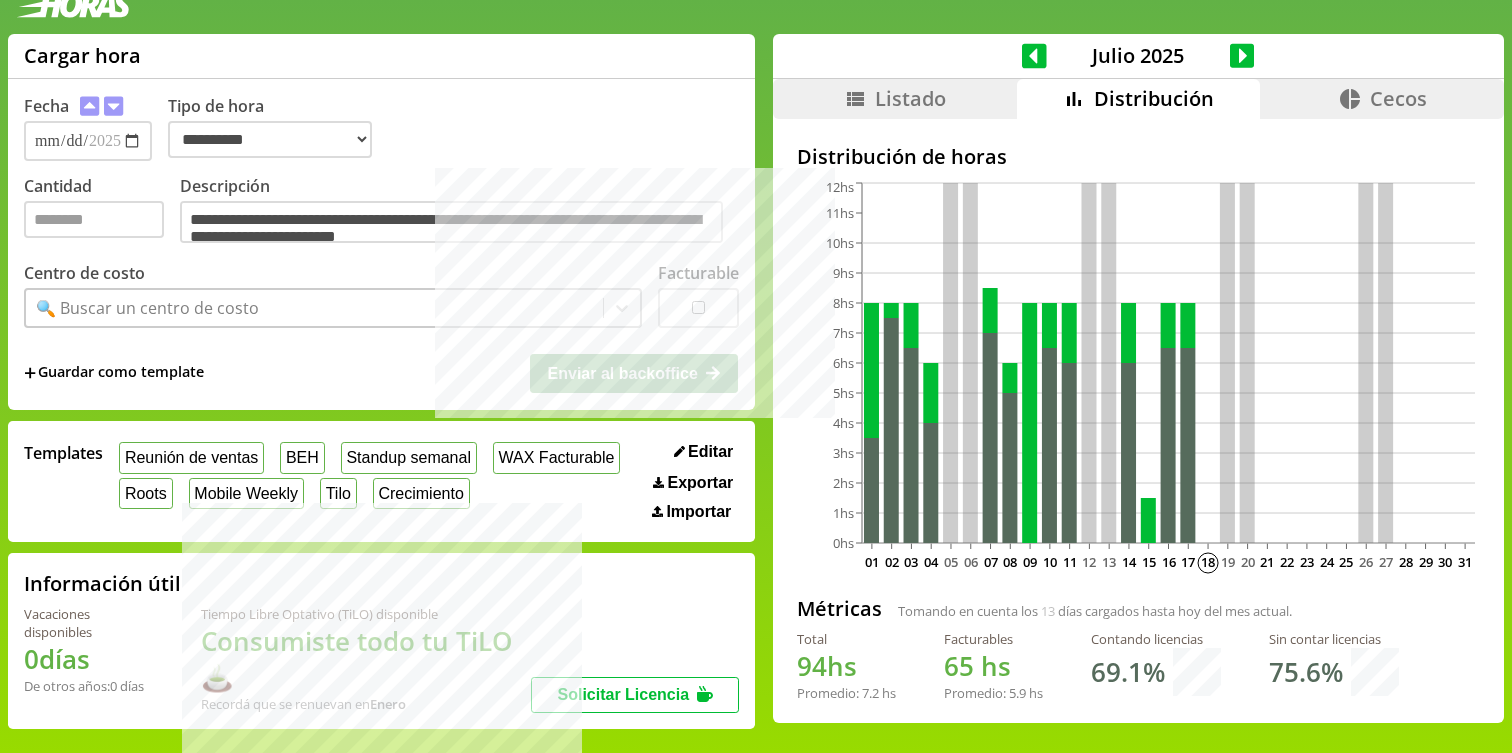 click on "Listado" at bounding box center (910, 98) 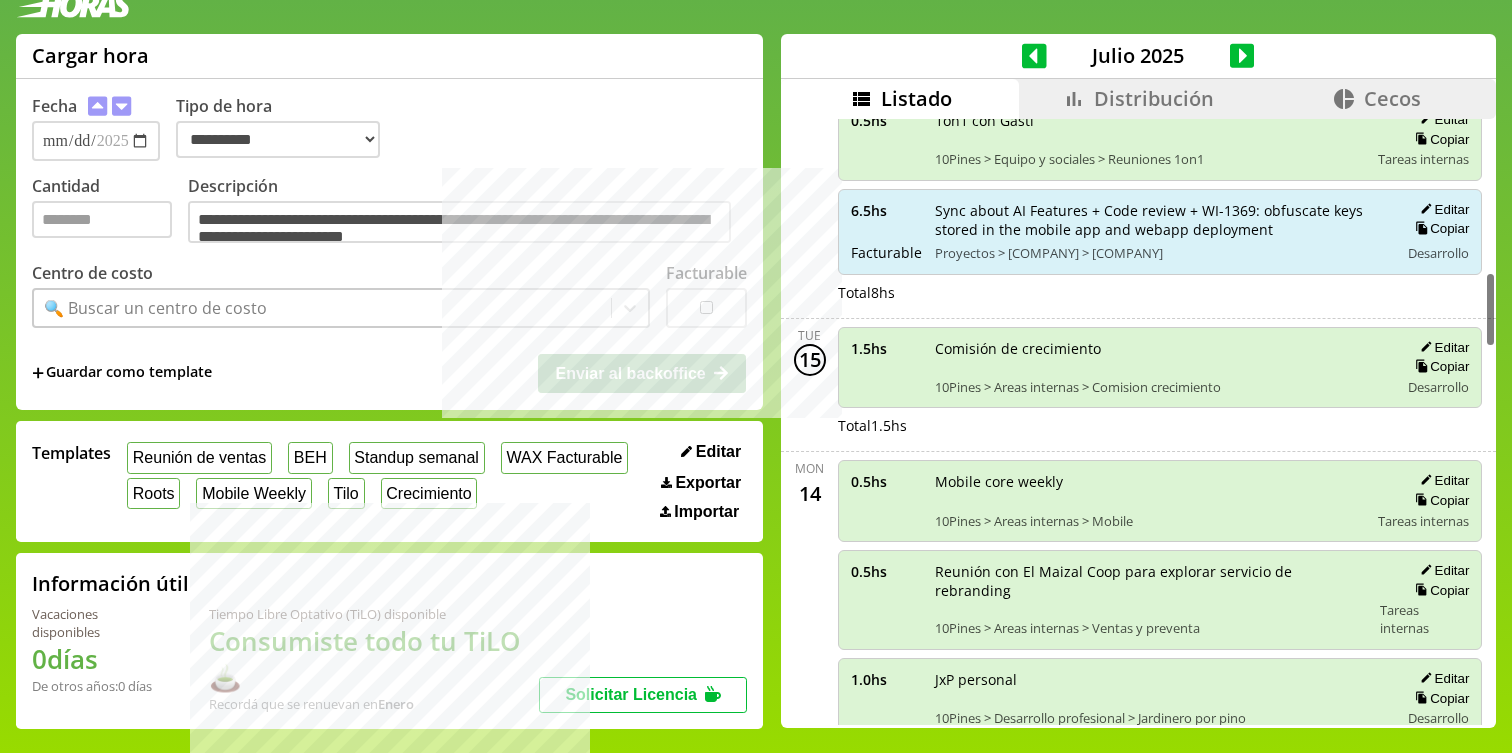 scroll, scrollTop: 1277, scrollLeft: 0, axis: vertical 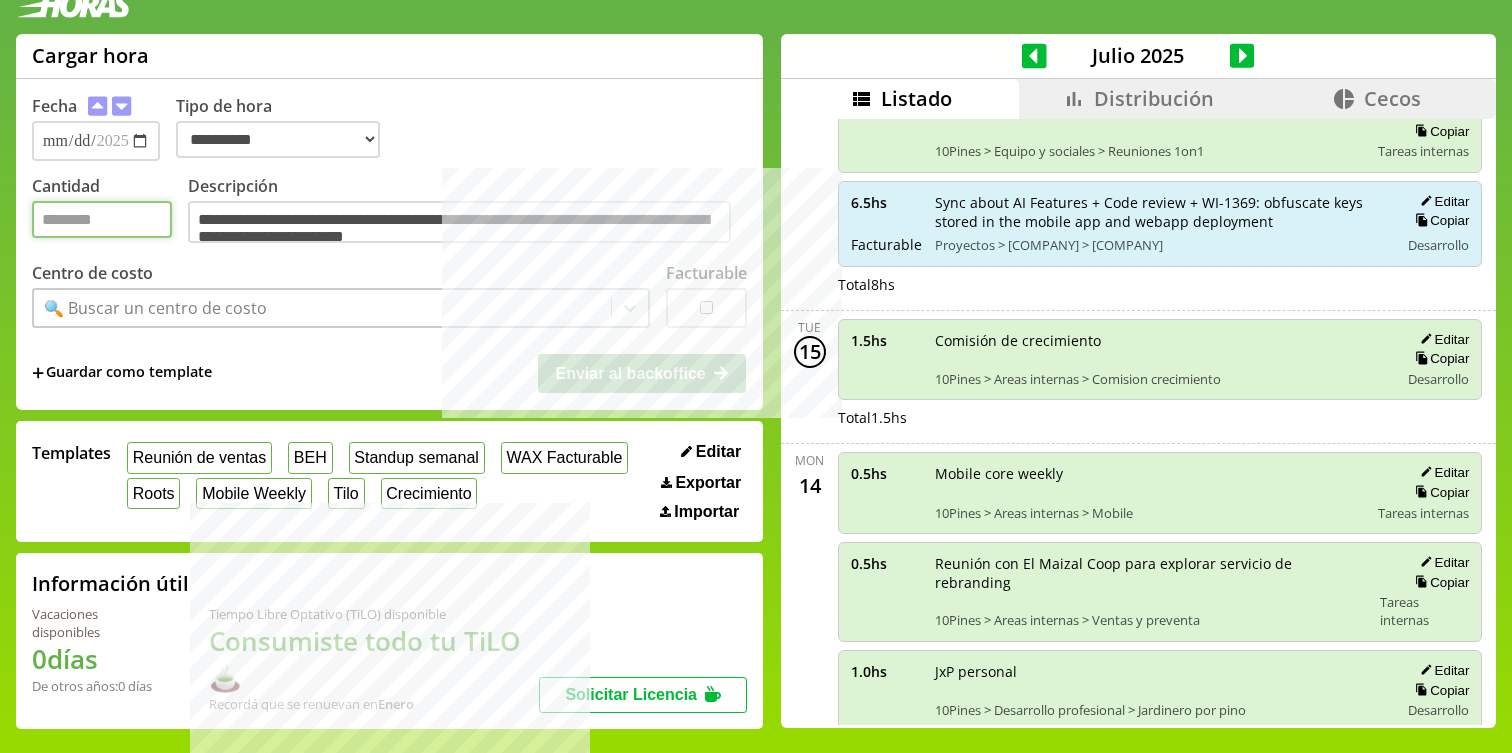 click on "Cantidad" at bounding box center [102, 219] 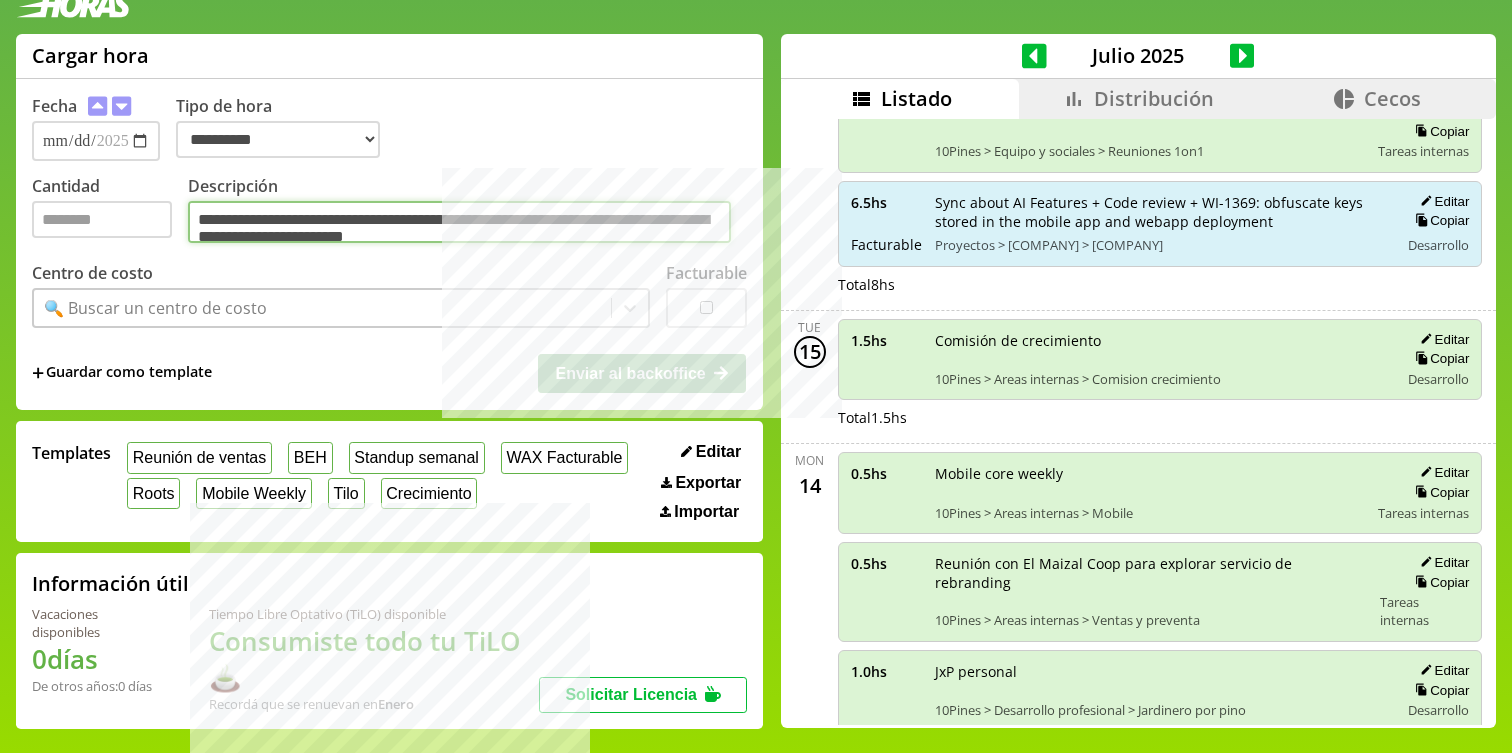 click on "**********" at bounding box center (459, 222) 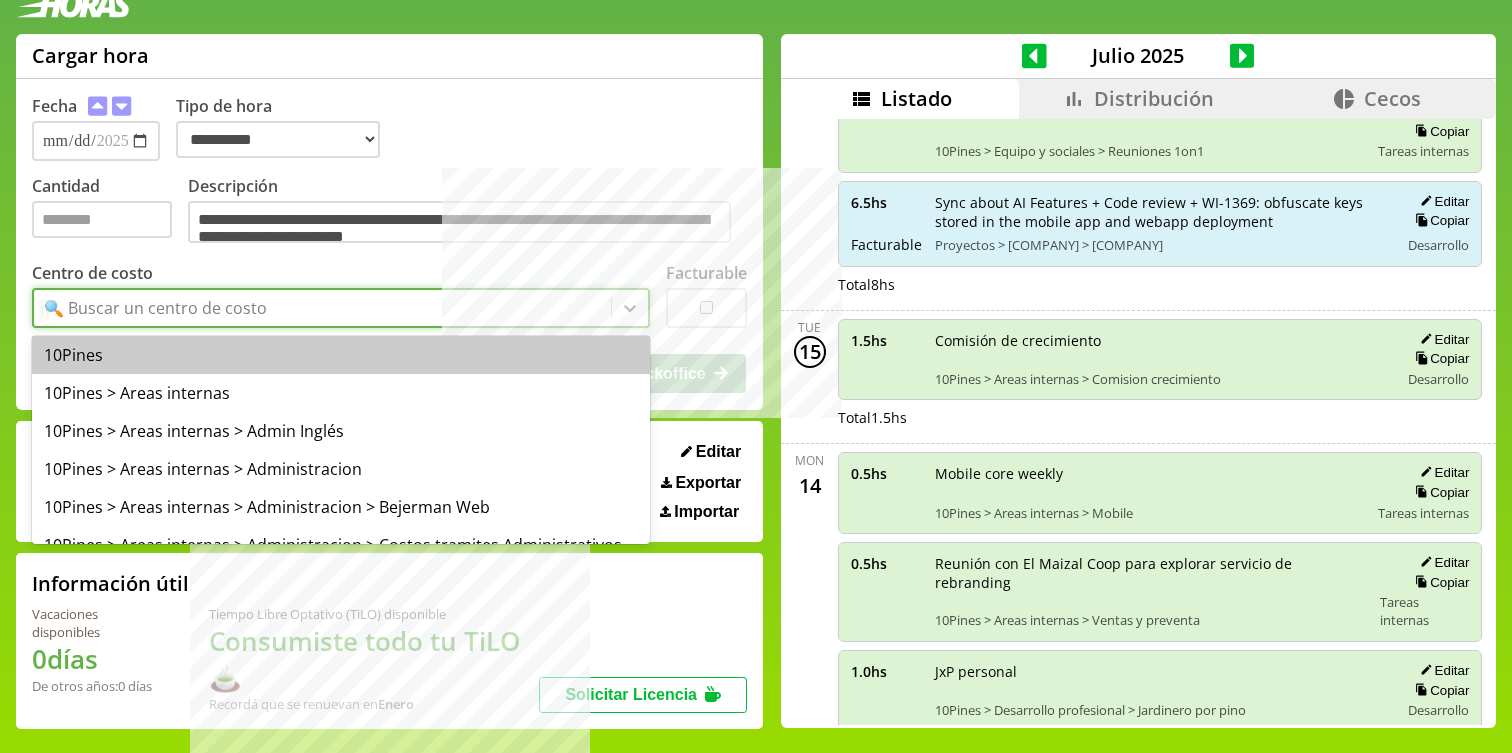 click on "🔍 Buscar un centro de costo" at bounding box center (155, 308) 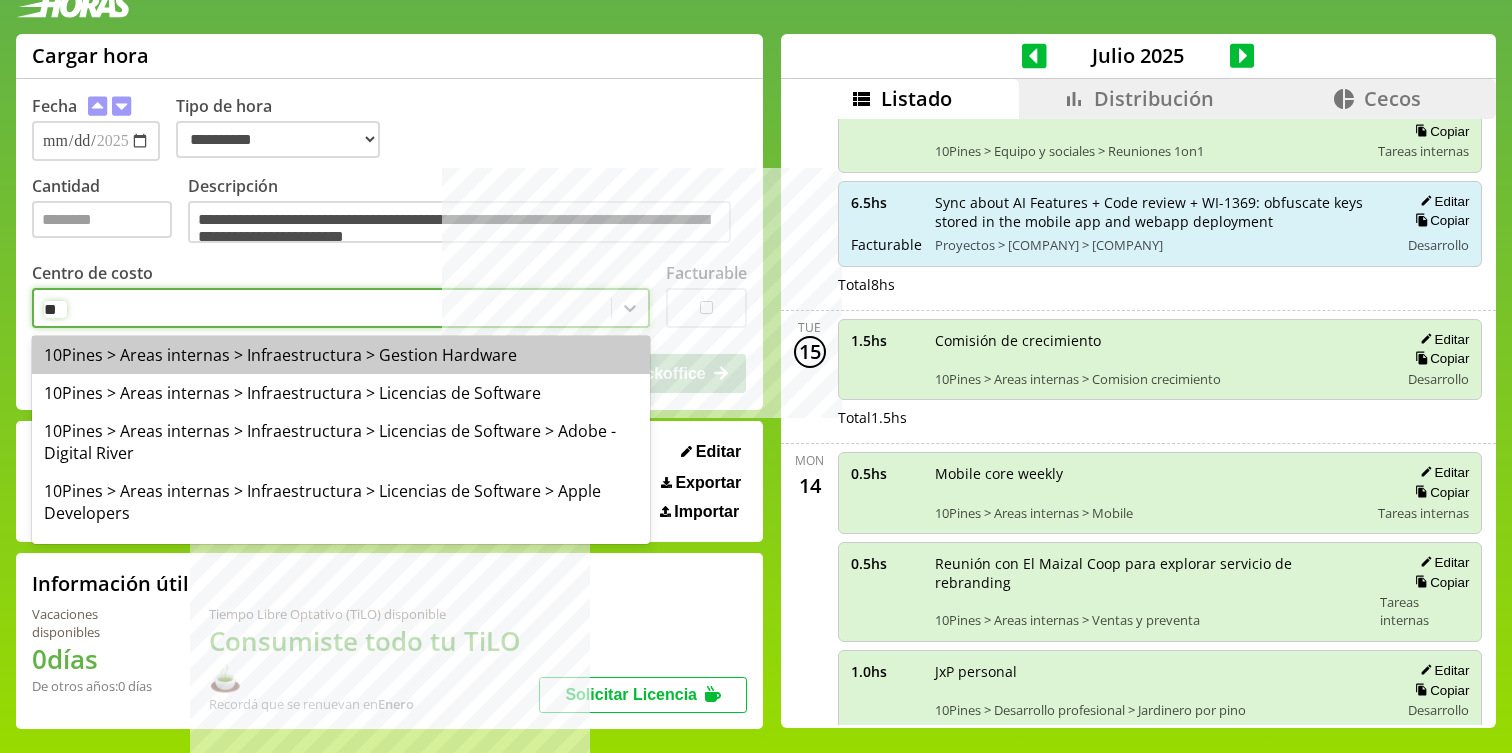 type on "***" 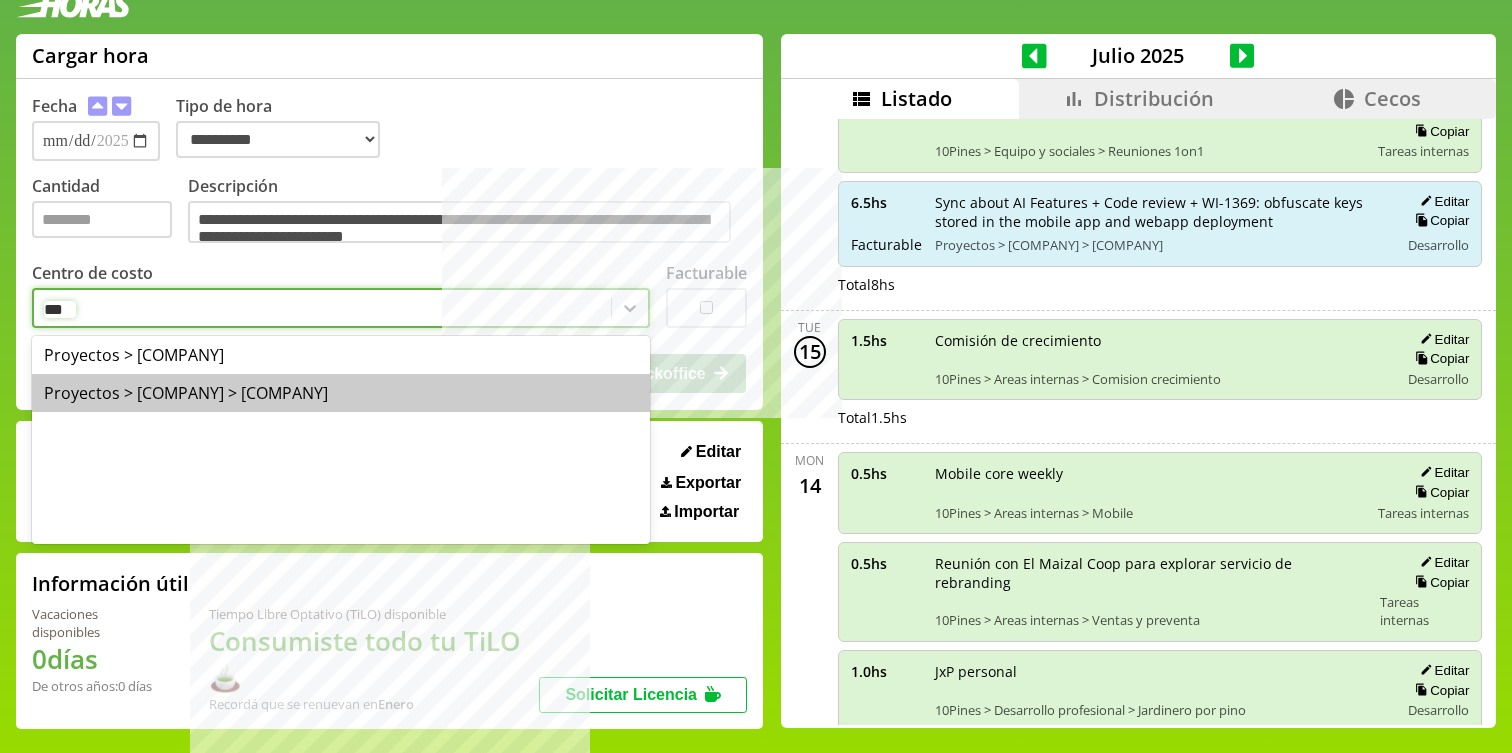 click on "Proyectos > [COMPANY] > [COMPANY]" at bounding box center [341, 393] 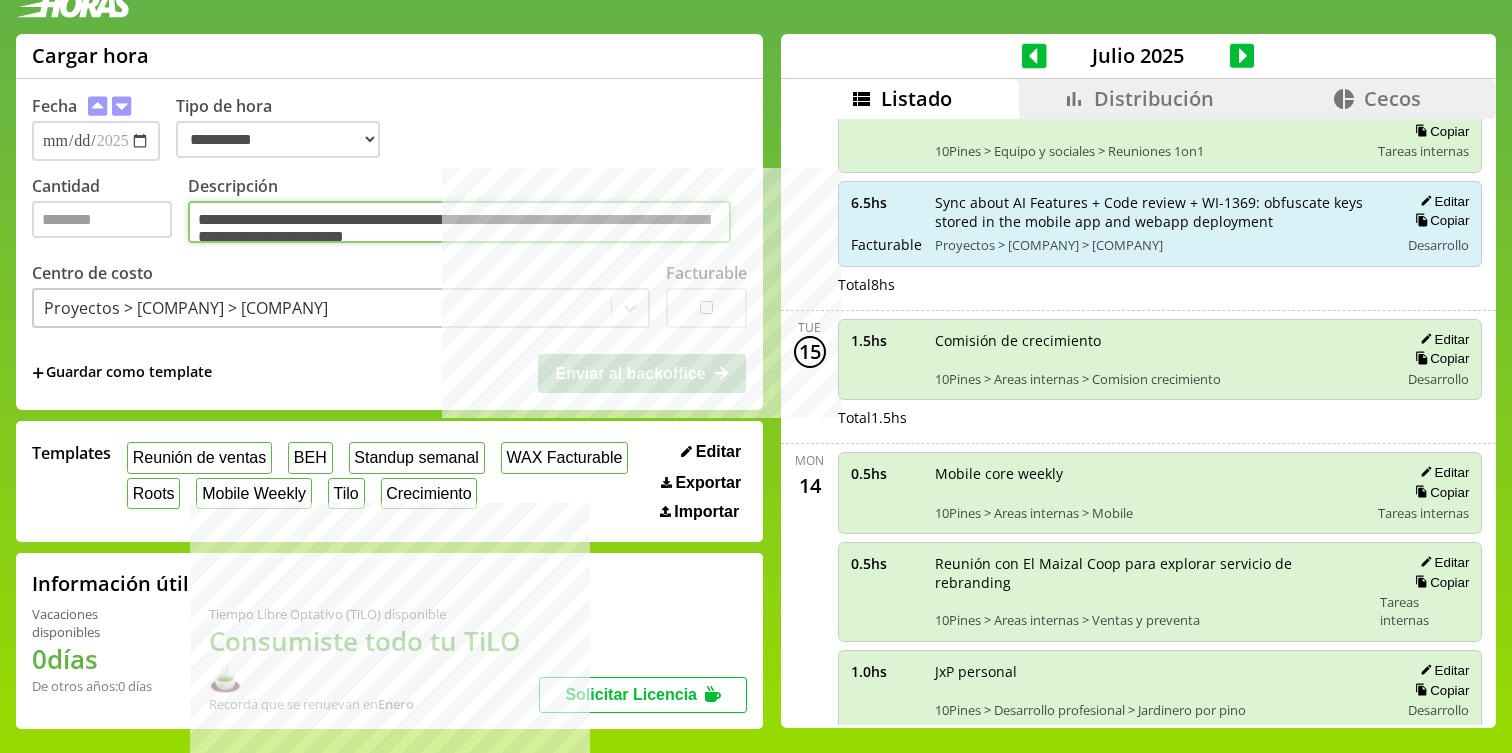 click on "**********" at bounding box center [459, 222] 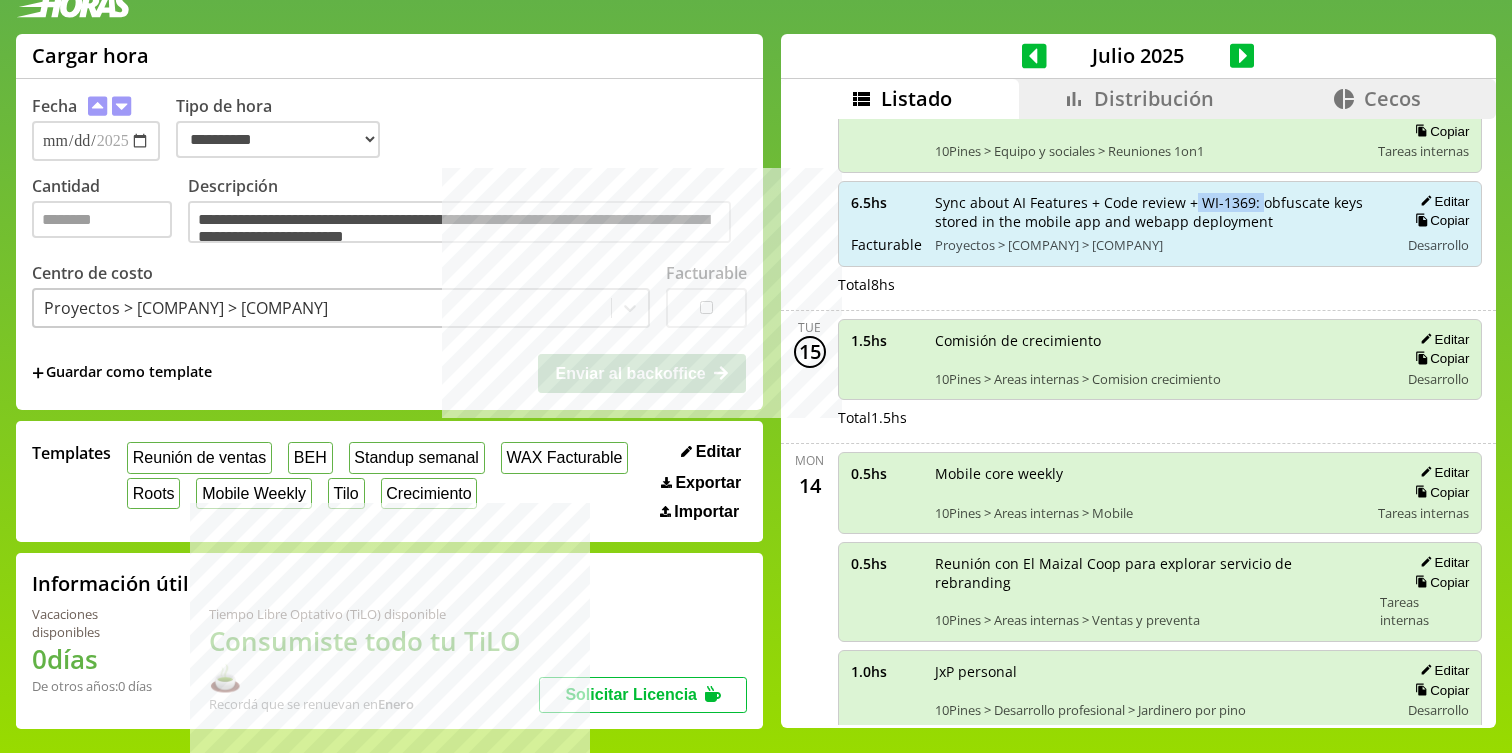 drag, startPoint x: 1237, startPoint y: 171, endPoint x: 1176, endPoint y: 171, distance: 61 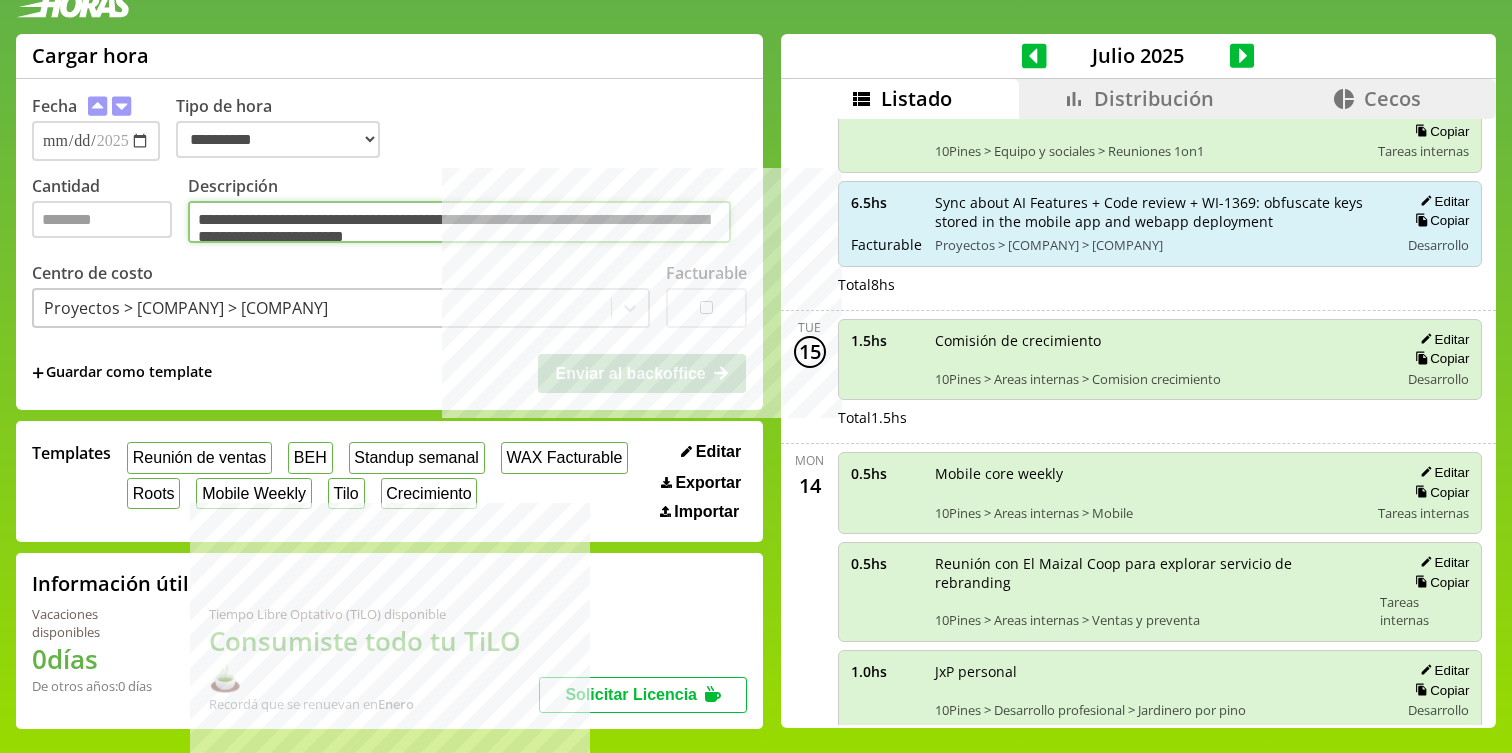 click on "**********" at bounding box center (459, 222) 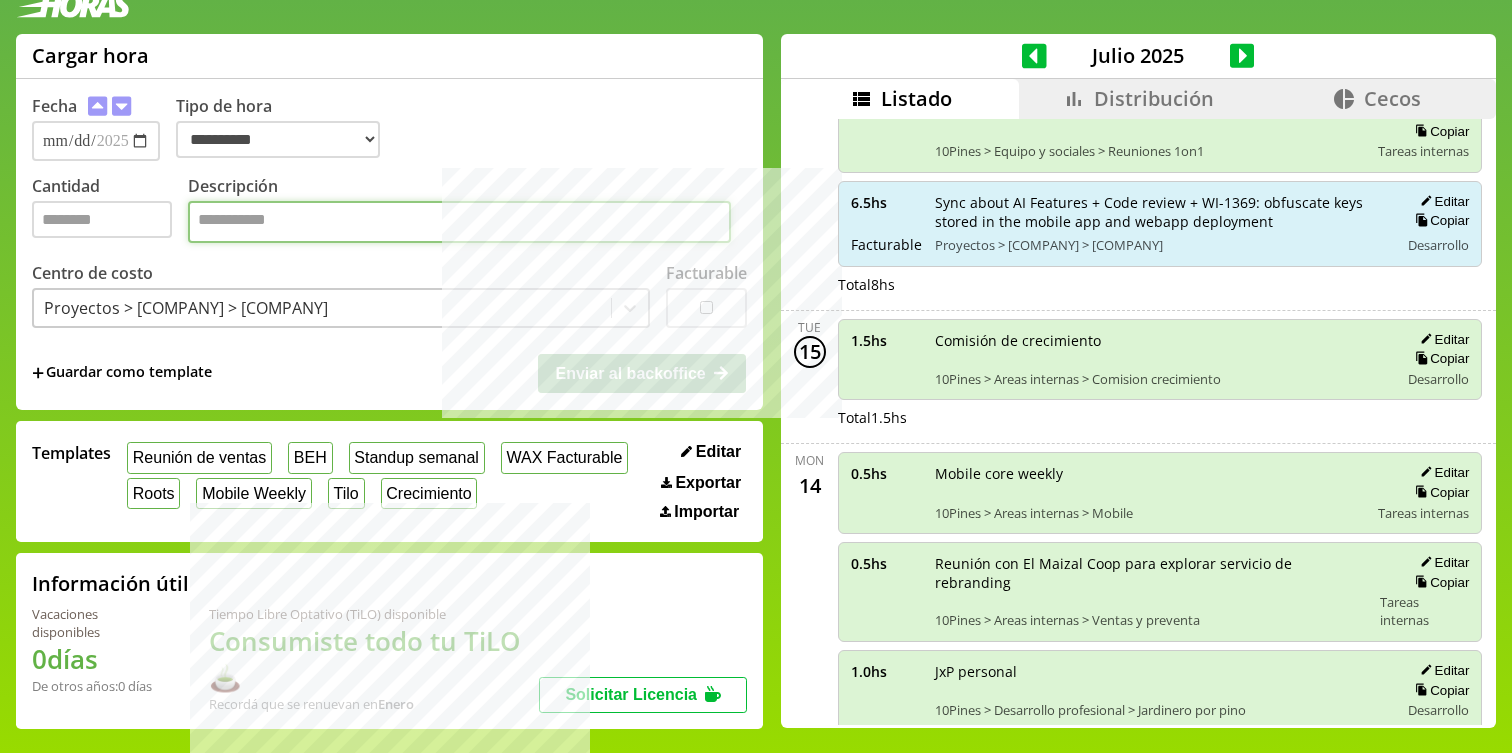 paste on "********" 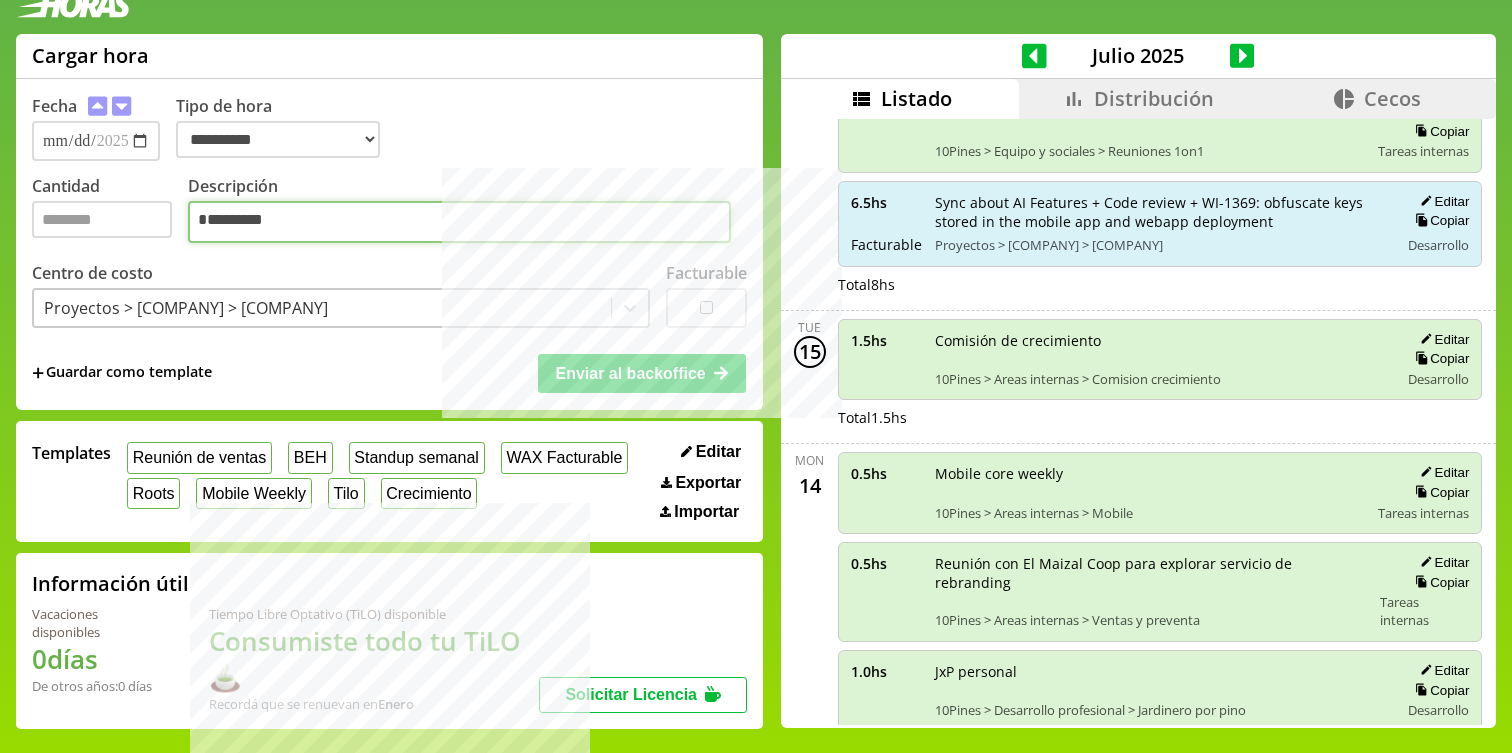 click on "********" at bounding box center (459, 222) 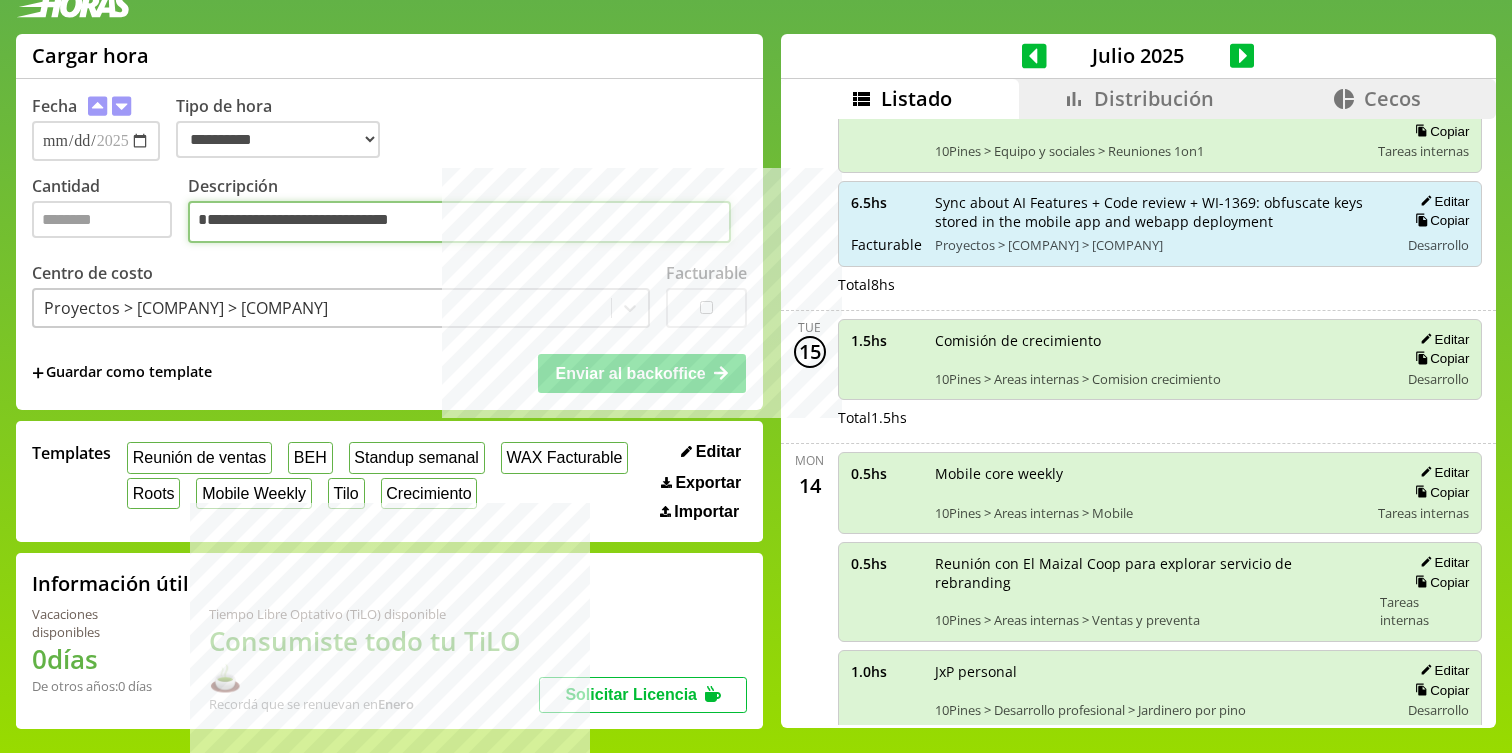 click on "**********" at bounding box center [459, 222] 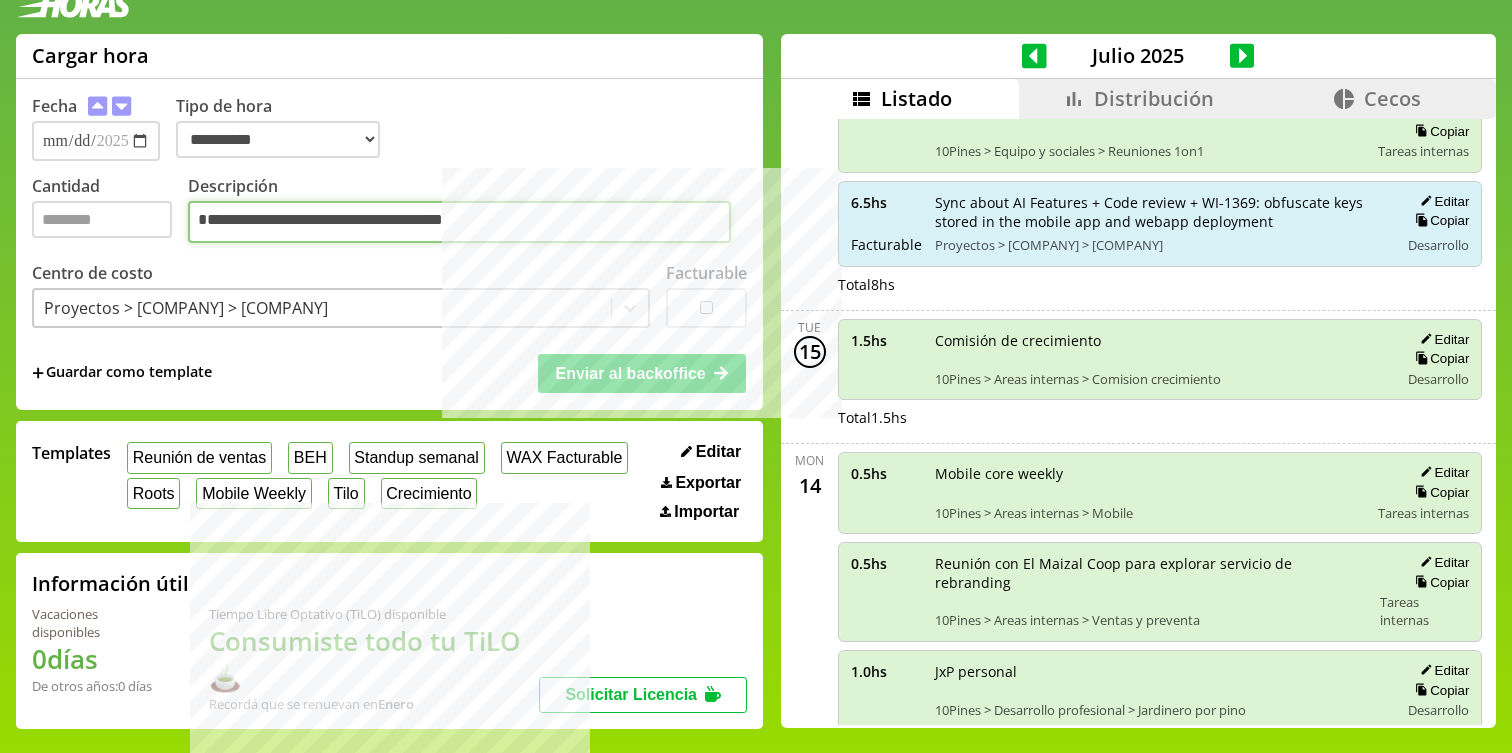 click on "**********" at bounding box center [459, 222] 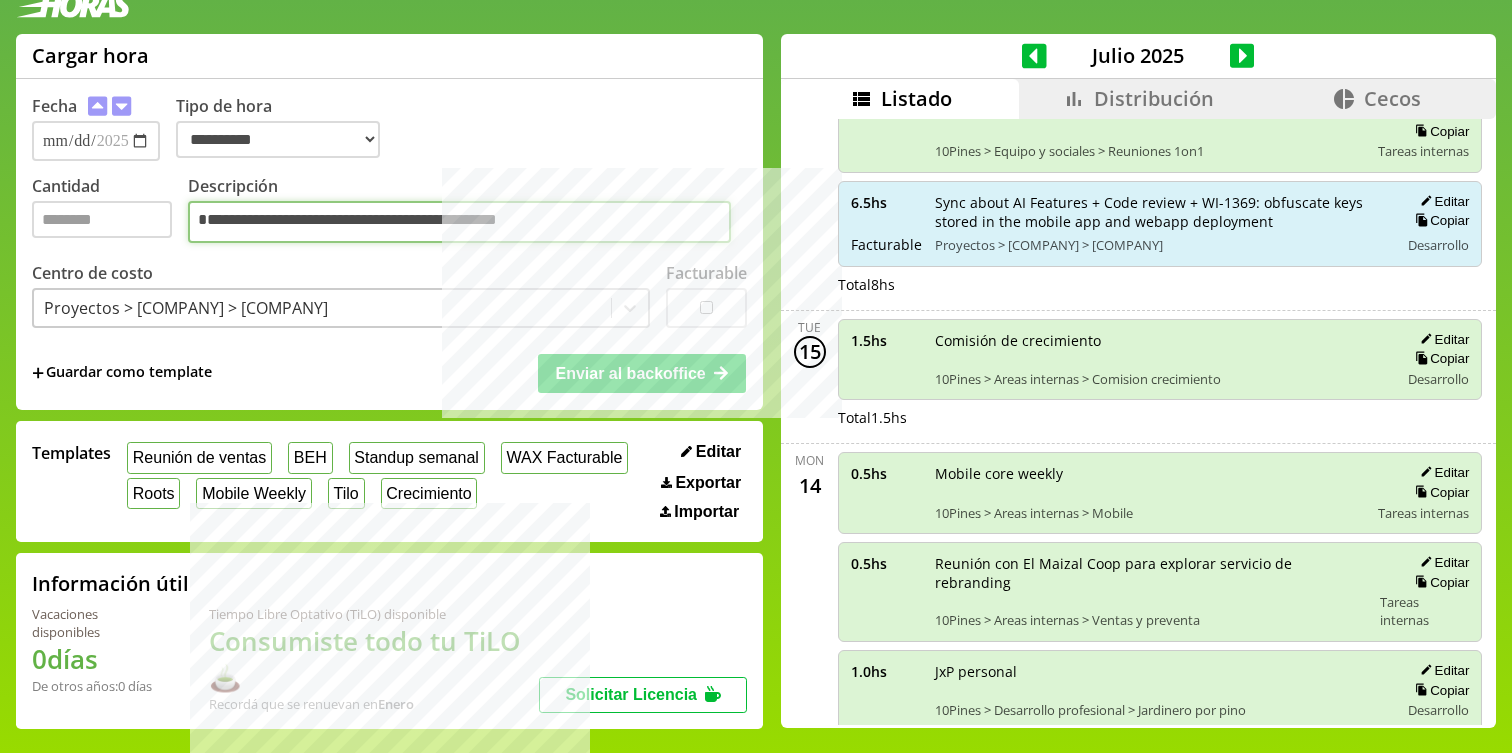 type on "**********" 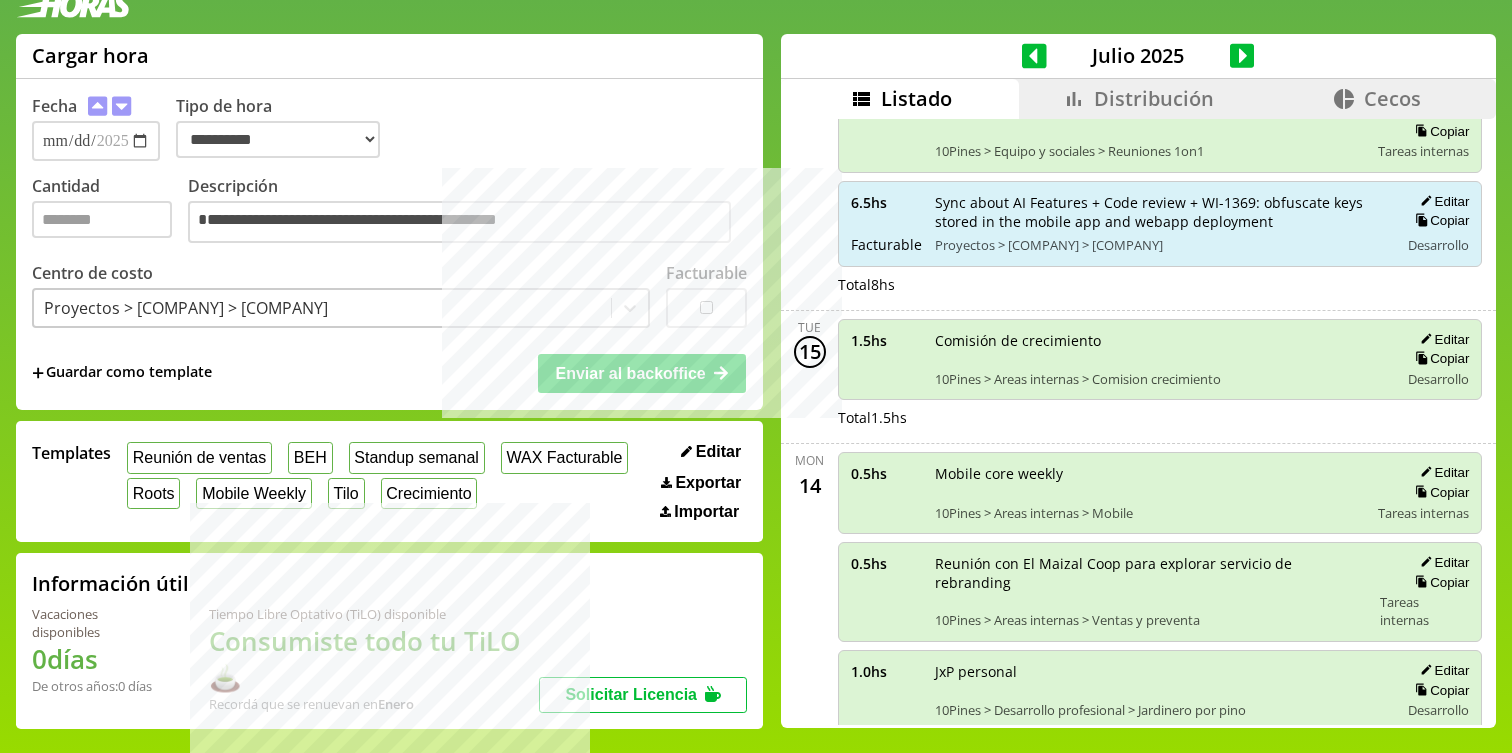 click on "**********" at bounding box center [389, 244] 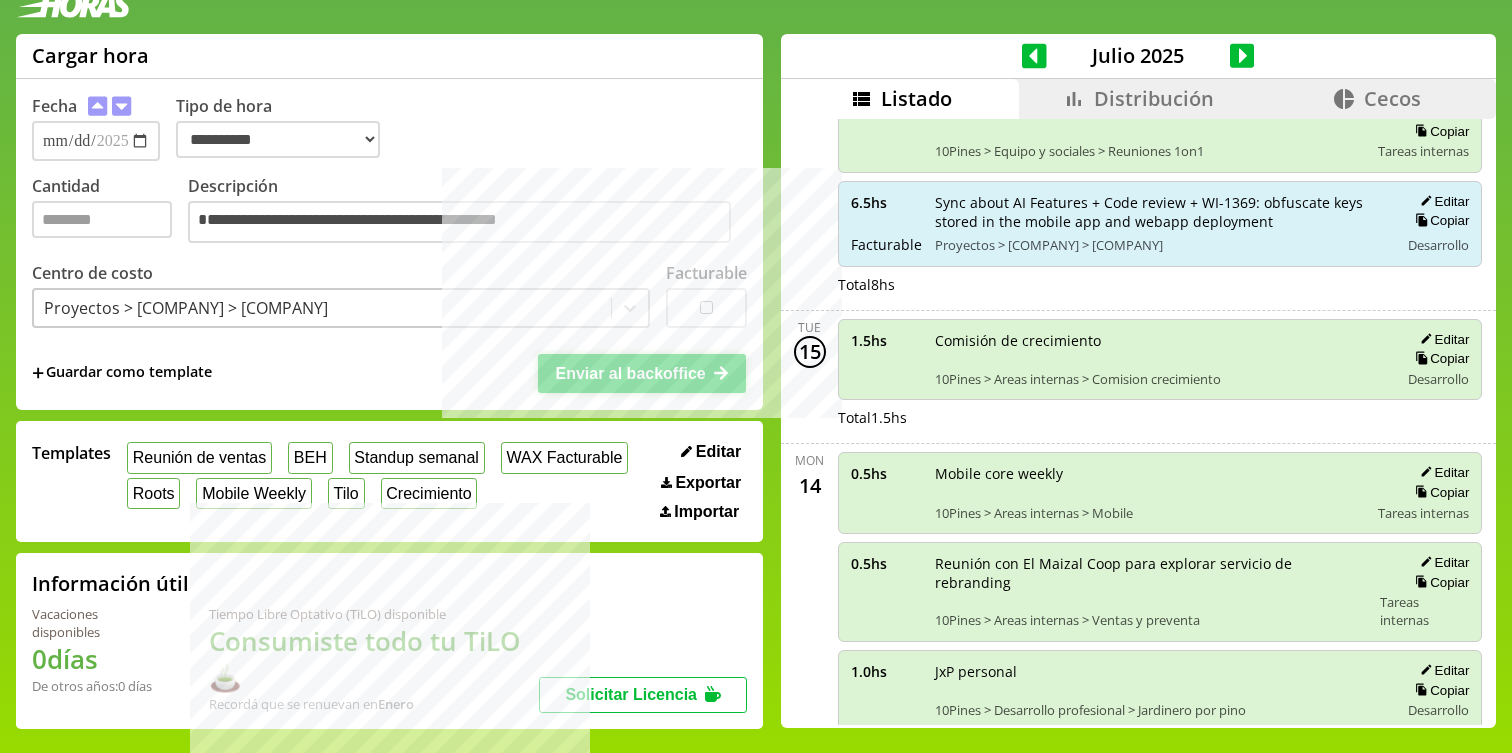 click on "Enviar al backoffice" at bounding box center (630, 373) 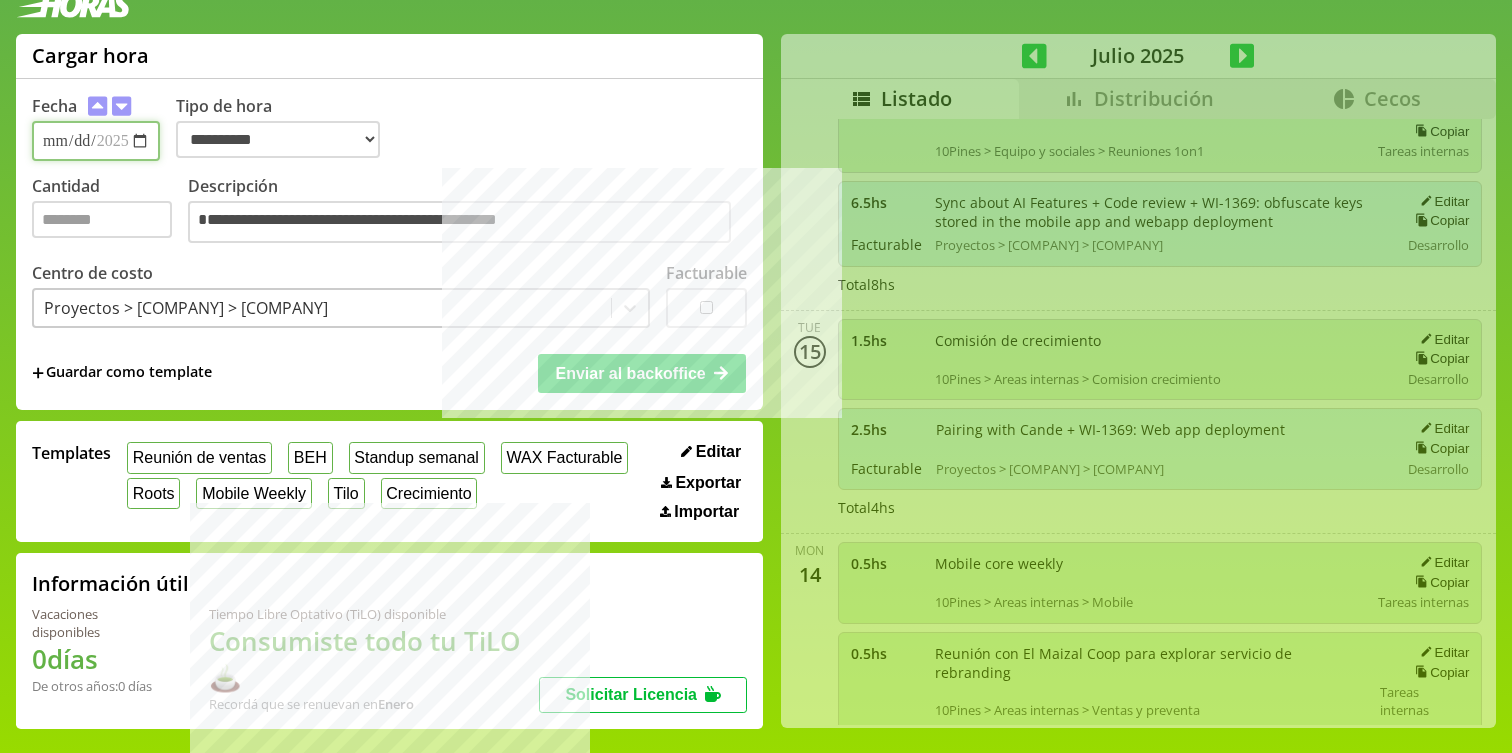 type 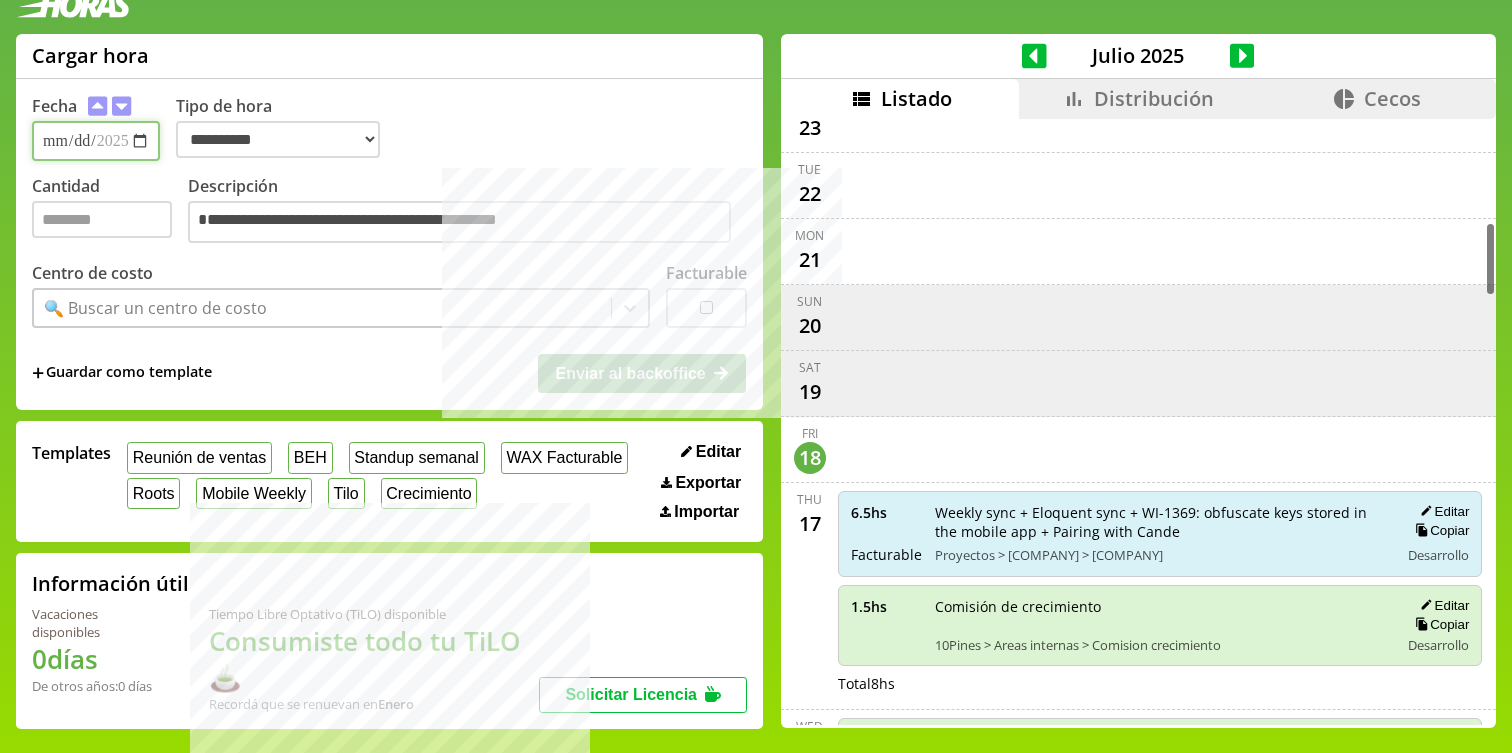 scroll, scrollTop: 413, scrollLeft: 0, axis: vertical 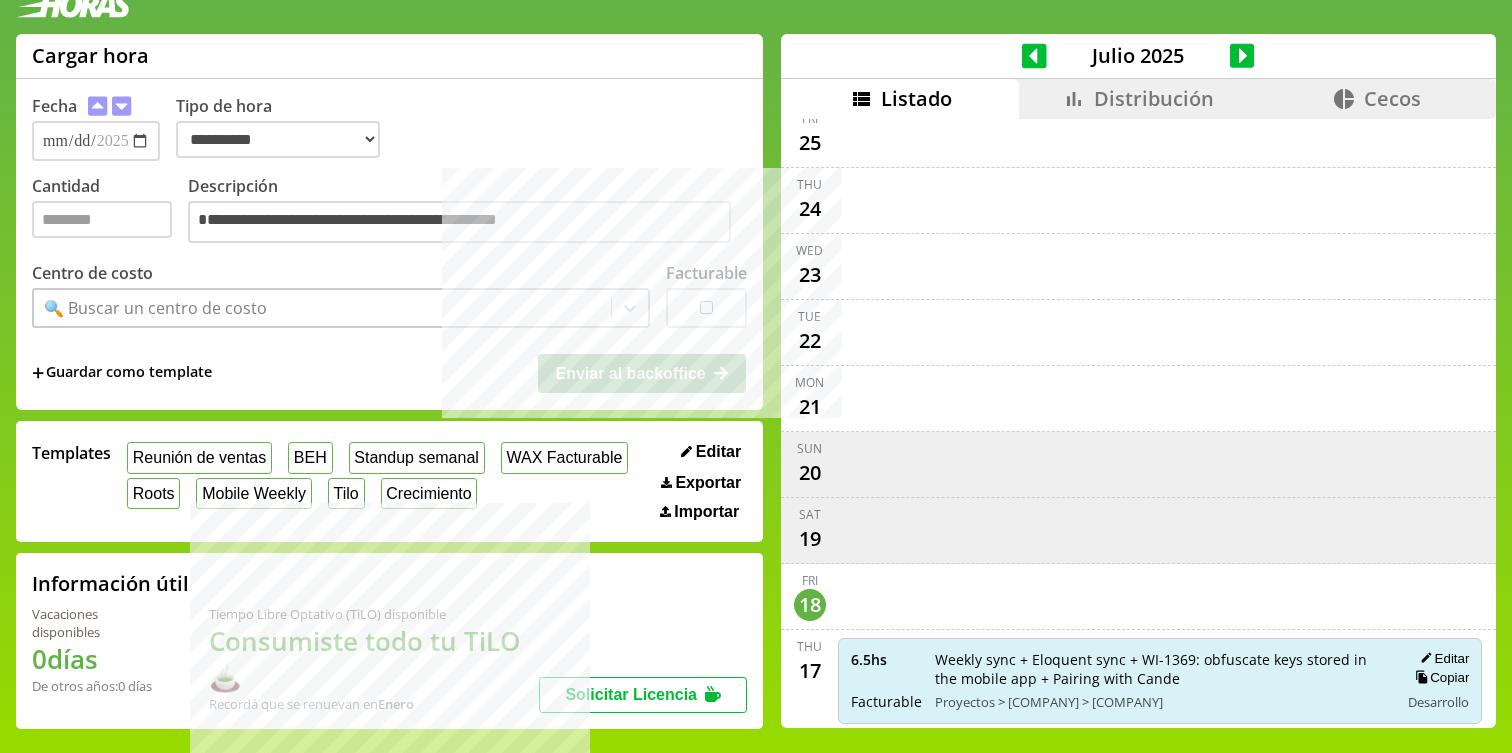 click on "Distribución" at bounding box center (1154, 98) 